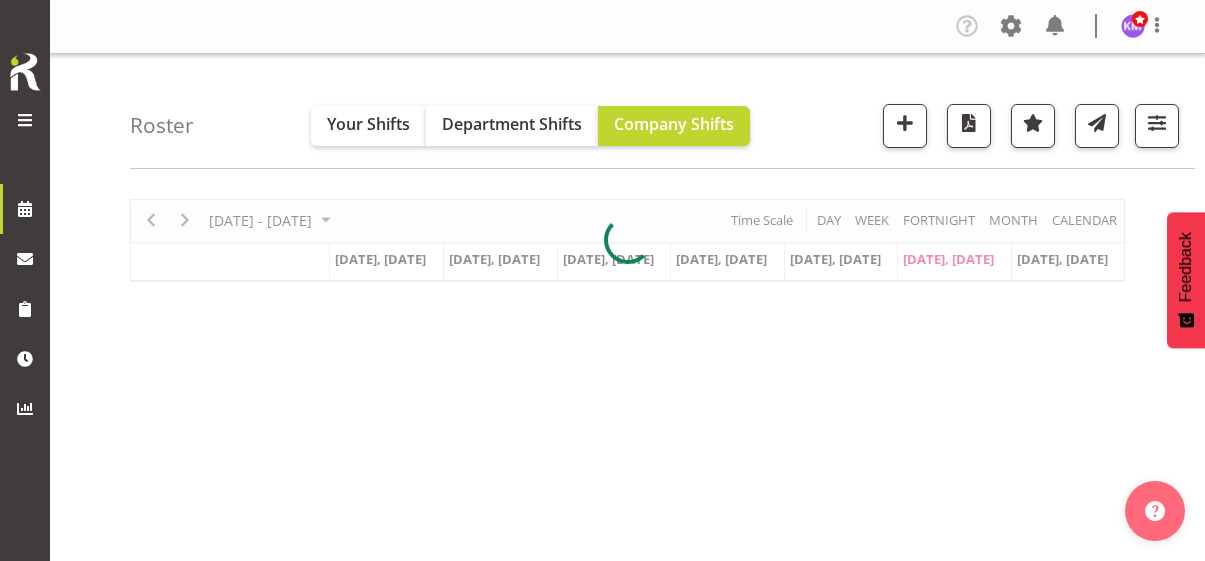 scroll, scrollTop: 0, scrollLeft: 0, axis: both 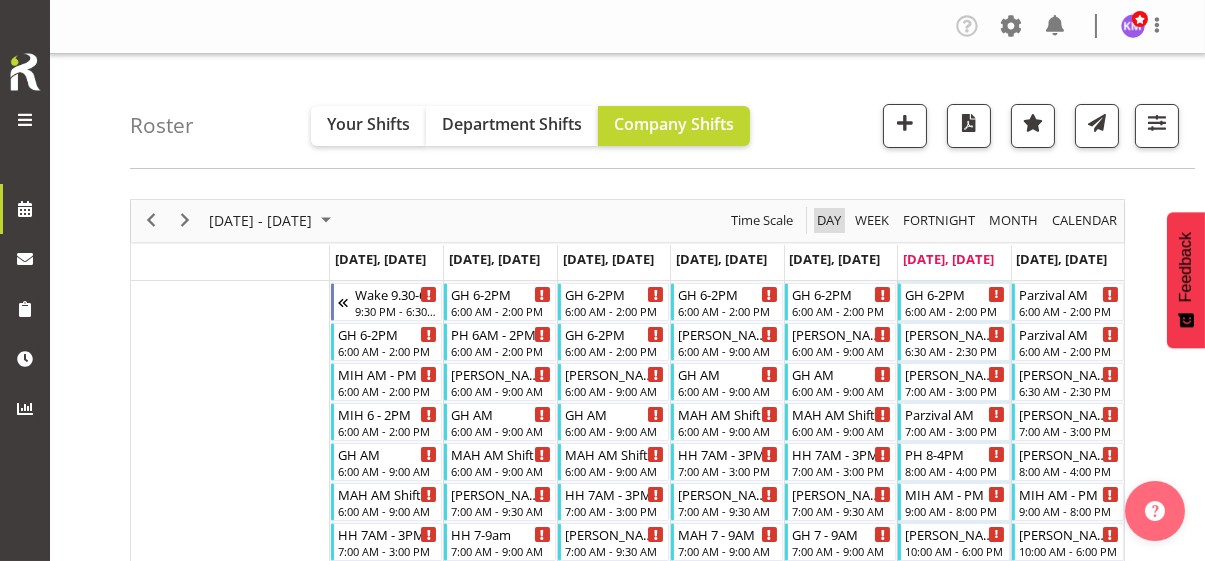 click on "Day" at bounding box center [829, 220] 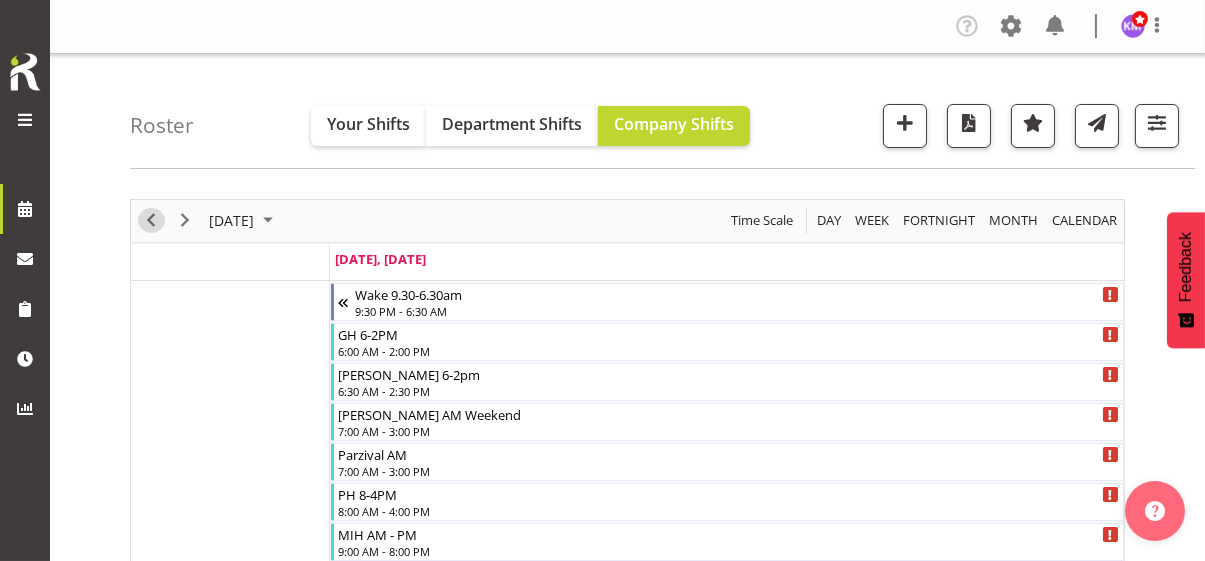 click at bounding box center [151, 220] 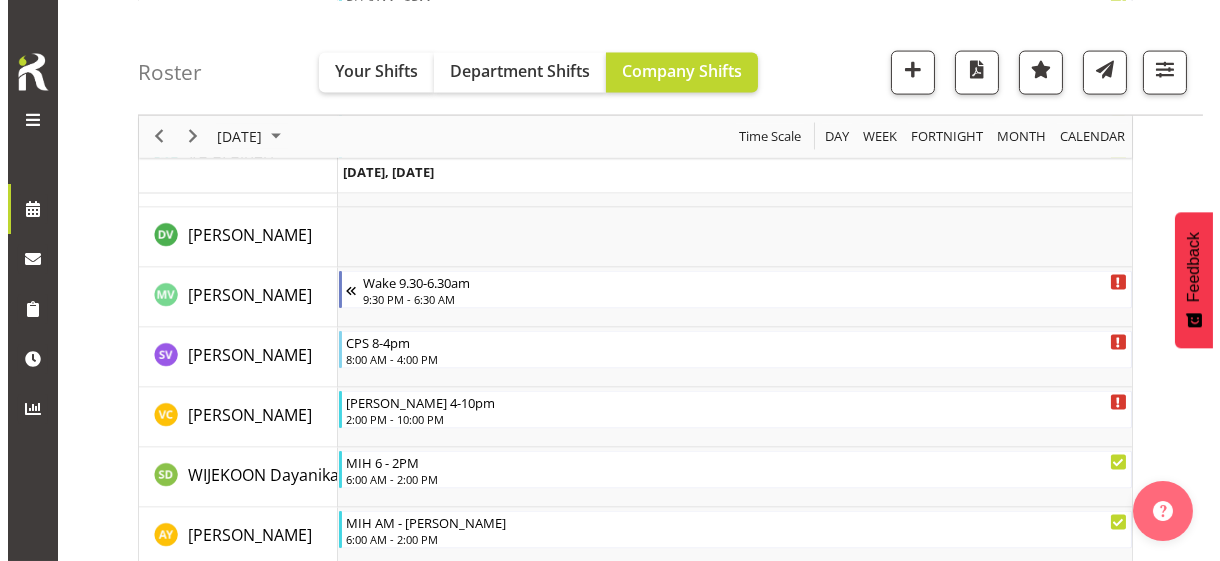 scroll, scrollTop: 6285, scrollLeft: 0, axis: vertical 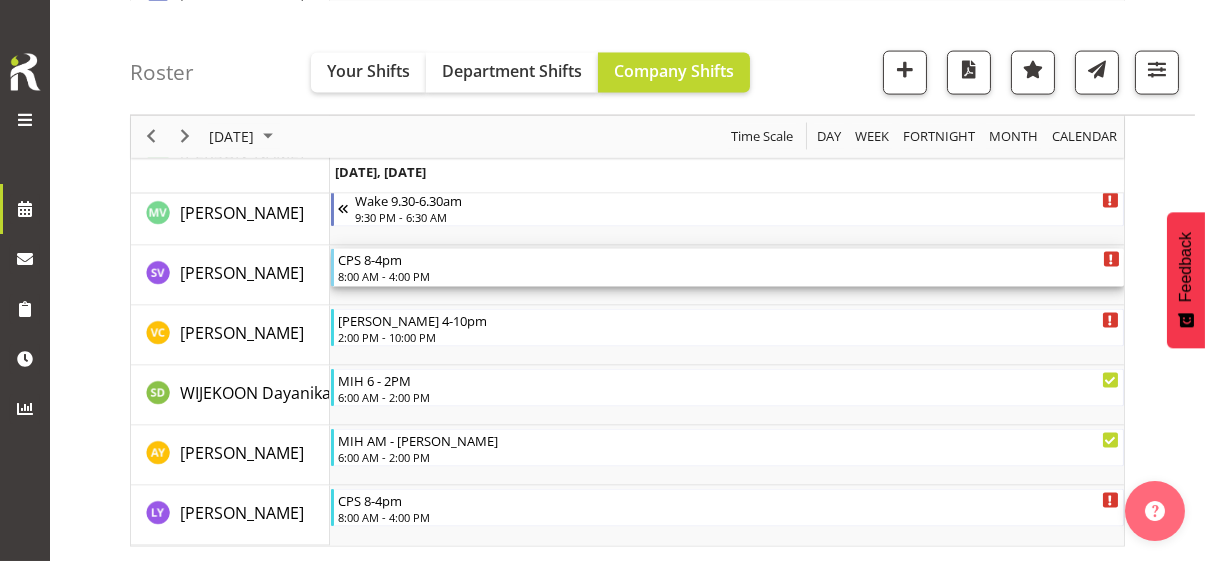 click on "8:00 AM - 4:00 PM" at bounding box center (729, 276) 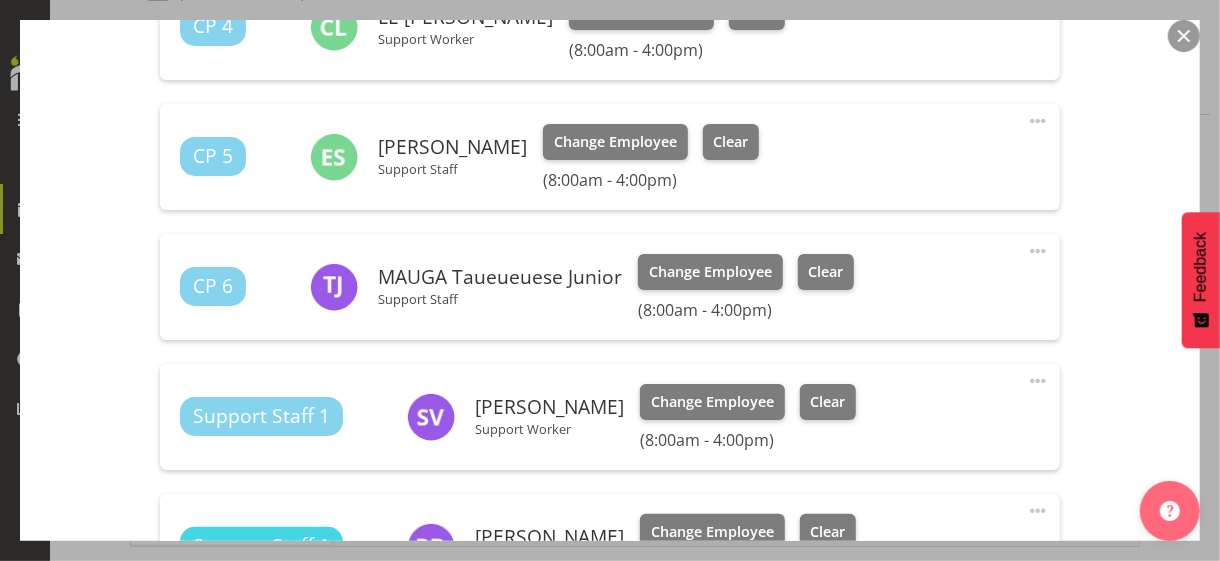 scroll, scrollTop: 1000, scrollLeft: 0, axis: vertical 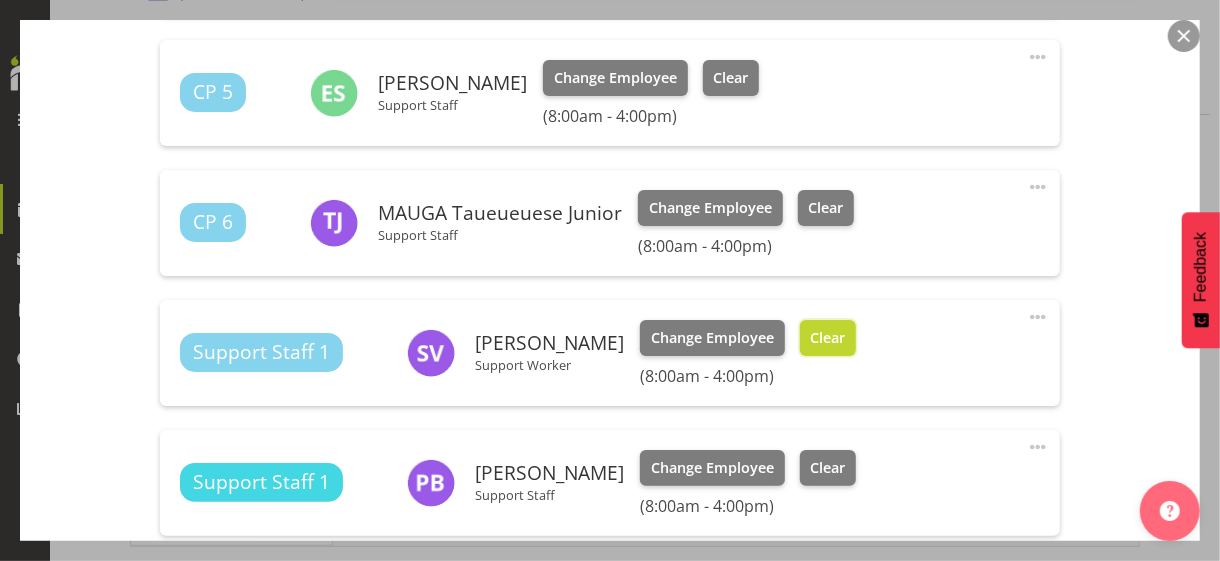click on "Clear" at bounding box center [827, 338] 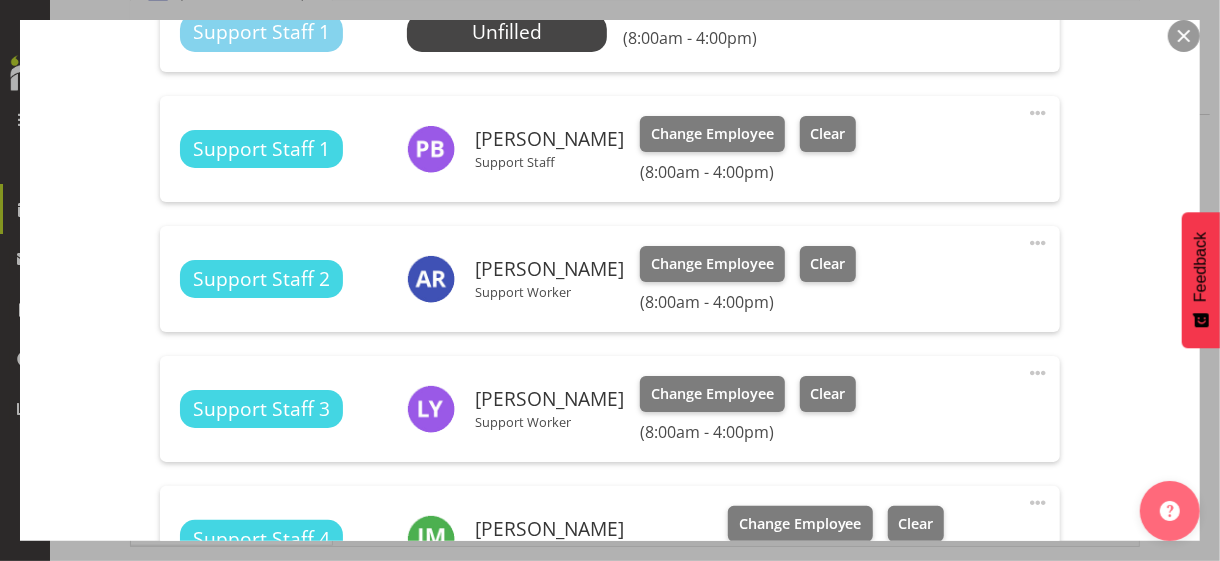 scroll, scrollTop: 1400, scrollLeft: 0, axis: vertical 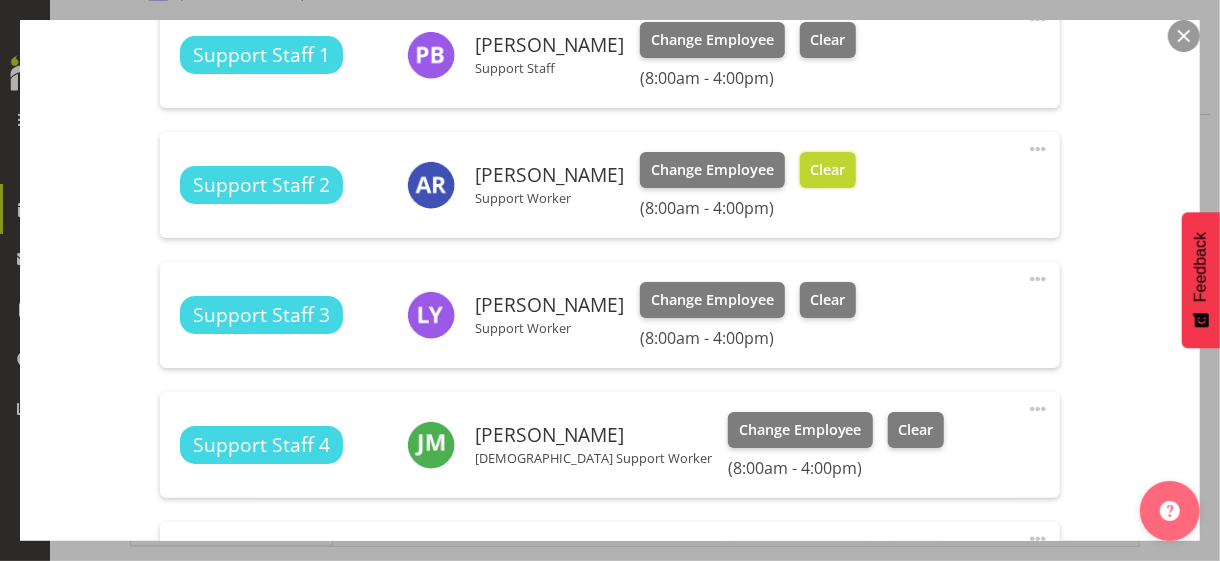 click on "Clear" at bounding box center [827, 170] 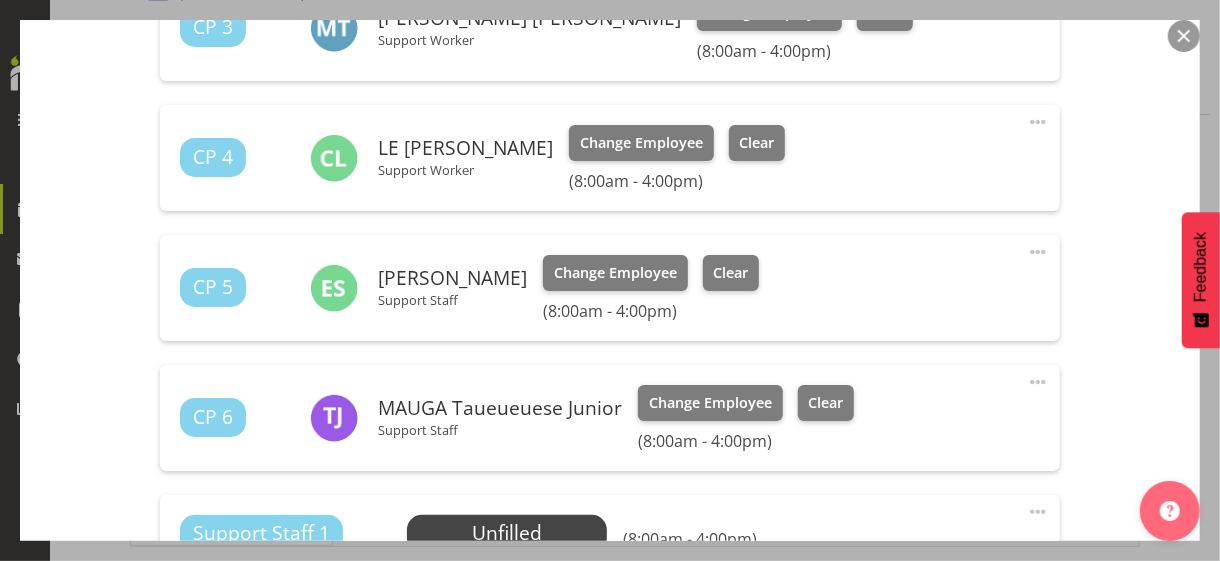 scroll, scrollTop: 800, scrollLeft: 0, axis: vertical 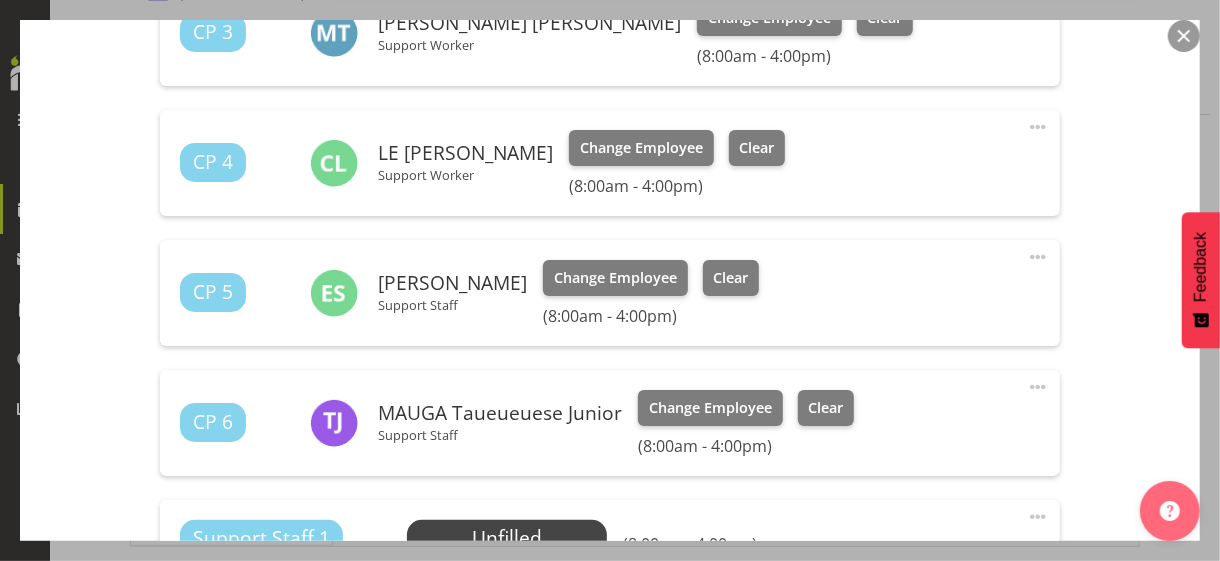 drag, startPoint x: 1024, startPoint y: 383, endPoint x: 1000, endPoint y: 387, distance: 24.33105 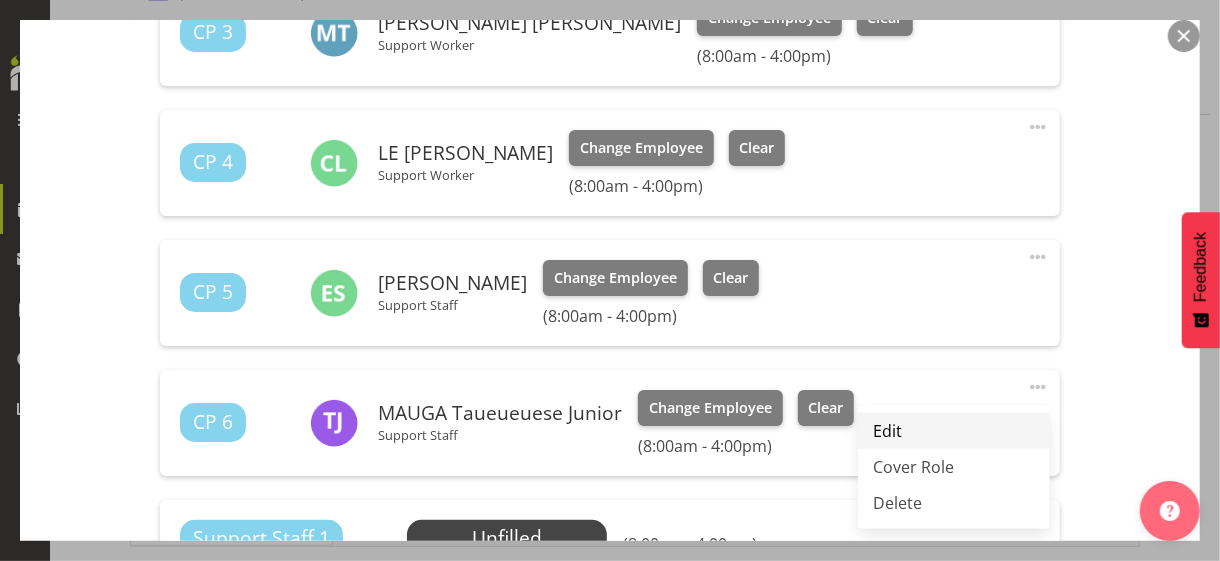 click on "Edit" at bounding box center [954, 431] 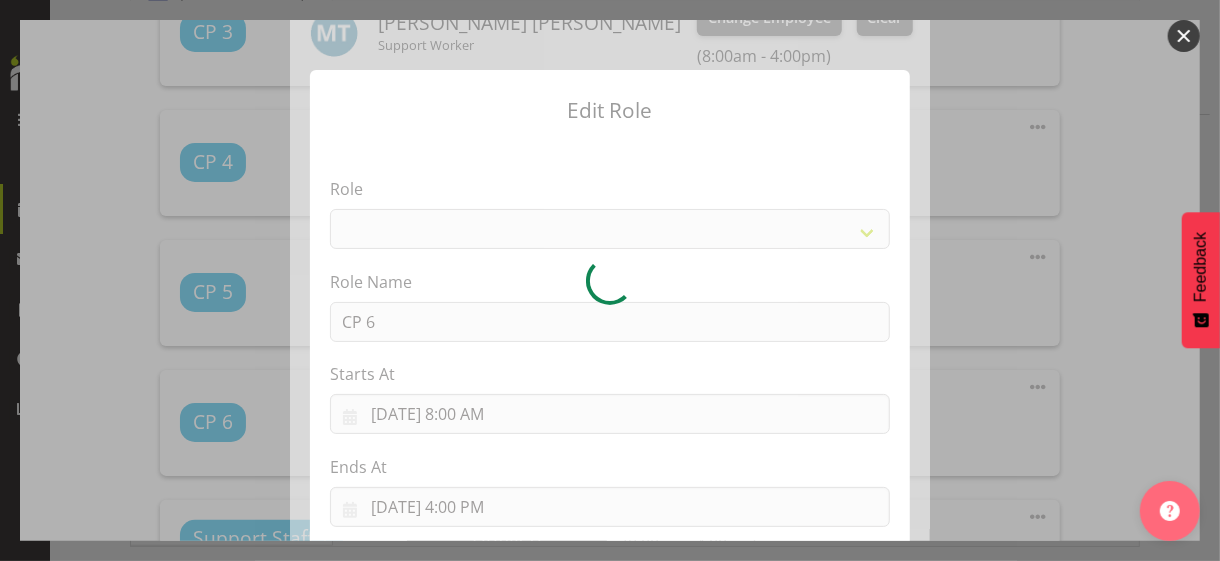 select 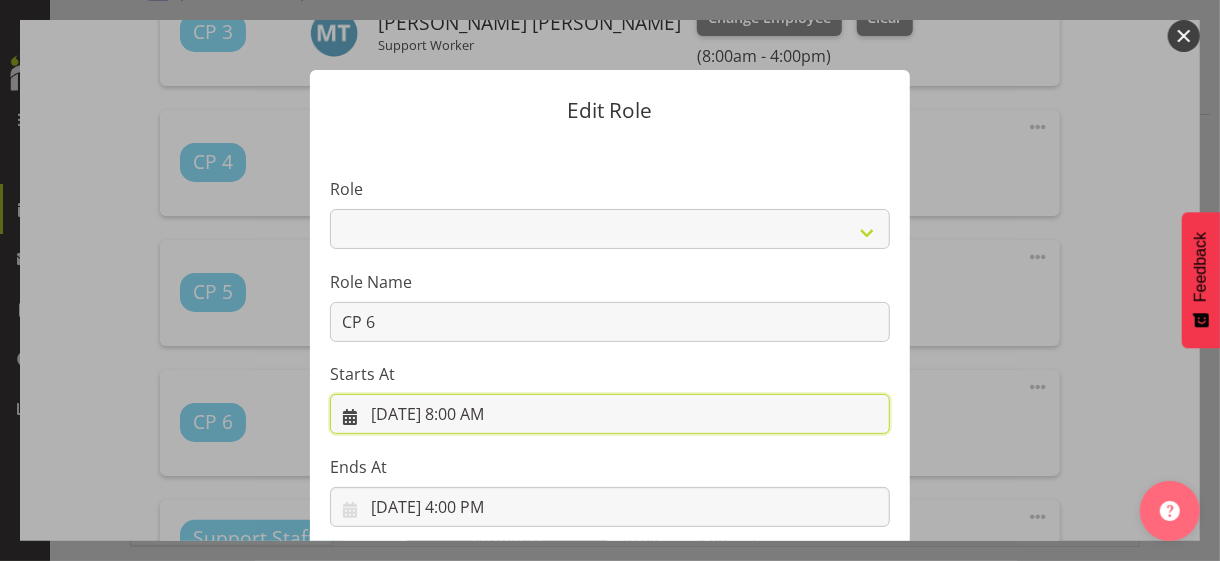 click on "[DATE] 8:00 AM" at bounding box center (610, 414) 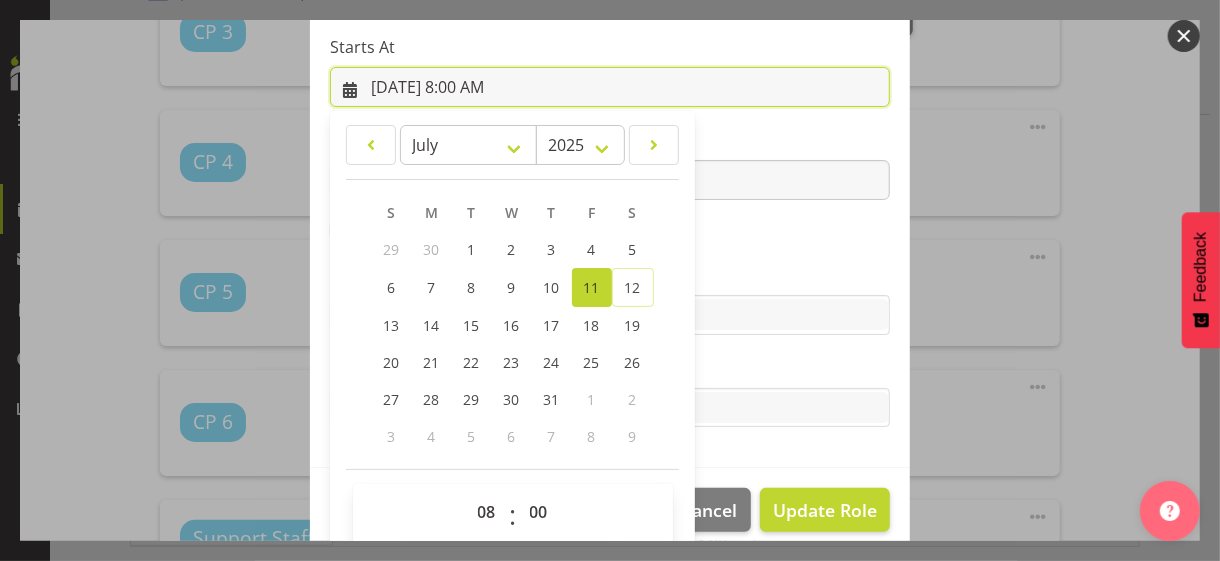 scroll, scrollTop: 347, scrollLeft: 0, axis: vertical 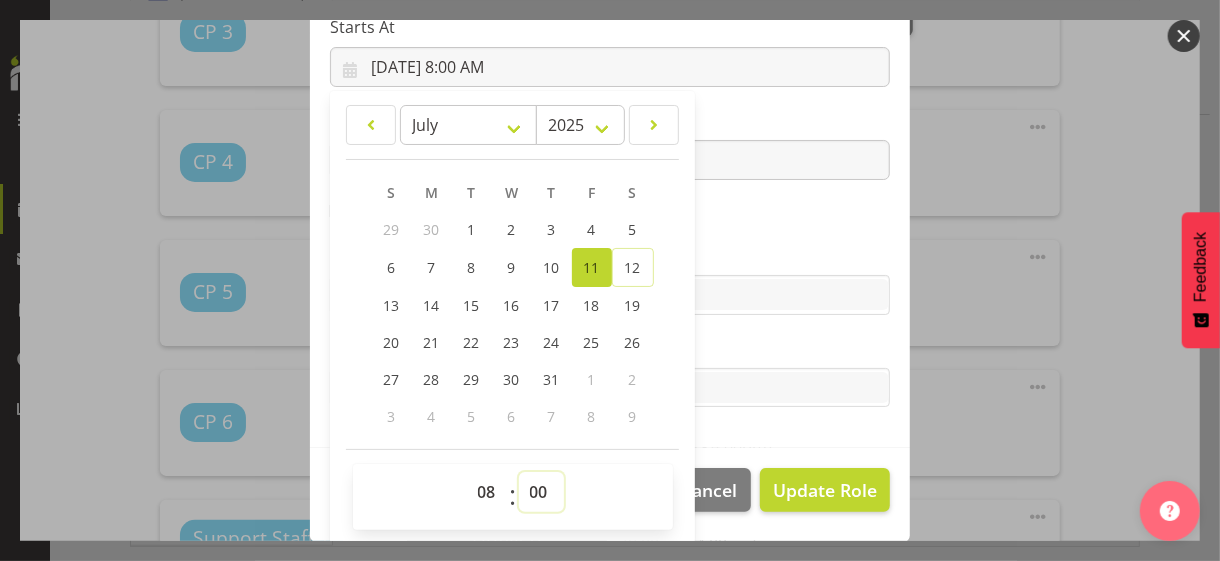 click on "00   01   02   03   04   05   06   07   08   09   10   11   12   13   14   15   16   17   18   19   20   21   22   23   24   25   26   27   28   29   30   31   32   33   34   35   36   37   38   39   40   41   42   43   44   45   46   47   48   49   50   51   52   53   54   55   56   57   58   59" at bounding box center (541, 492) 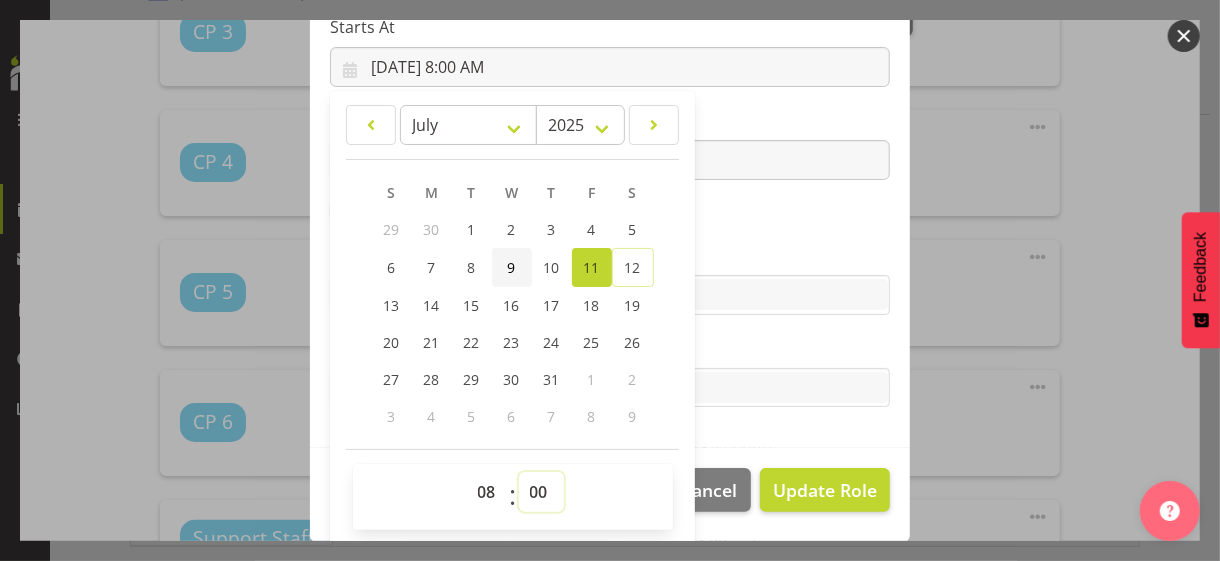 select on "30" 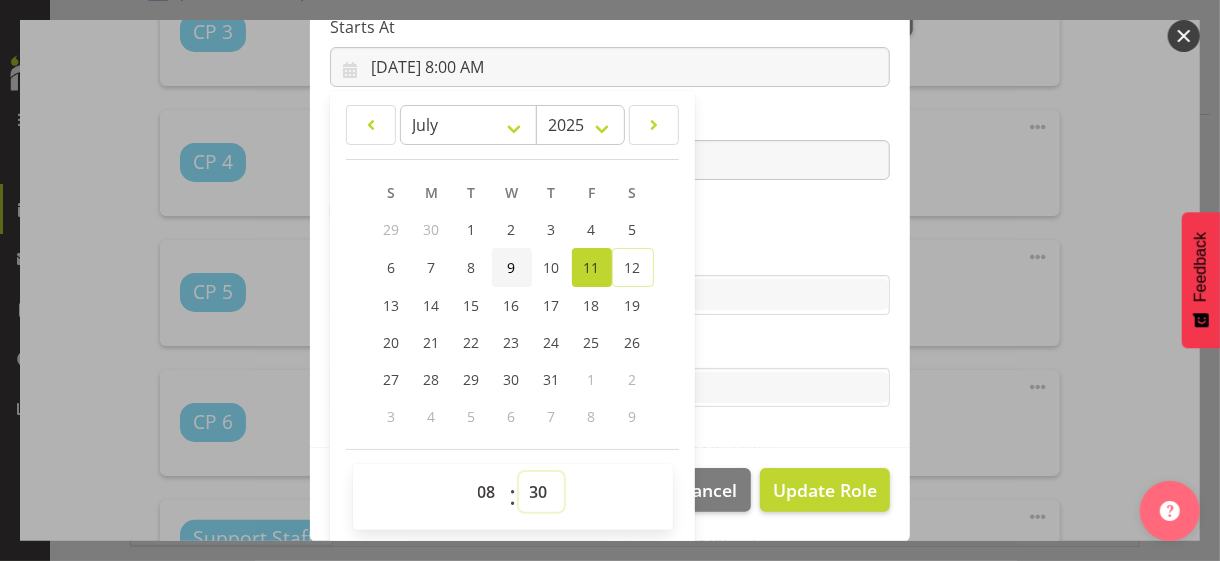 click on "00   01   02   03   04   05   06   07   08   09   10   11   12   13   14   15   16   17   18   19   20   21   22   23   24   25   26   27   28   29   30   31   32   33   34   35   36   37   38   39   40   41   42   43   44   45   46   47   48   49   50   51   52   53   54   55   56   57   58   59" at bounding box center (541, 492) 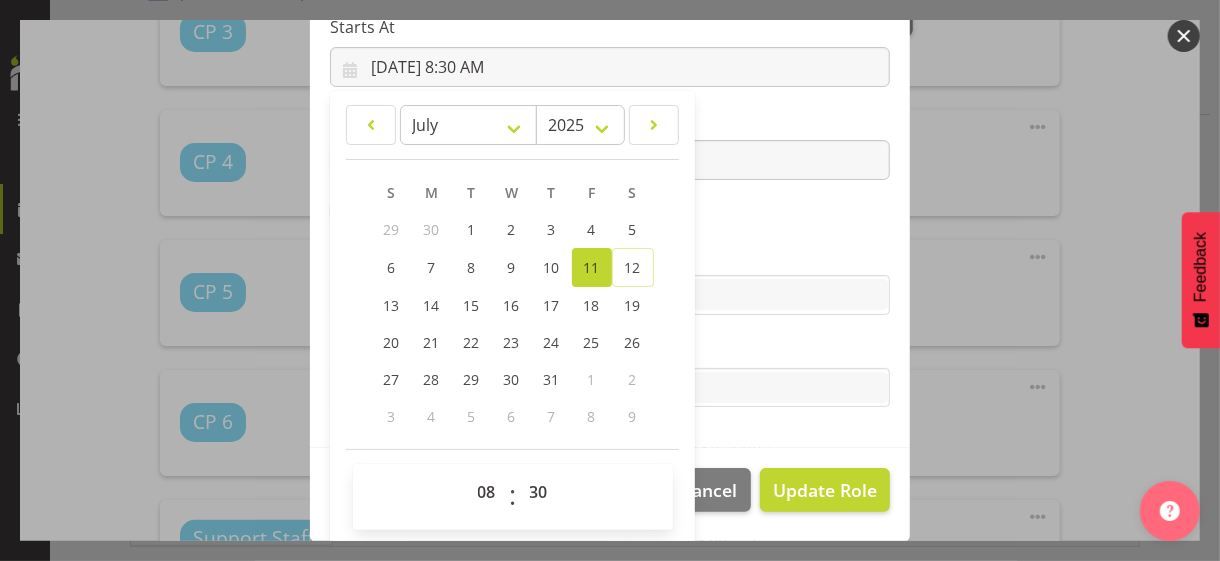 click on "Skills" at bounding box center (610, 255) 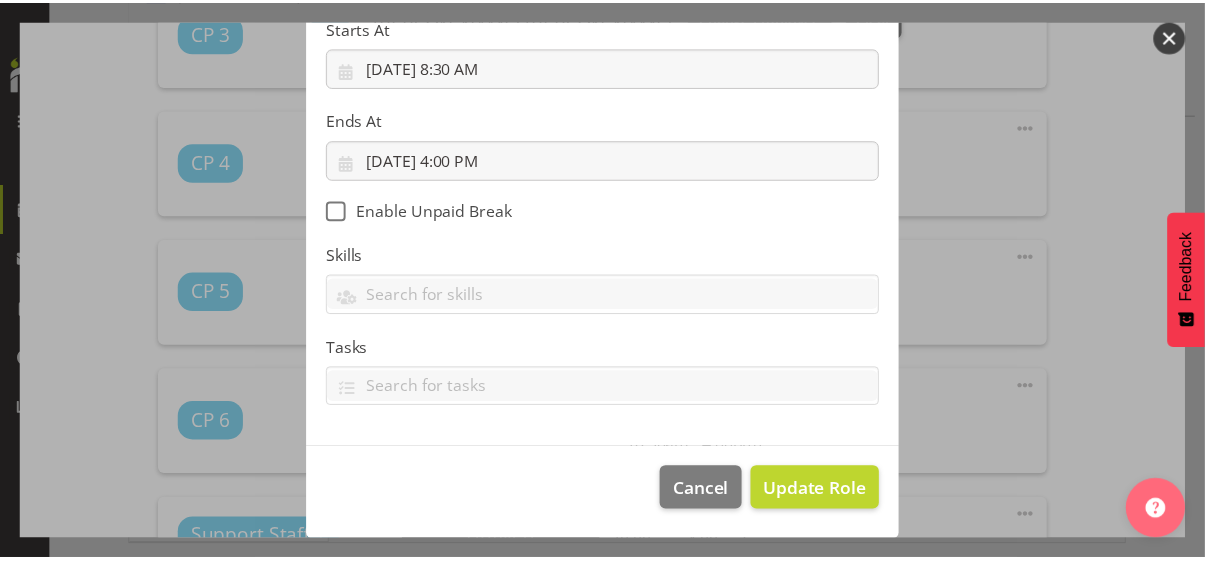scroll, scrollTop: 346, scrollLeft: 0, axis: vertical 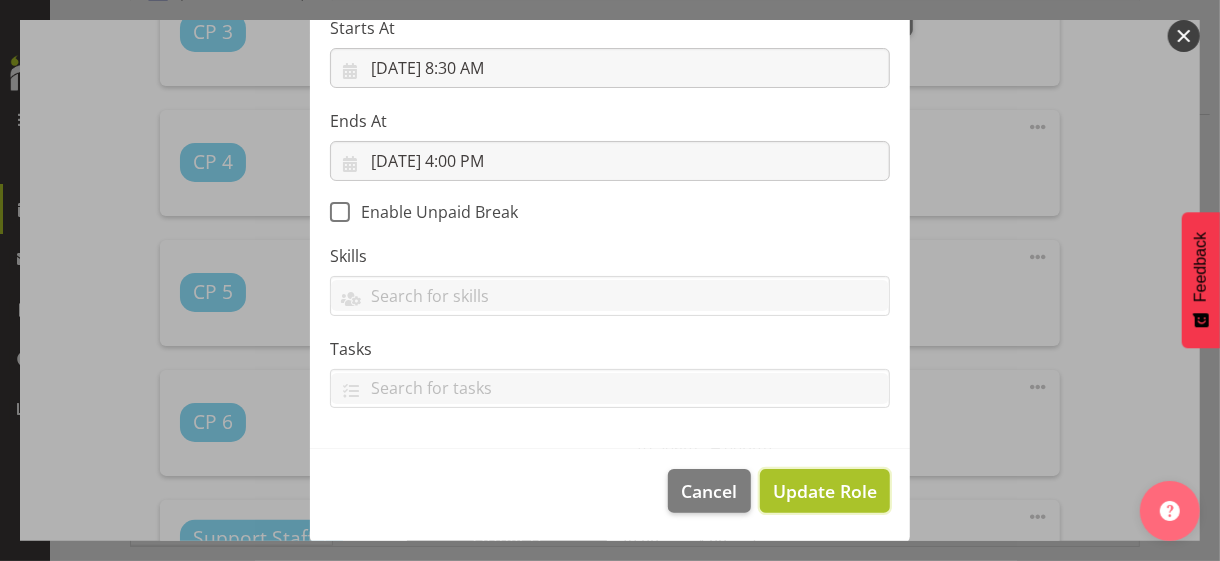 click on "Update Role" at bounding box center [825, 491] 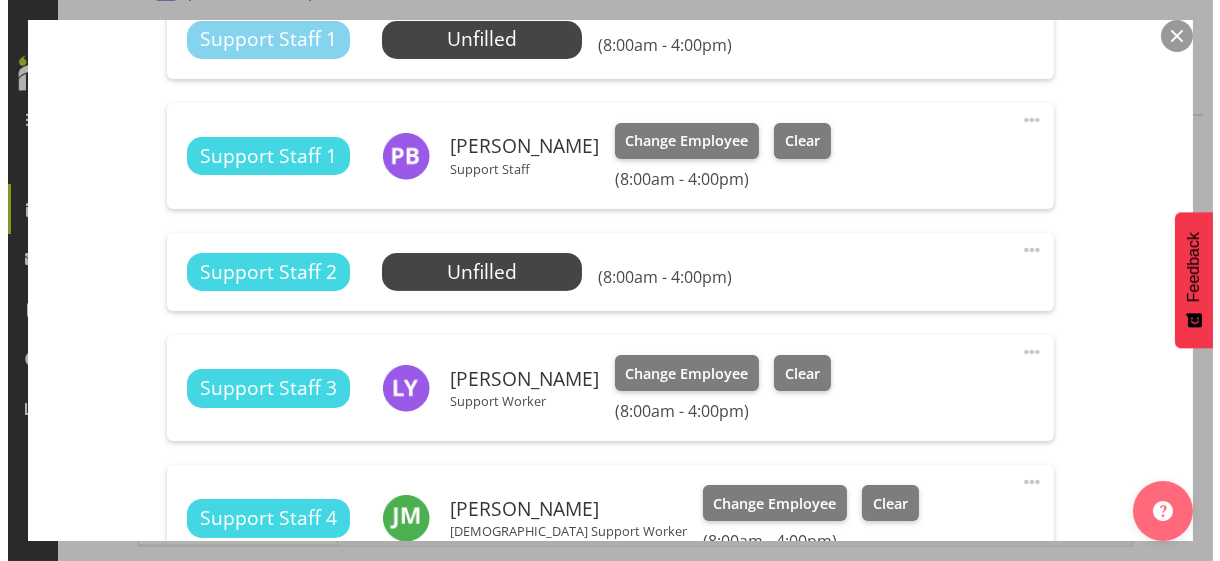 scroll, scrollTop: 1400, scrollLeft: 0, axis: vertical 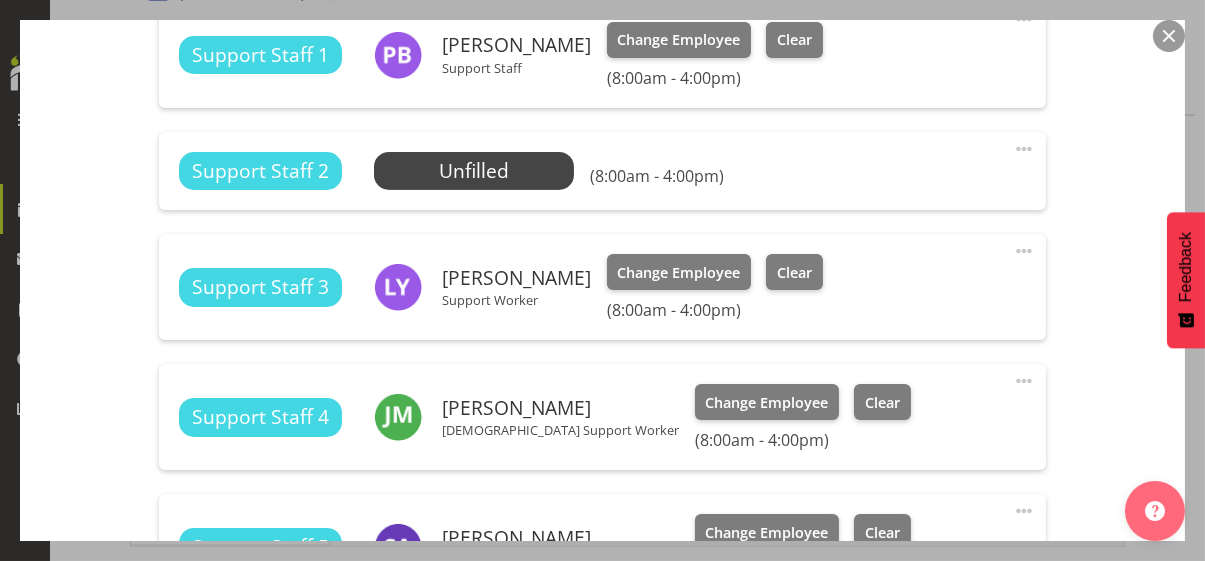 click at bounding box center [1024, 251] 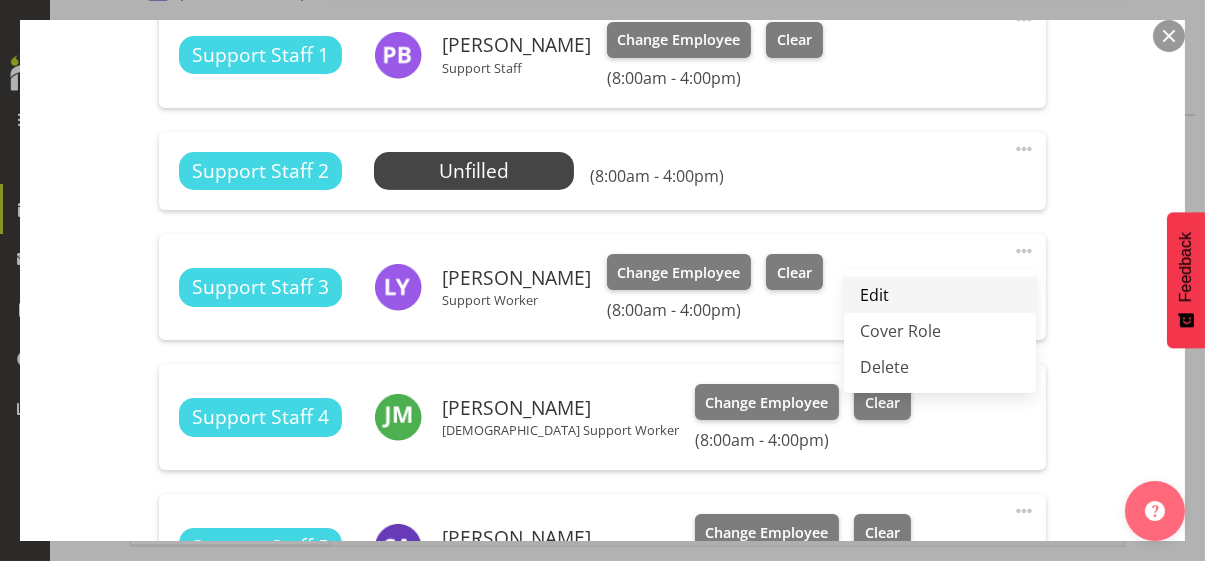 click on "Edit" at bounding box center [940, 295] 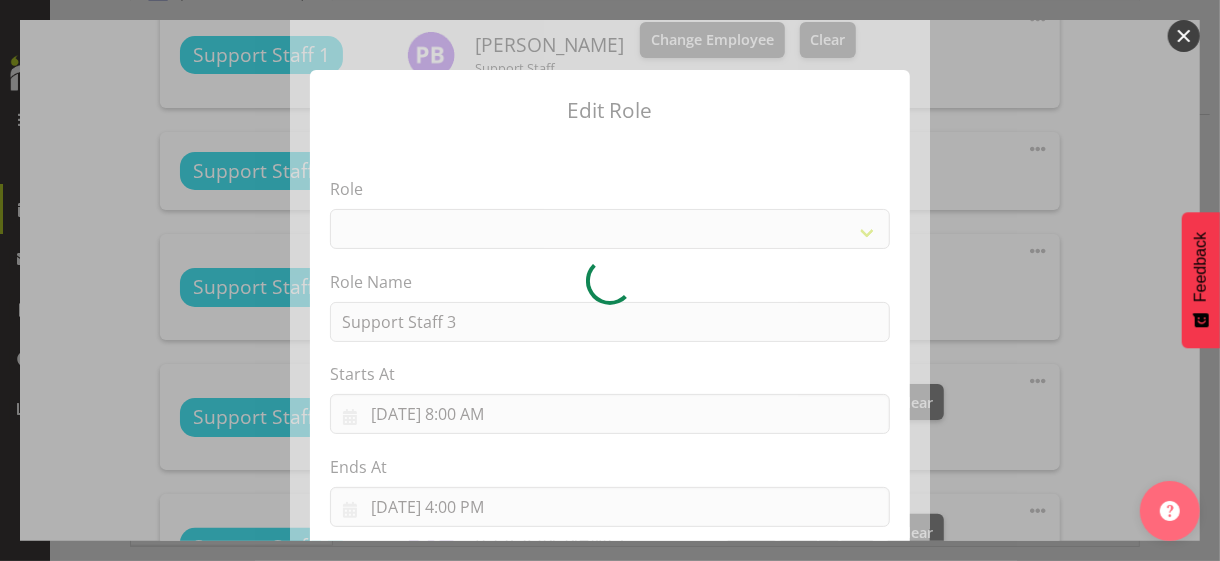 select on "1091" 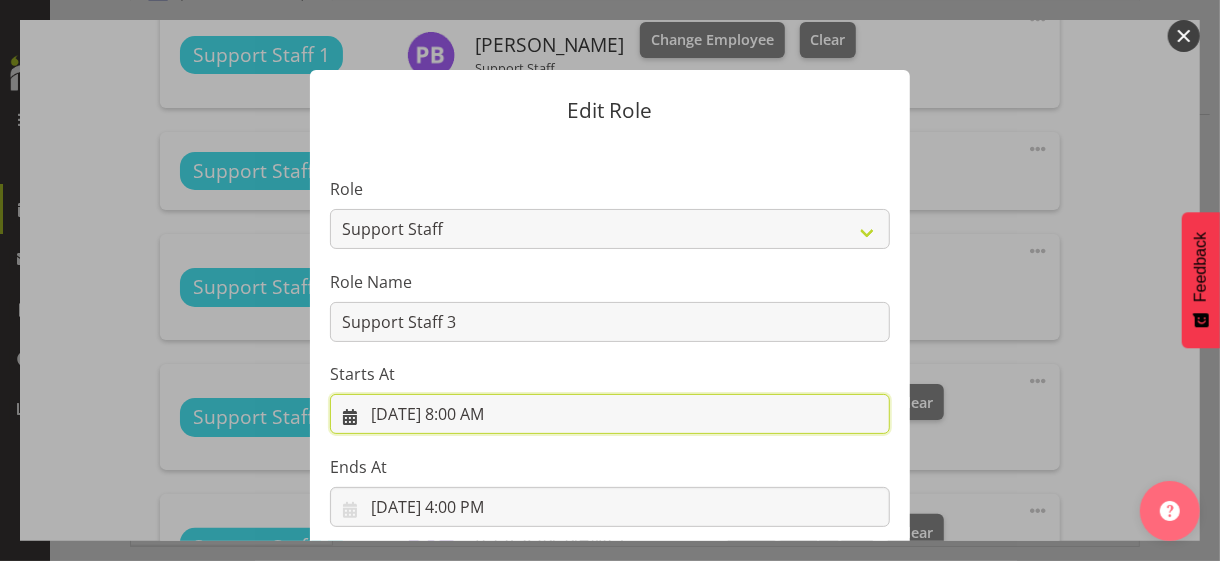 click on "[DATE] 8:00 AM" at bounding box center (610, 414) 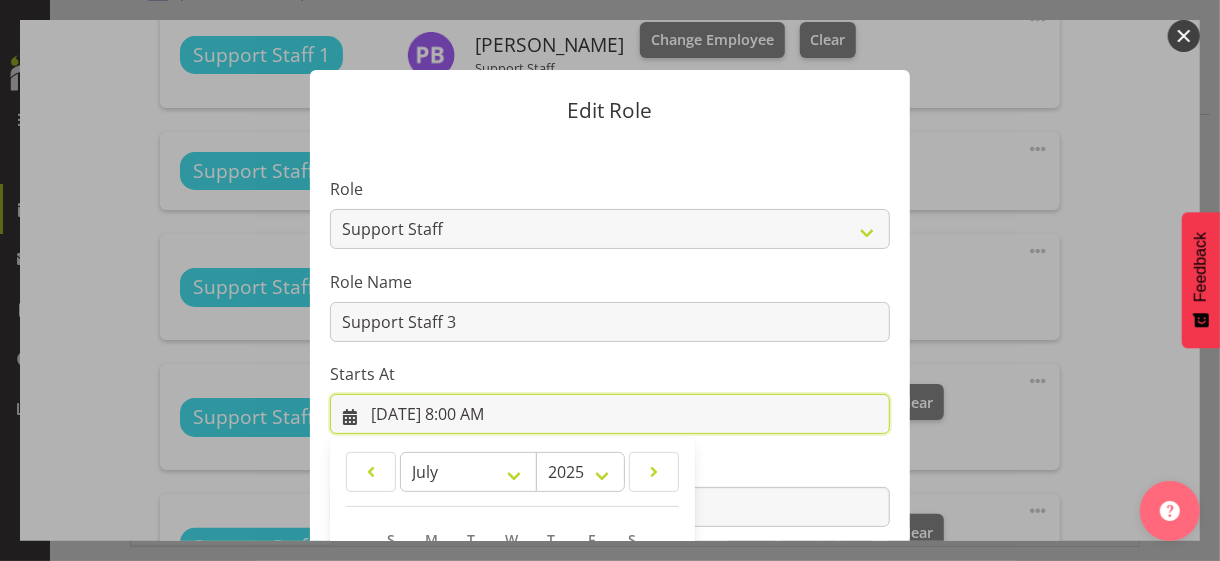 scroll, scrollTop: 347, scrollLeft: 0, axis: vertical 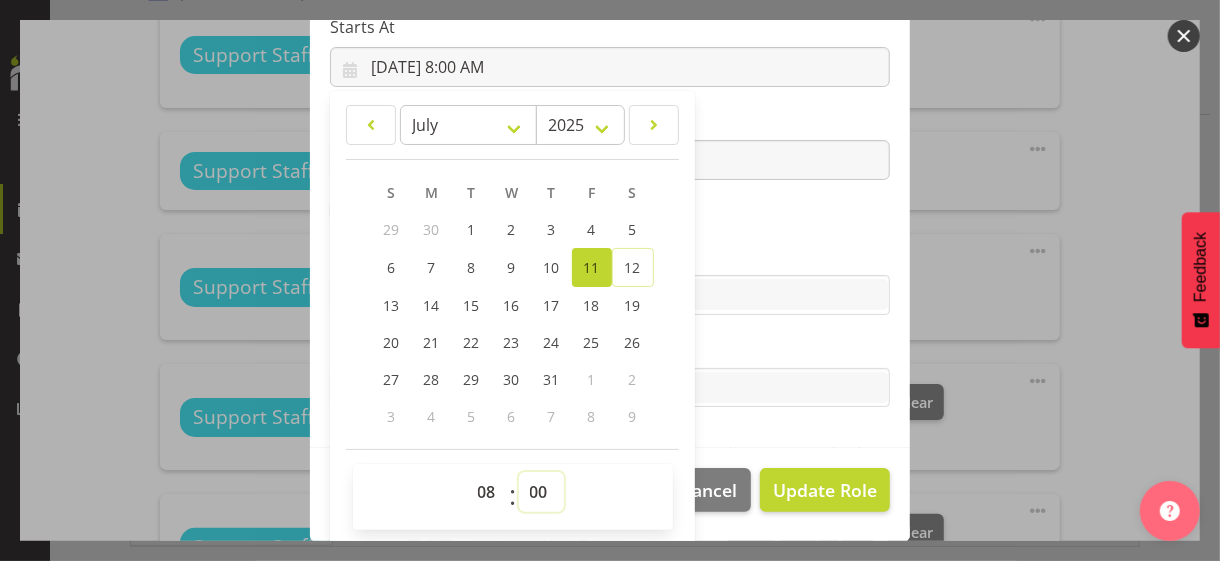 drag, startPoint x: 527, startPoint y: 490, endPoint x: 533, endPoint y: 472, distance: 18.973665 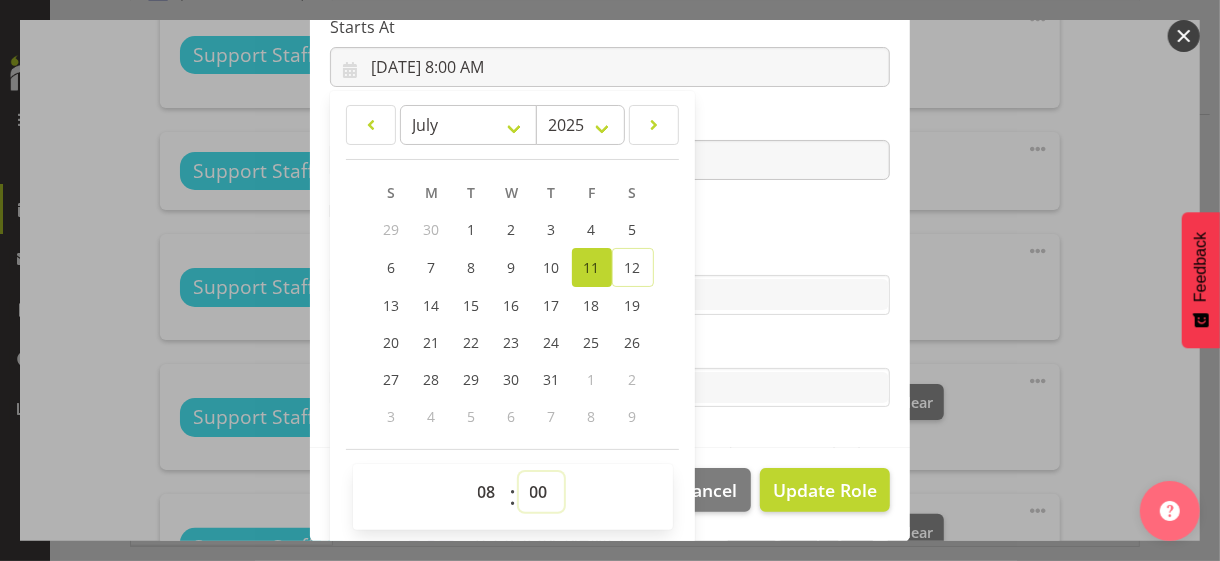 select on "45" 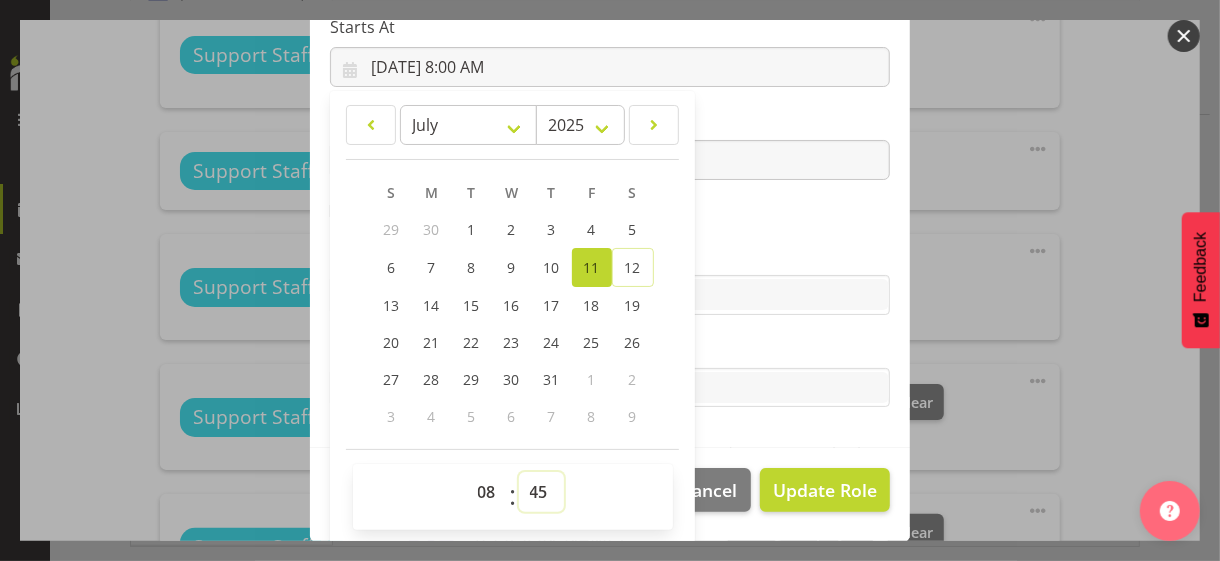 click on "00   01   02   03   04   05   06   07   08   09   10   11   12   13   14   15   16   17   18   19   20   21   22   23   24   25   26   27   28   29   30   31   32   33   34   35   36   37   38   39   40   41   42   43   44   45   46   47   48   49   50   51   52   53   54   55   56   57   58   59" at bounding box center (541, 492) 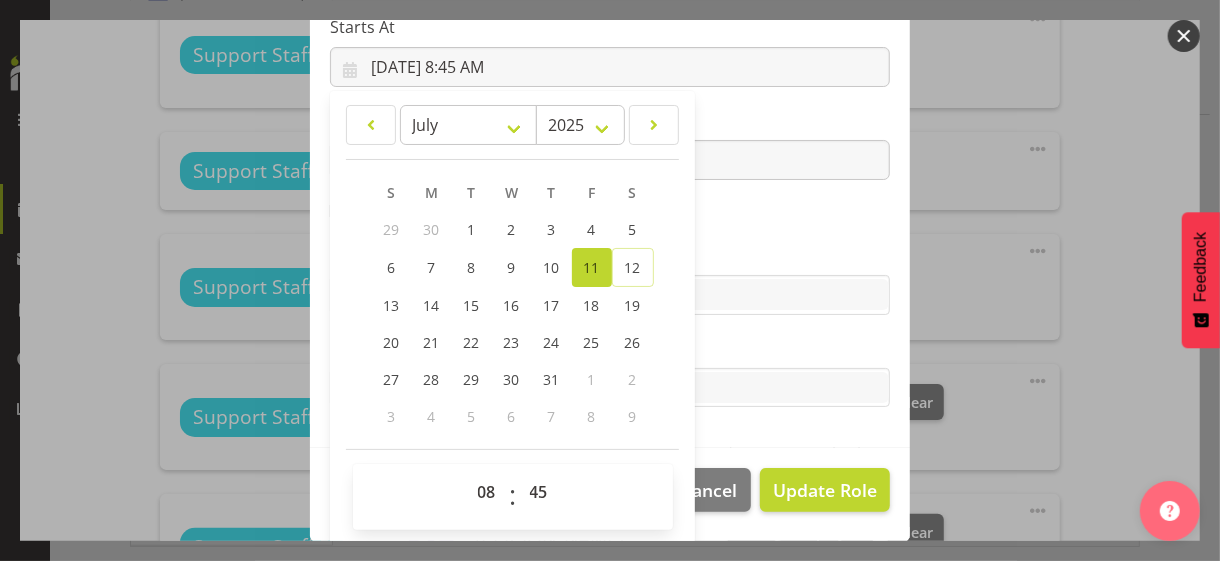 click on "Role CP House Leader Support Staff Wake   Role Name Support Staff 3
Starts At
[DATE] 8:45 AM  January   February   March   April   May   June   July   August   September   October   November   [DATE]   2034   2033   2032   2031   2030   2029   2028   2027   2026   2025   2024   2023   2022   2021   2020   2019   2018   2017   2016   2015   2014   2013   2012   2011   2010   2009   2008   2007   2006   2005   2004   2003   2002   2001   2000   1999   1998   1997   1996   1995   1994   1993   1992   1991   1990   1989   1988   1987   1986   1985   1984   1983   1982   1981   1980   1979   1978   1977   1976   1975   1974   1973   1972   1971   1970   1969   1968   1967   1966   1965   1964   1963   1962   1961   1960   1959   1958   1957   1956   1955   1954   1953   1952   1951   1950   1949   1948   1947   1946   1945   1944   1943   1942   1941   1940   1939   1938   1937   1936   1935   1934   1933   1932   1931   1930   1929   1928   1927   1926   1925  S M T W T F S 29 1" at bounding box center (610, 121) 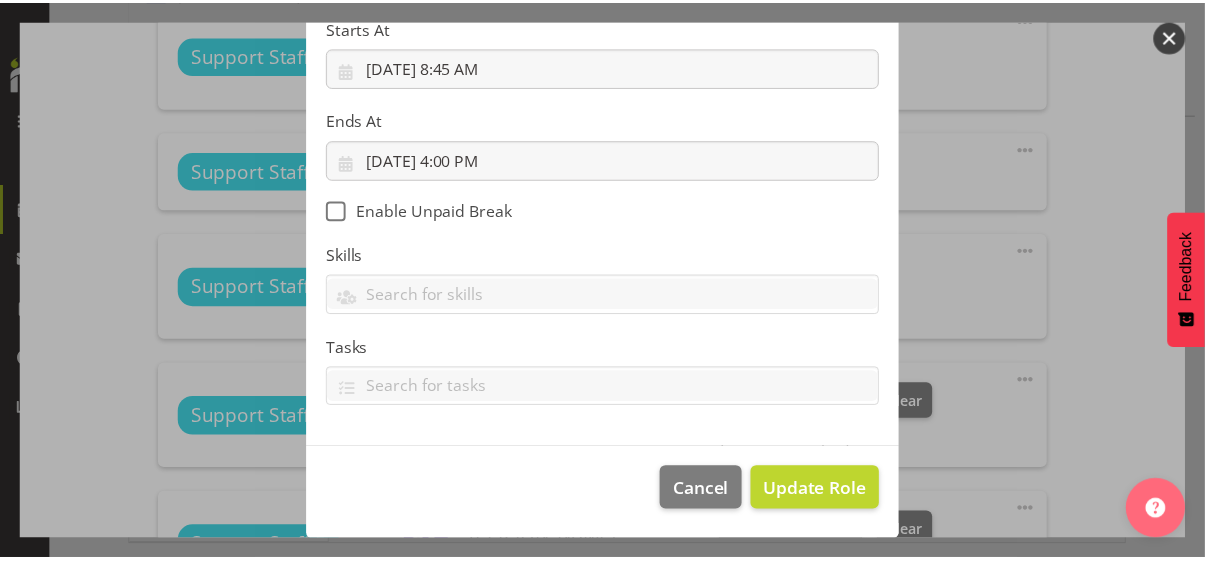 scroll, scrollTop: 346, scrollLeft: 0, axis: vertical 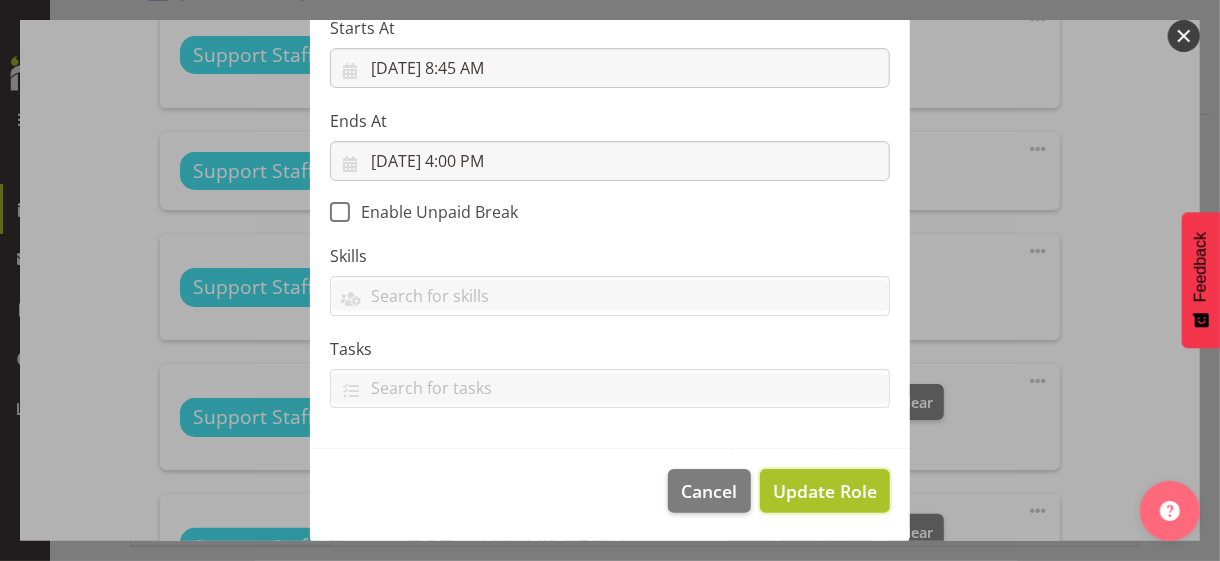 click on "Update Role" at bounding box center [825, 491] 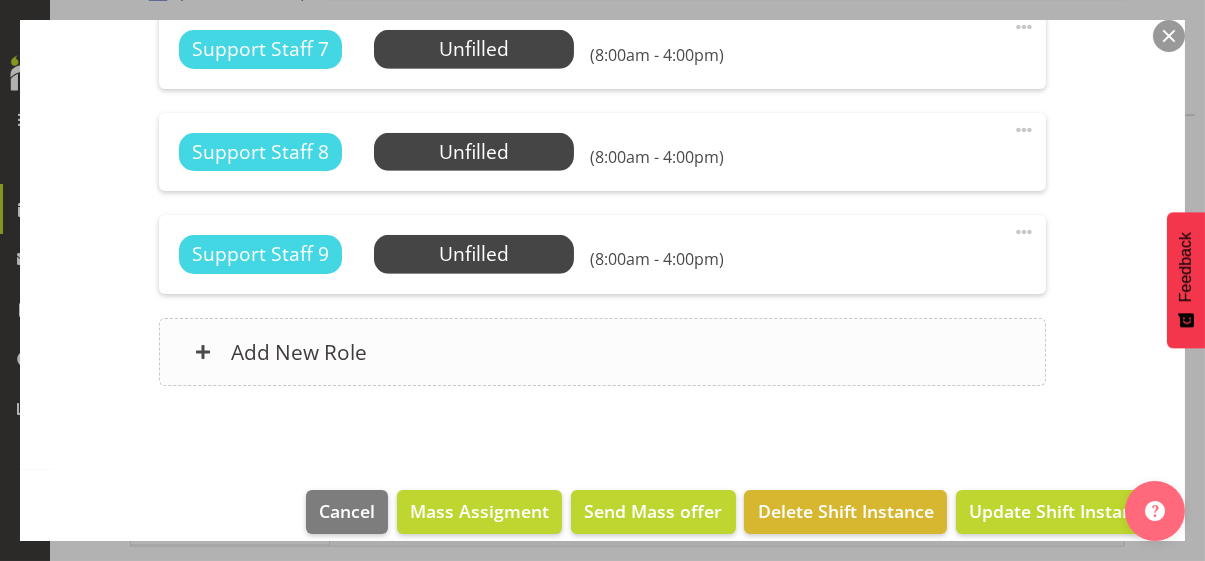 scroll, scrollTop: 2163, scrollLeft: 0, axis: vertical 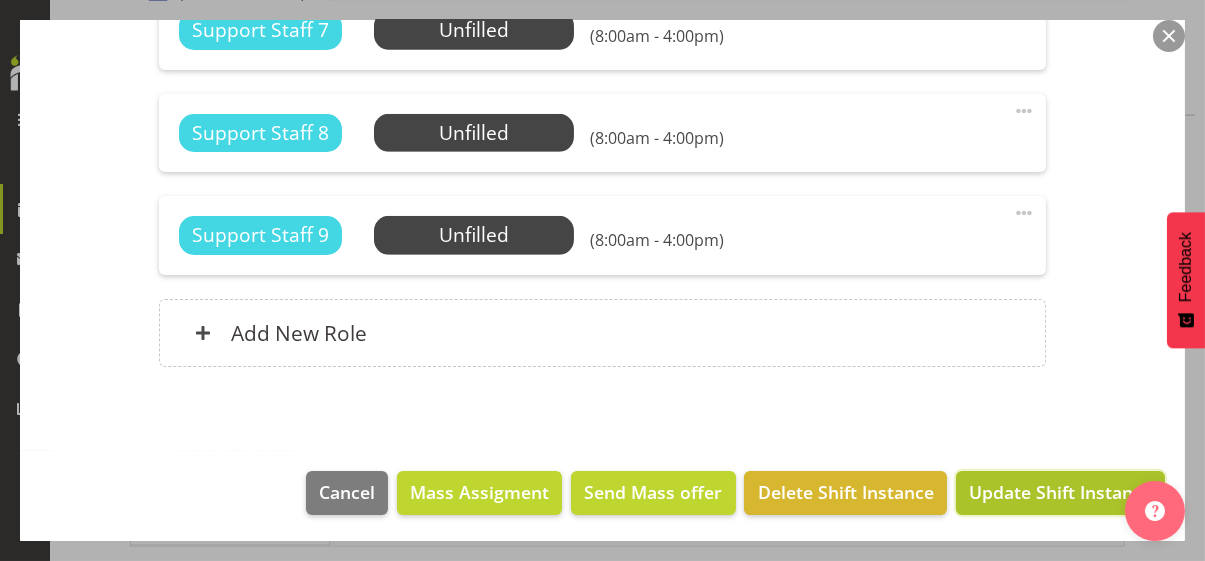 click on "Update Shift Instance" at bounding box center (1060, 492) 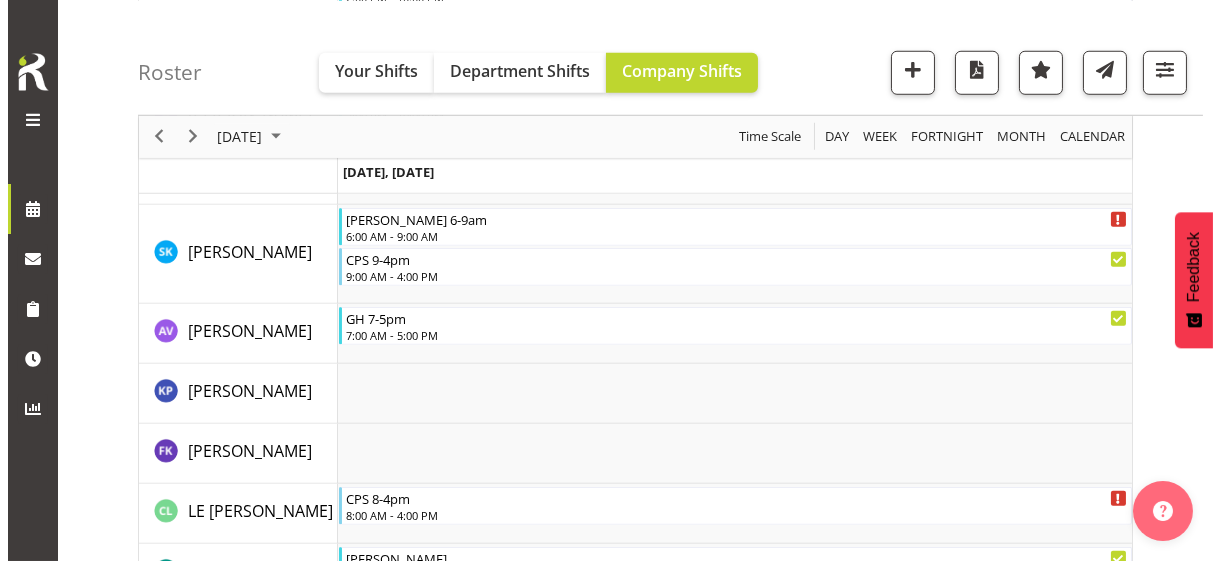 scroll, scrollTop: 3426, scrollLeft: 0, axis: vertical 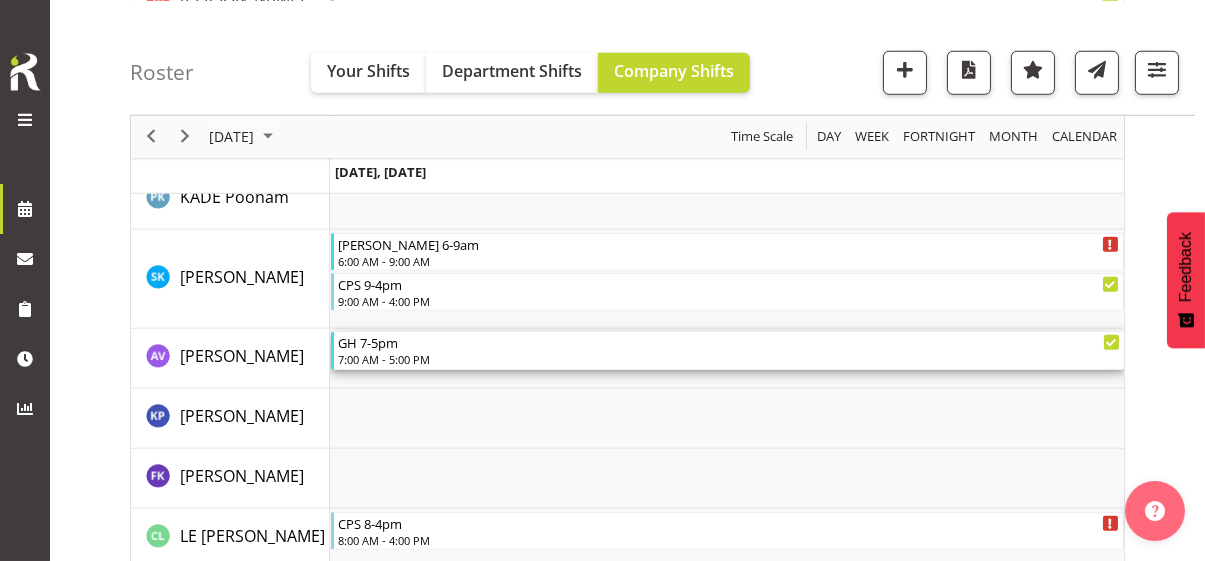 click on "7:00 AM - 5:00 PM" at bounding box center (729, 359) 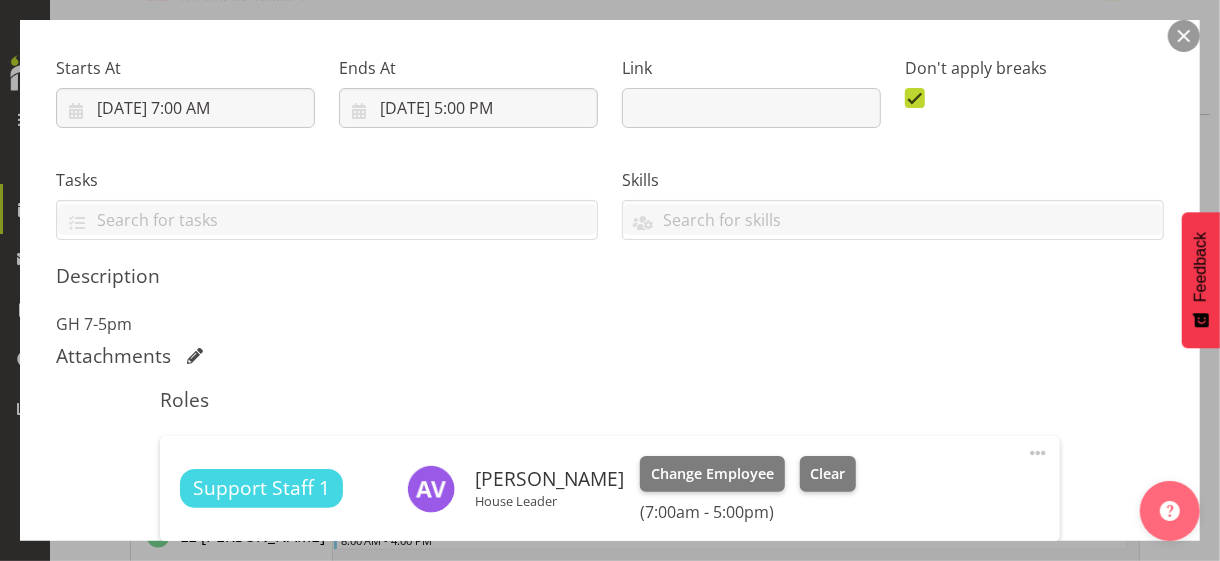 scroll, scrollTop: 561, scrollLeft: 0, axis: vertical 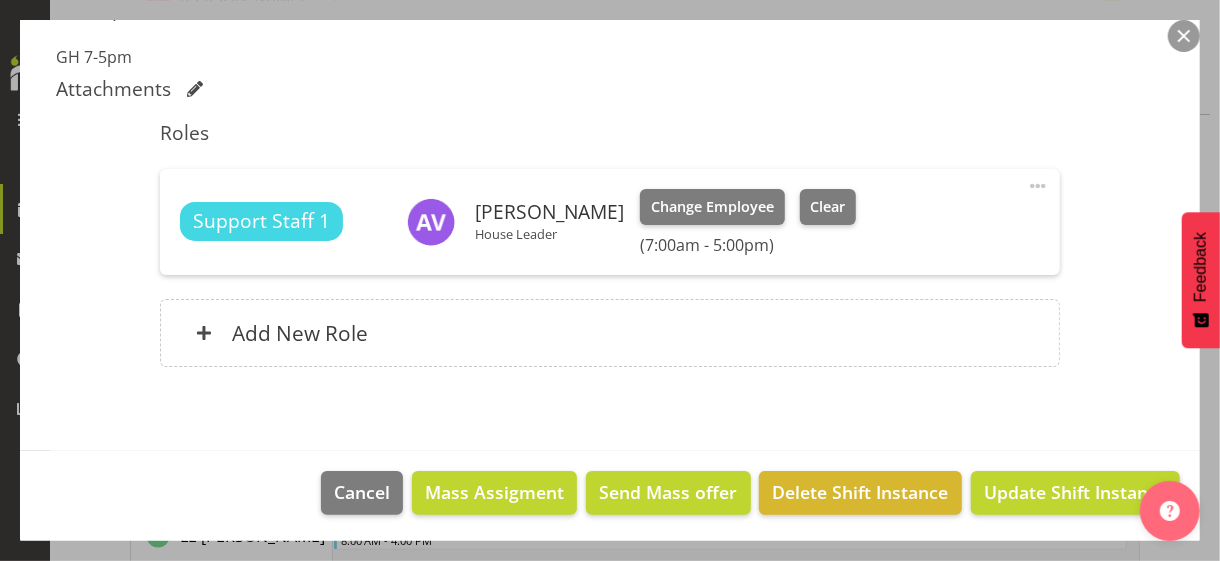 click at bounding box center (1038, 186) 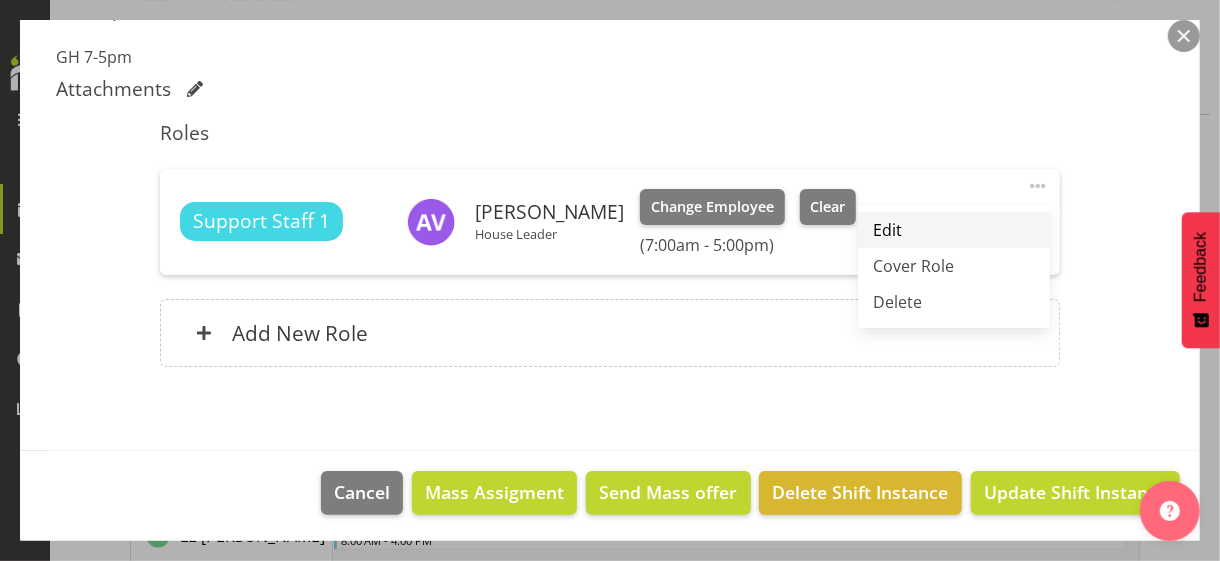 click on "Edit" at bounding box center (954, 230) 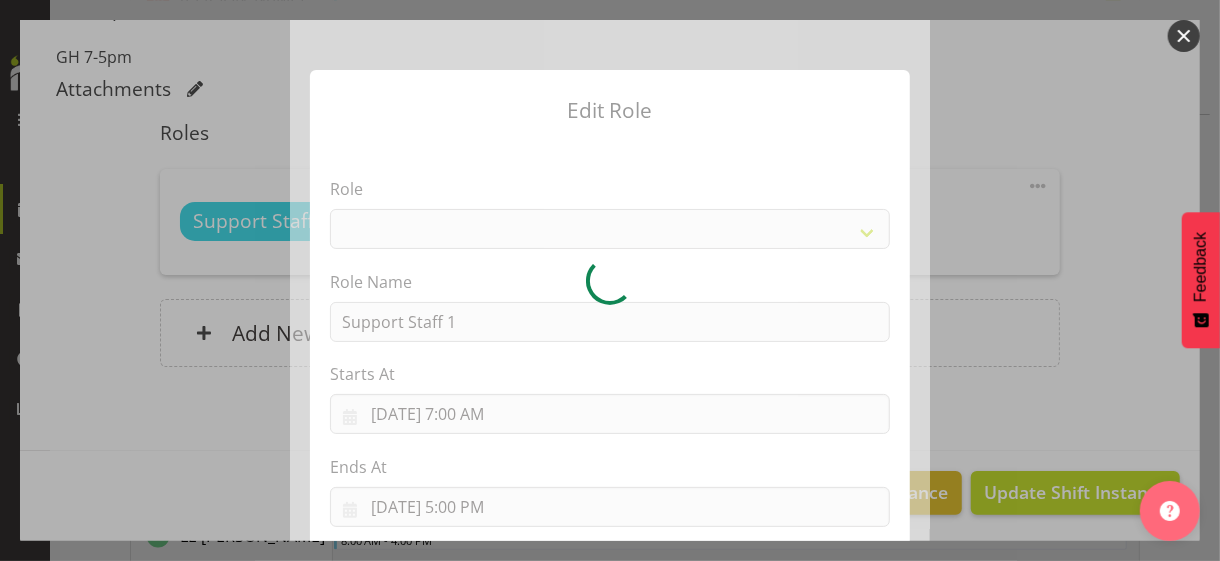 select on "1091" 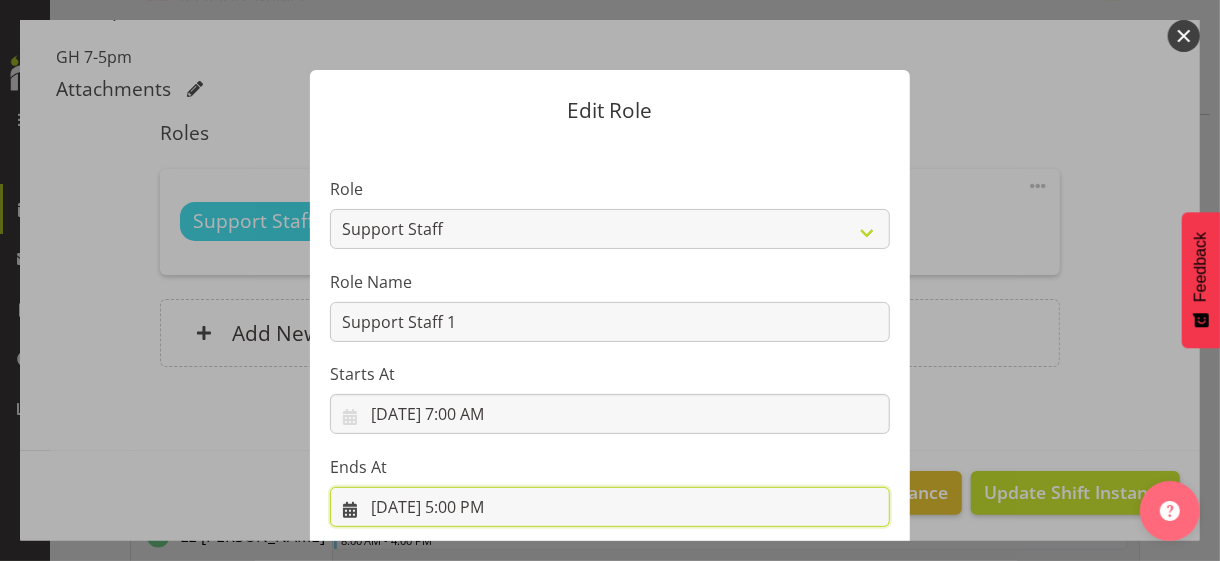 click on "[DATE] 5:00 PM" at bounding box center (610, 507) 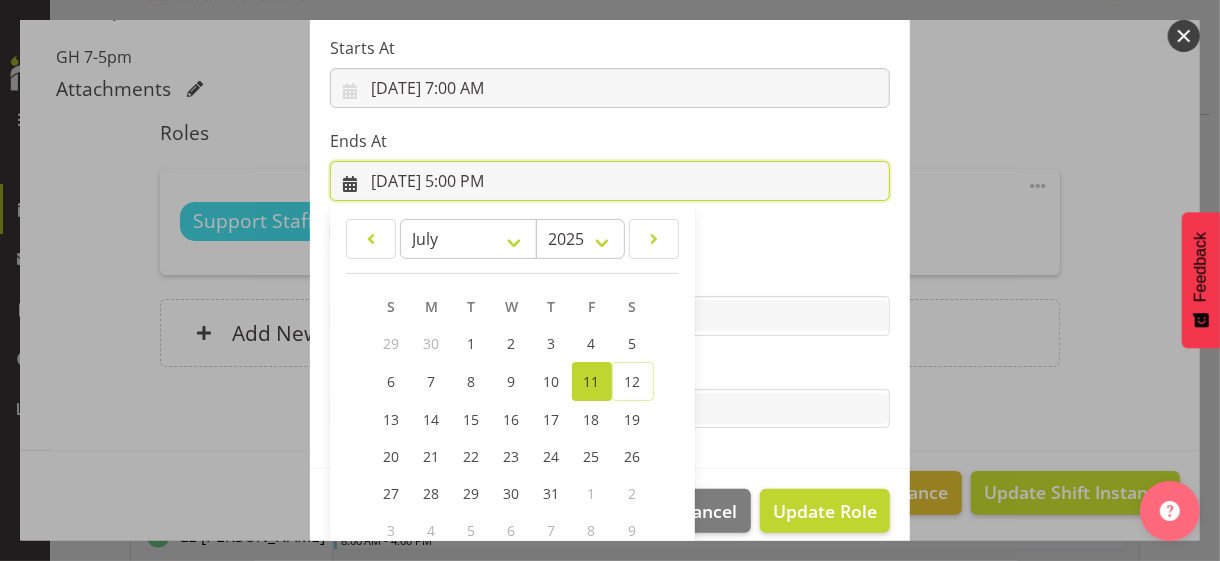 scroll, scrollTop: 441, scrollLeft: 0, axis: vertical 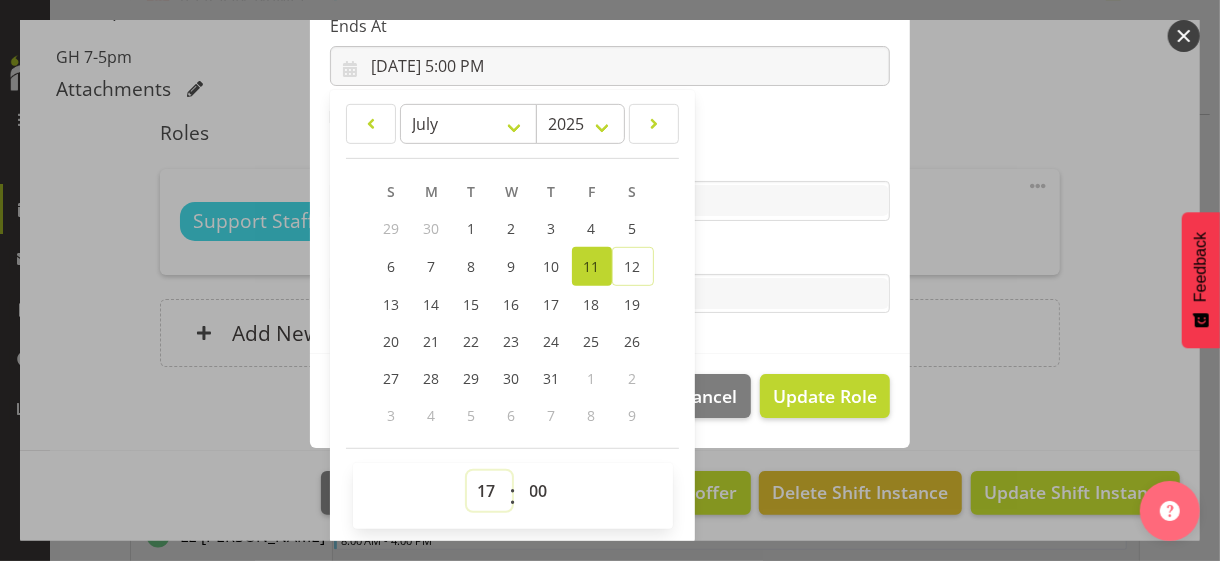 drag, startPoint x: 473, startPoint y: 484, endPoint x: 474, endPoint y: 472, distance: 12.0415945 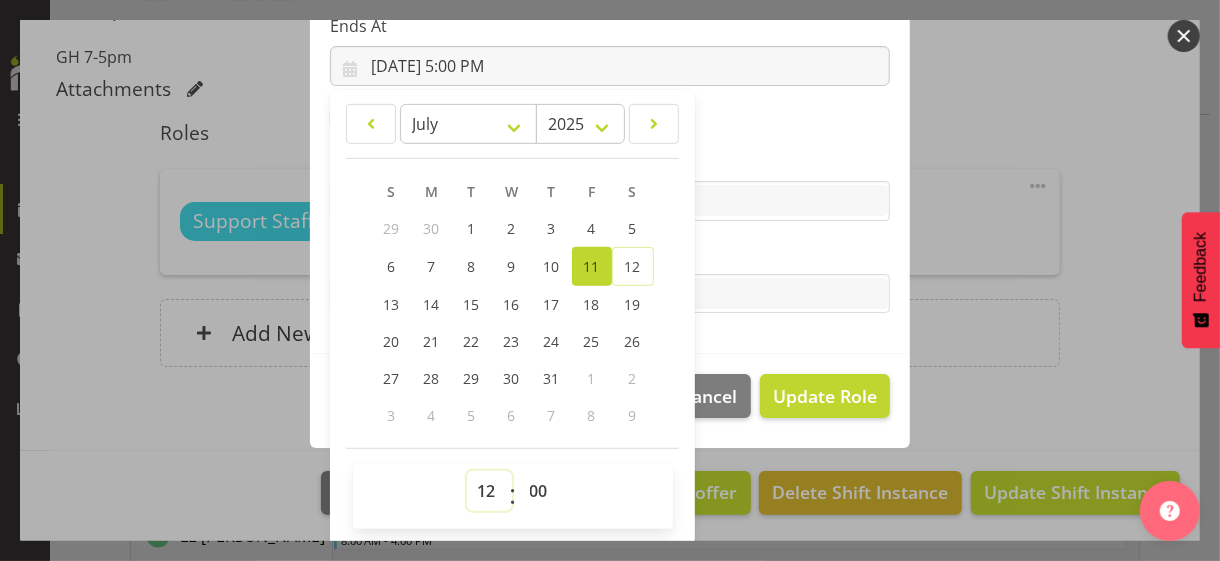 click on "00   01   02   03   04   05   06   07   08   09   10   11   12   13   14   15   16   17   18   19   20   21   22   23" at bounding box center [489, 491] 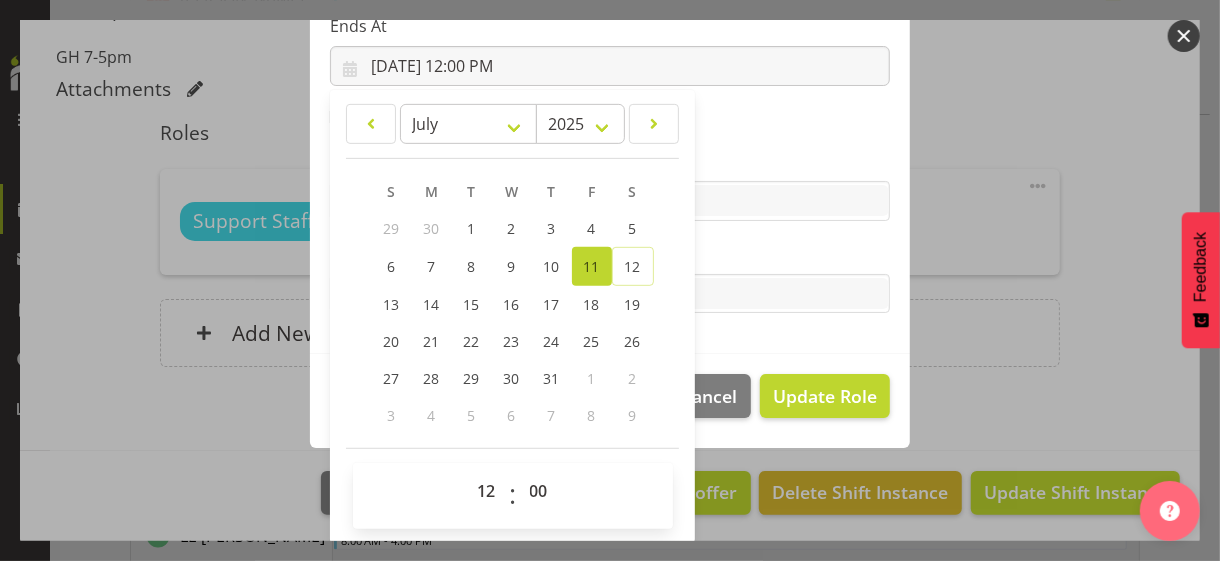 click on "Tasks" at bounding box center (610, 254) 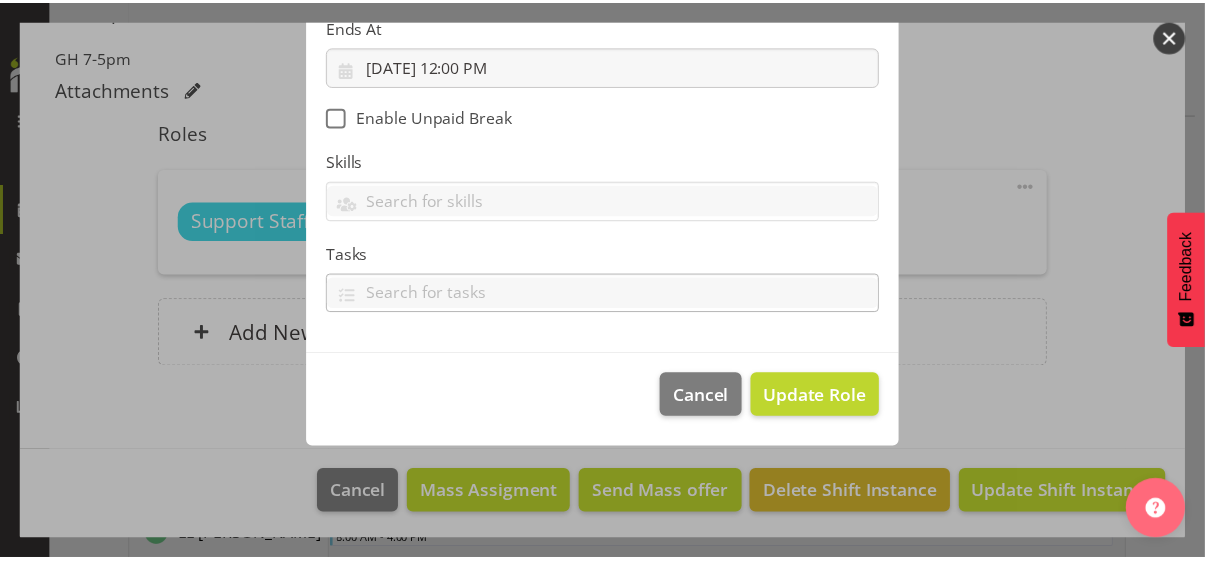 scroll, scrollTop: 346, scrollLeft: 0, axis: vertical 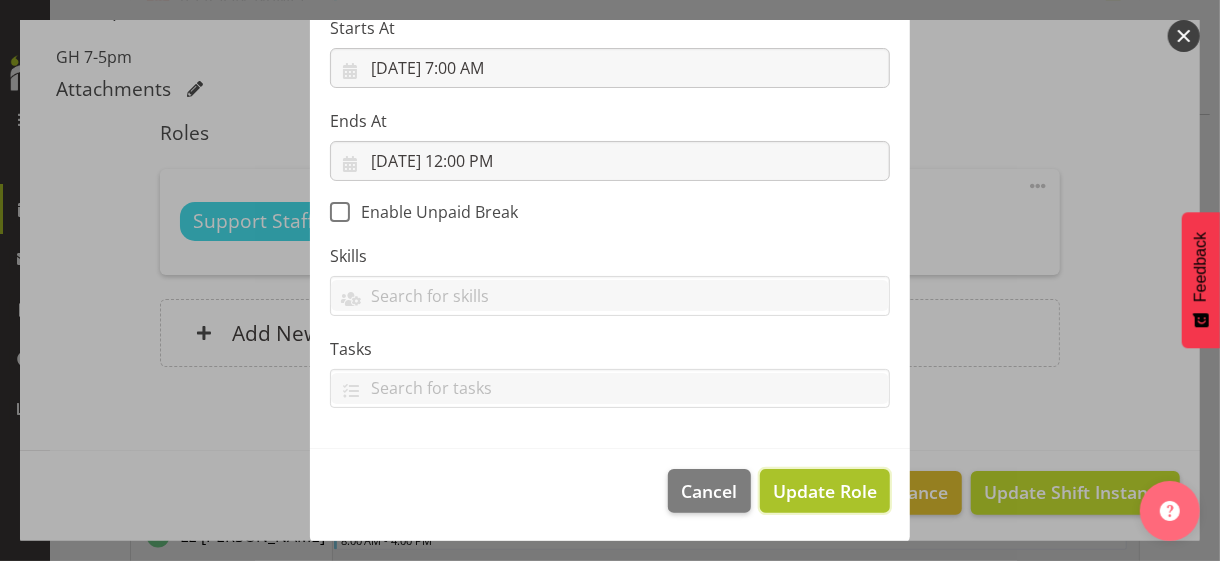 click on "Update Role" at bounding box center (825, 491) 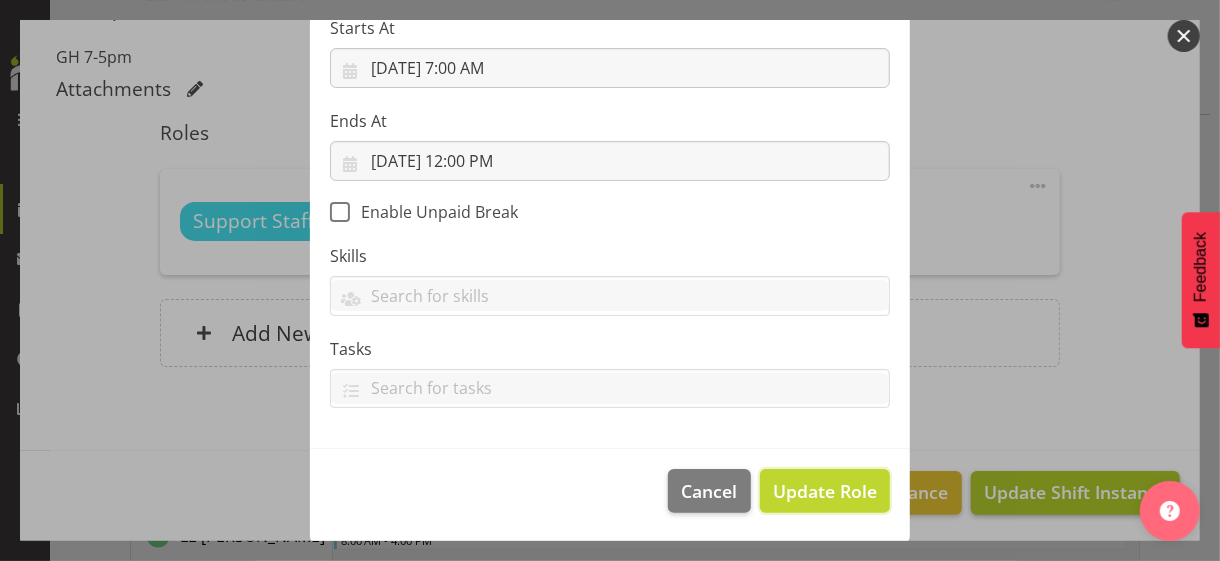 type 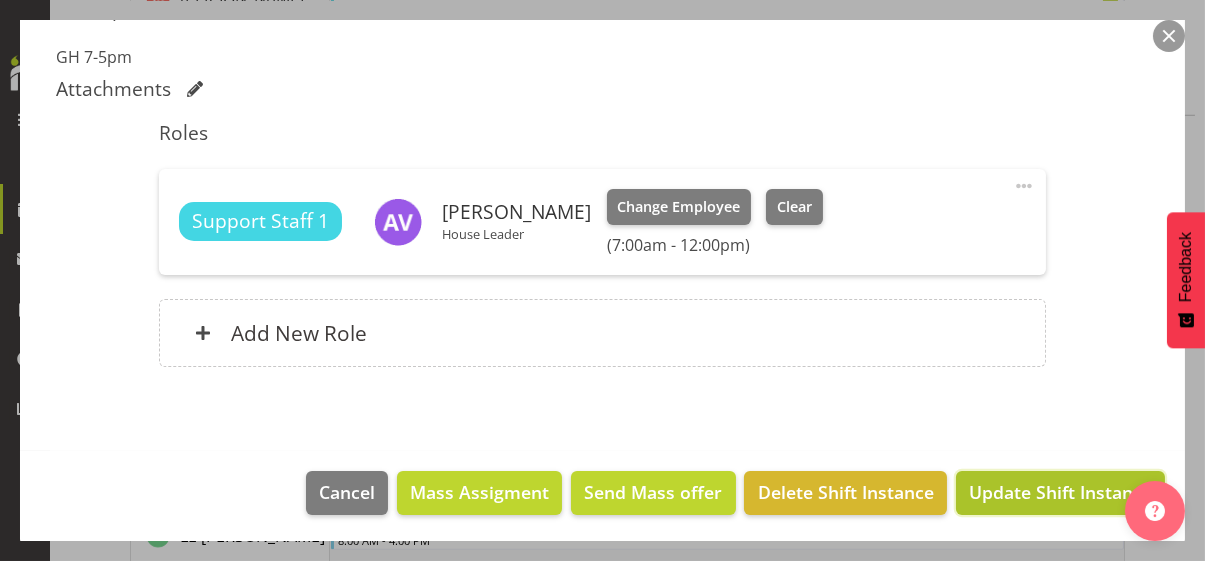 click on "Update Shift Instance" at bounding box center [1060, 492] 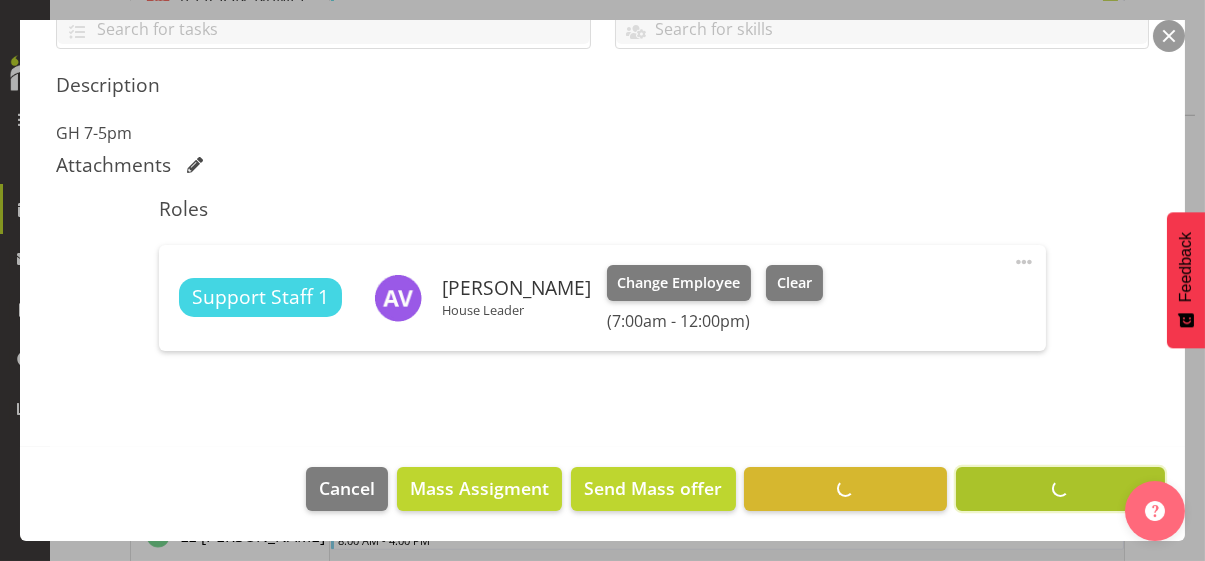scroll, scrollTop: 482, scrollLeft: 0, axis: vertical 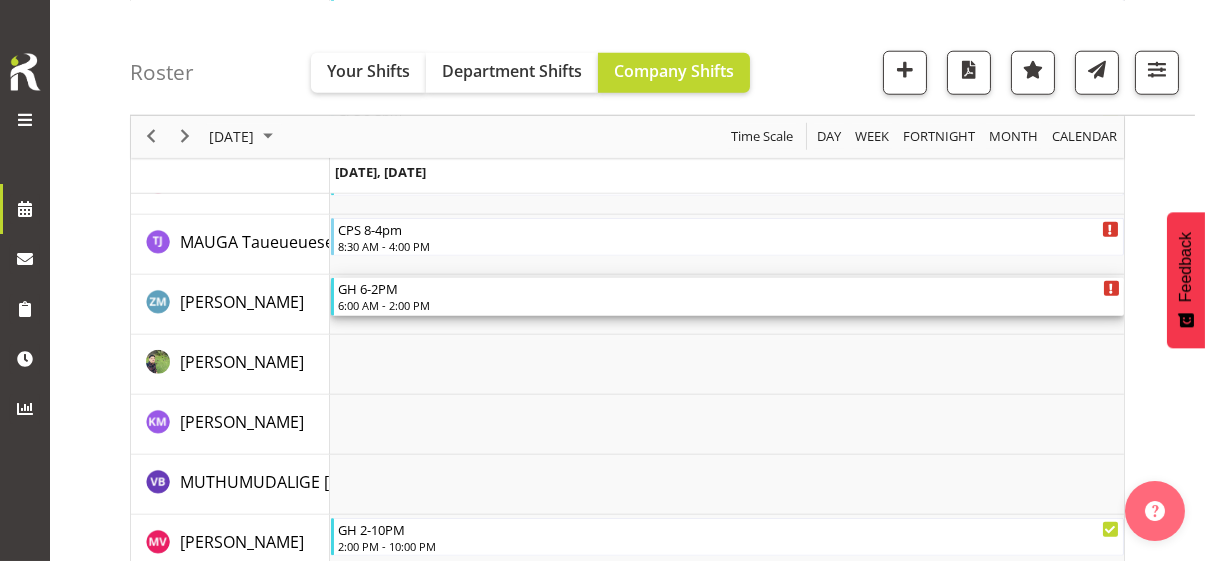 click on "6:00 AM - 2:00 PM" at bounding box center [729, 305] 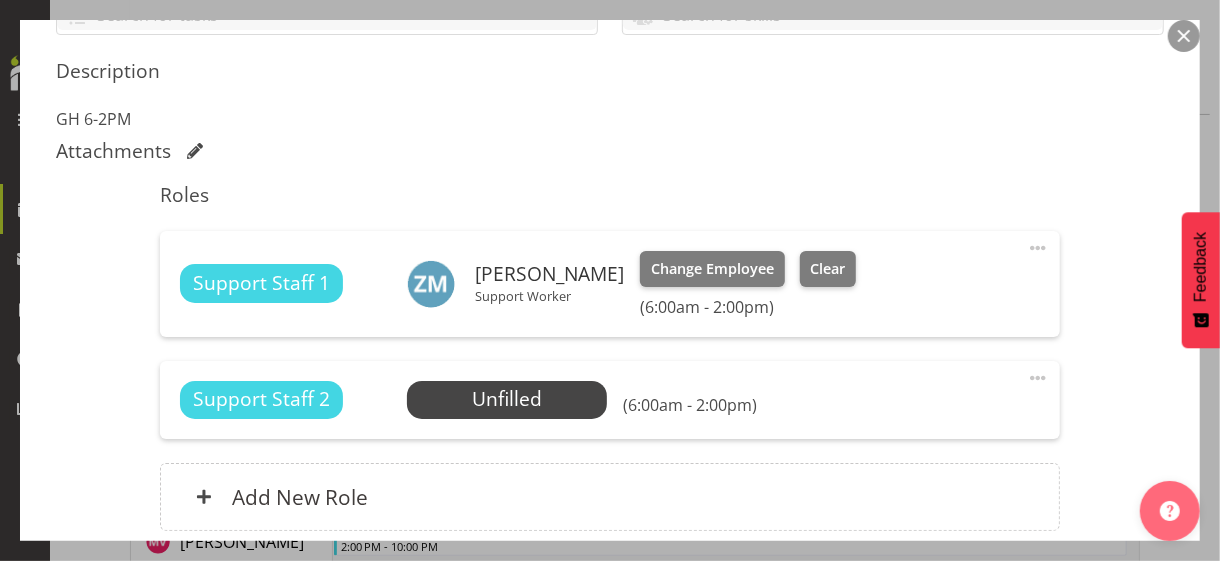scroll, scrollTop: 500, scrollLeft: 0, axis: vertical 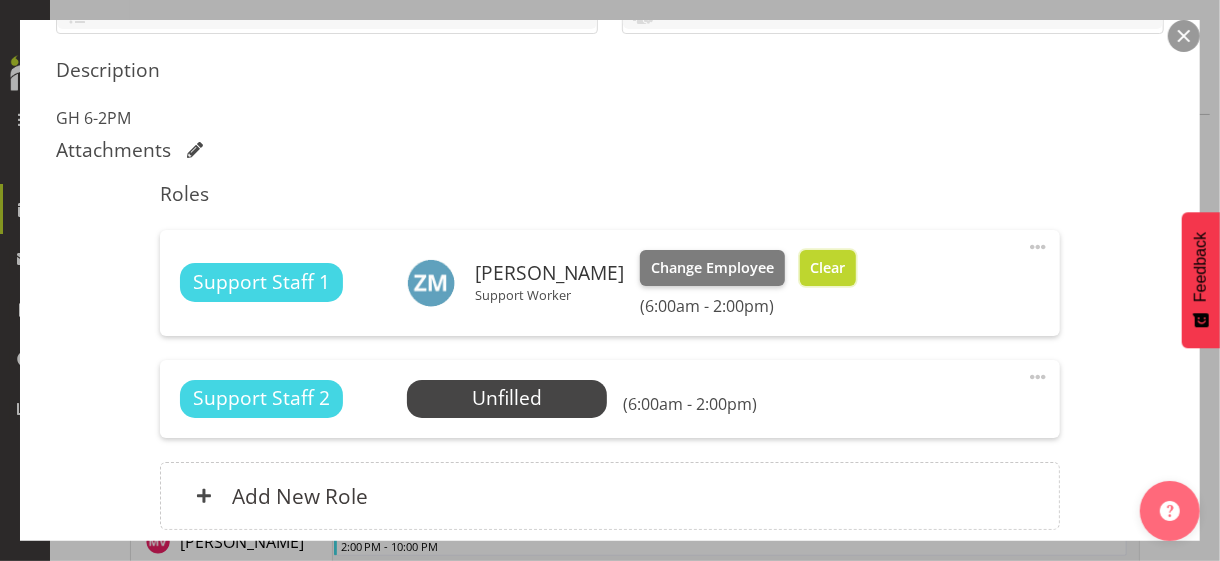 click on "Clear" at bounding box center [827, 268] 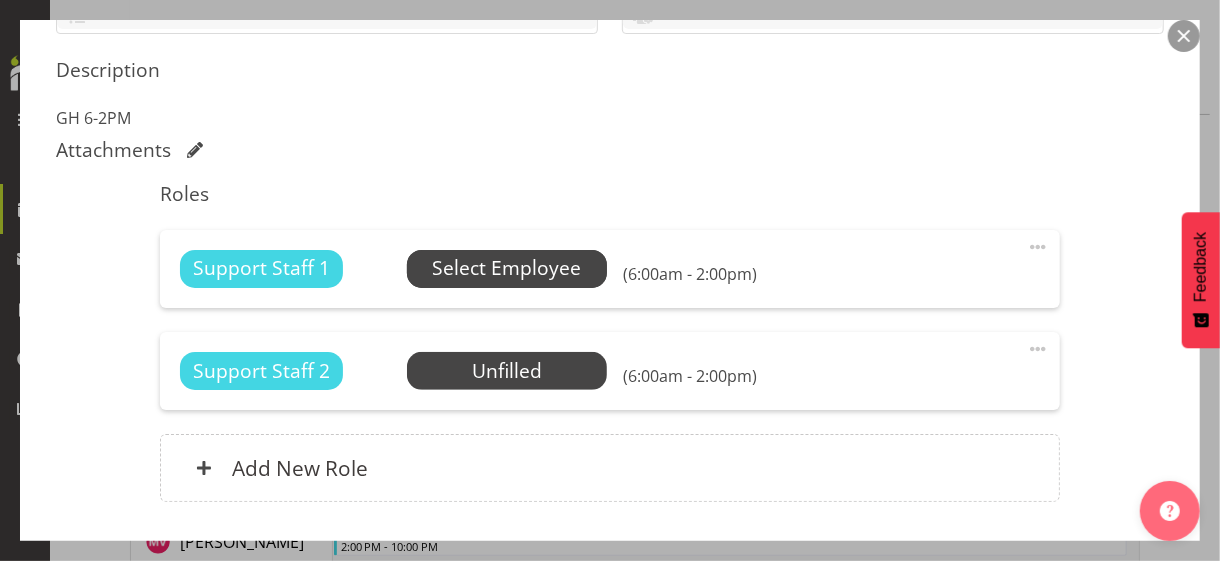 click on "Select Employee" at bounding box center (506, 268) 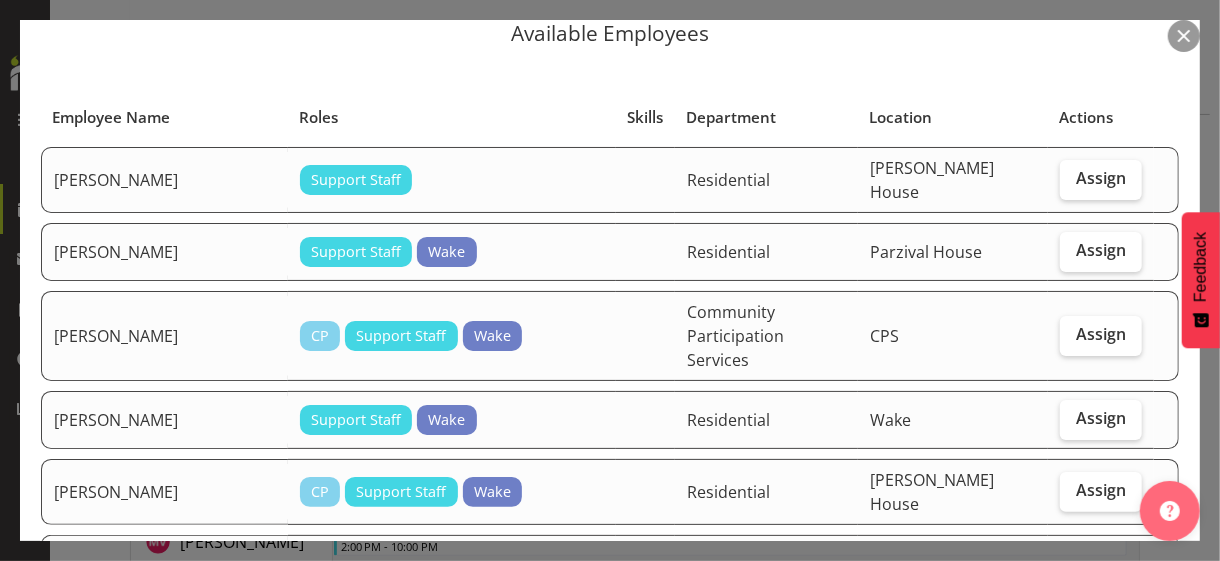 scroll, scrollTop: 100, scrollLeft: 0, axis: vertical 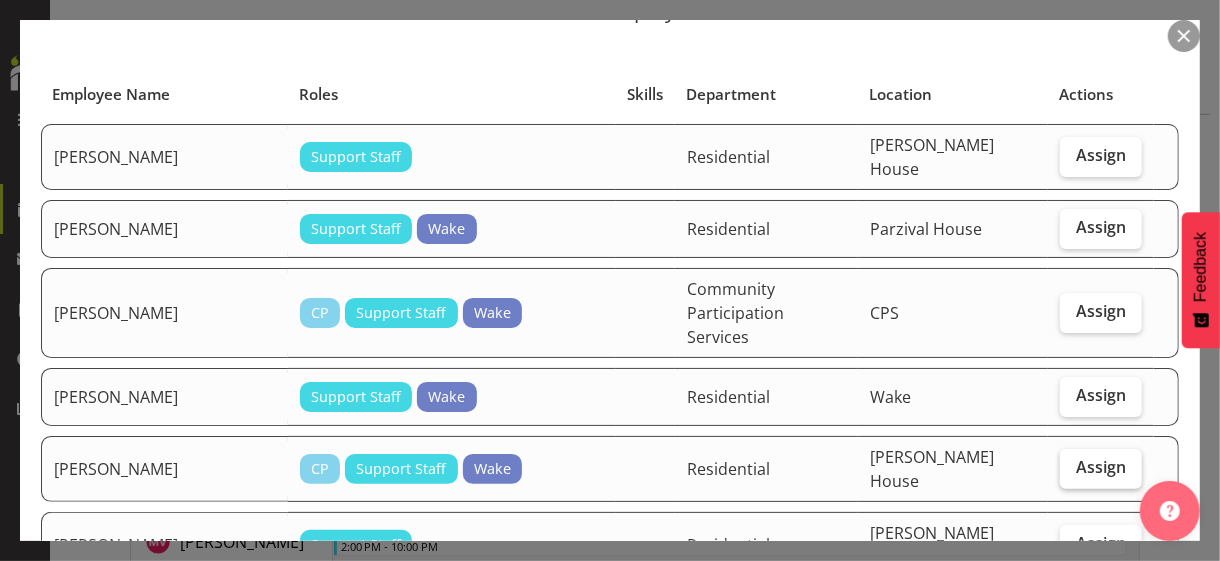 click on "Assign" at bounding box center [1101, 467] 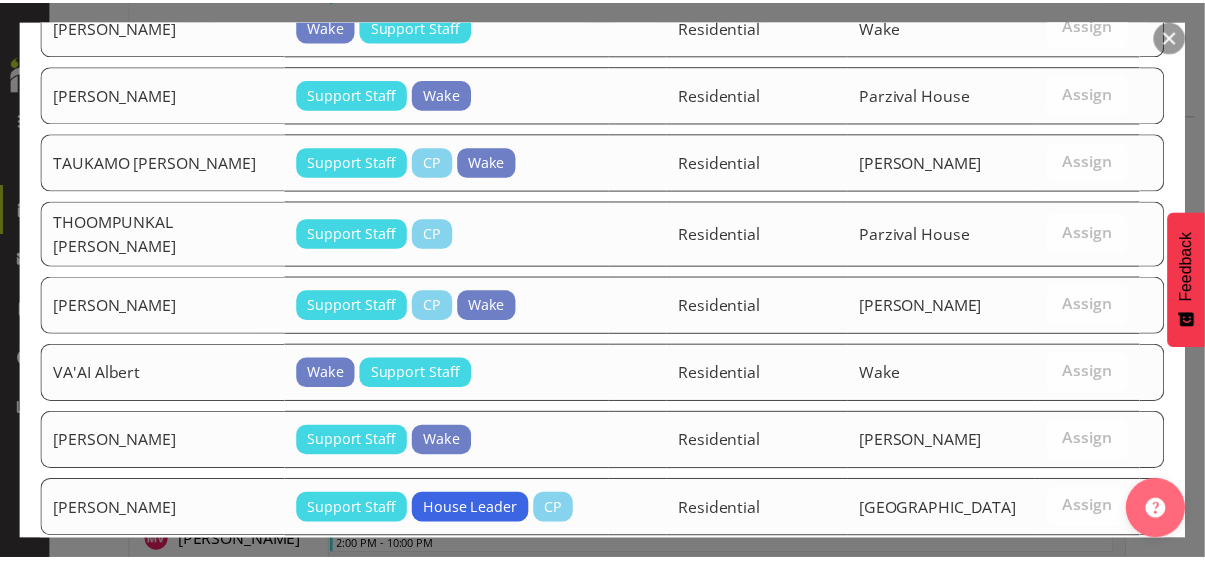 scroll, scrollTop: 3038, scrollLeft: 0, axis: vertical 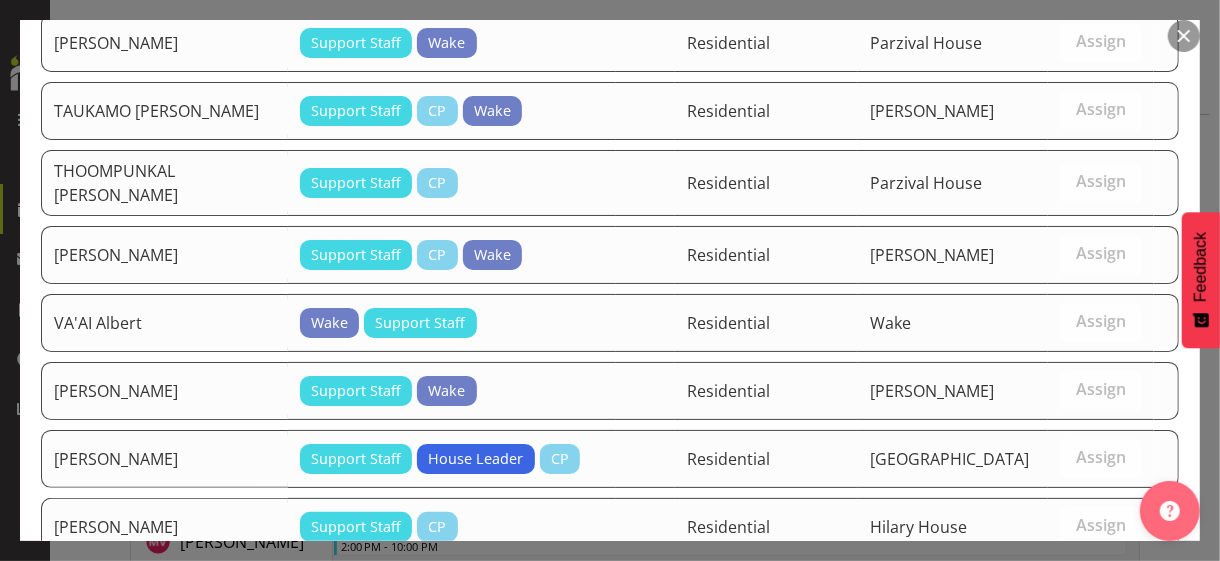 click on "Assign [PERSON_NAME]" at bounding box center (1066, 629) 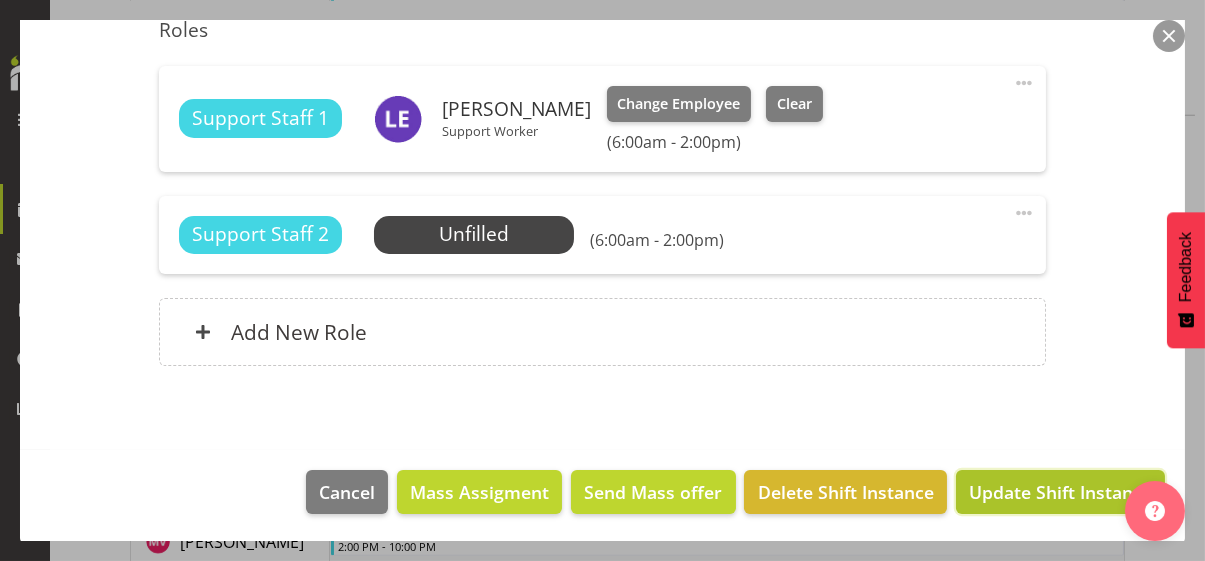 click on "Update Shift Instance" at bounding box center [1060, 492] 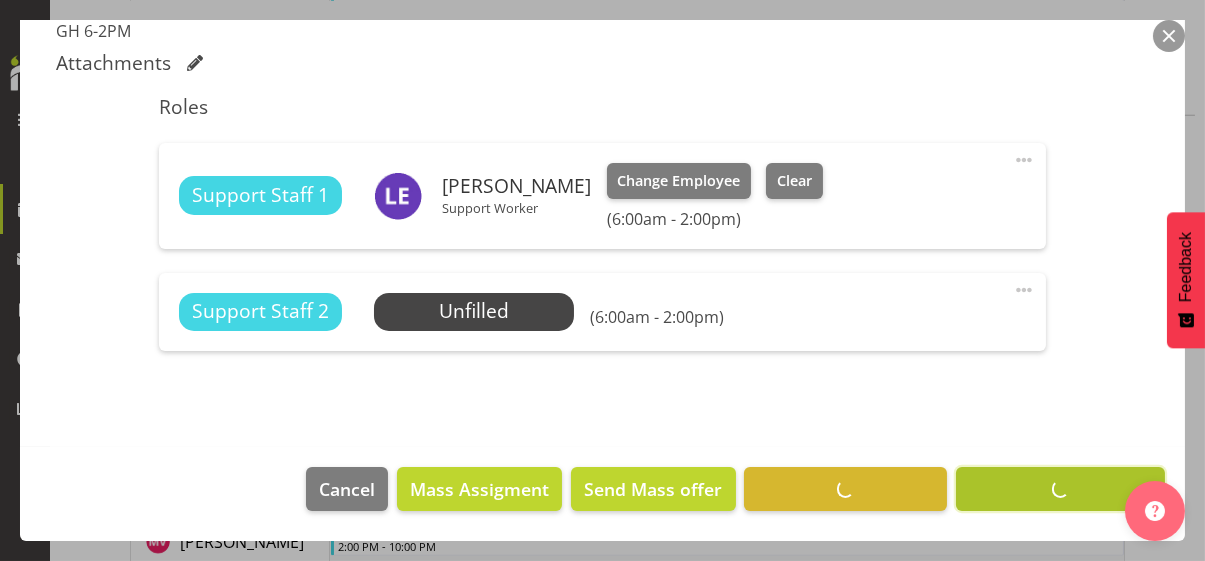 scroll, scrollTop: 584, scrollLeft: 0, axis: vertical 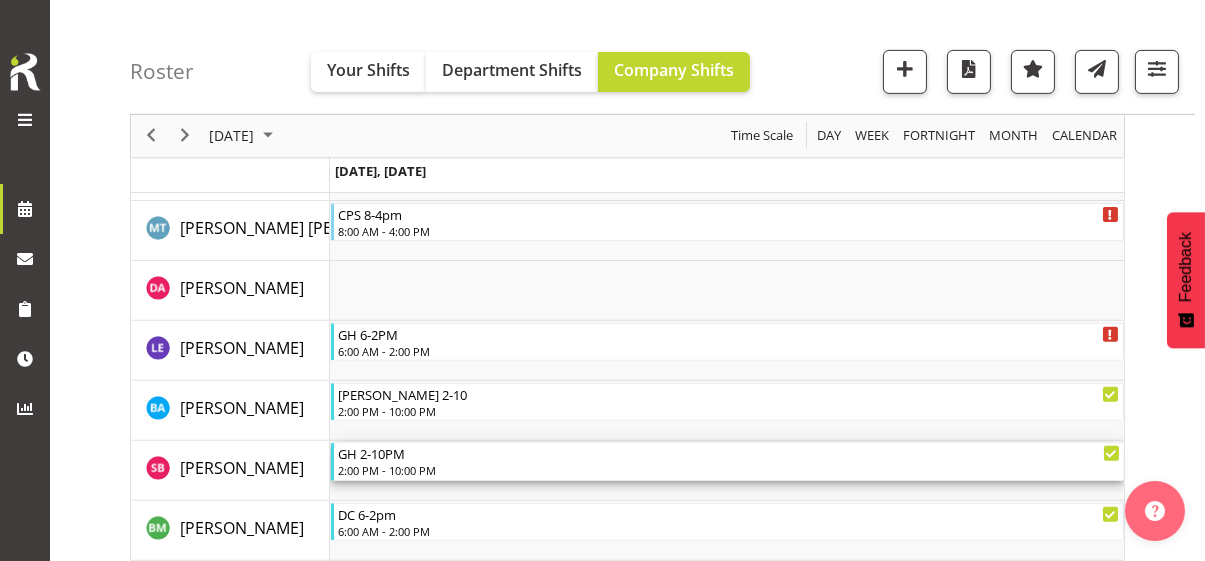click on "2:00 PM - 10:00 PM" at bounding box center [729, 470] 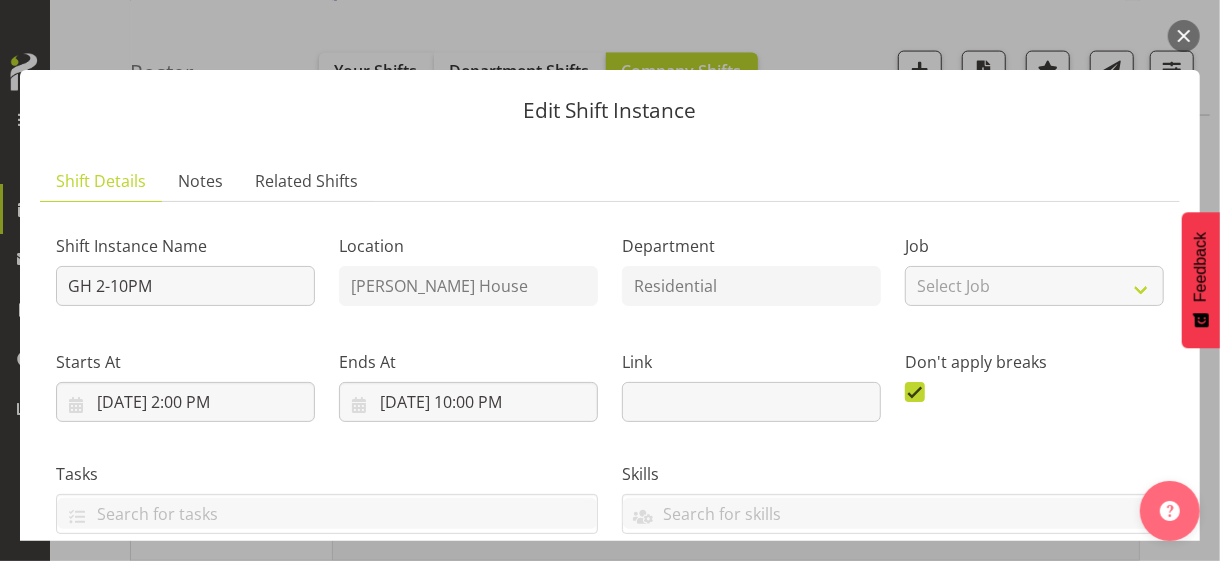 scroll, scrollTop: 600, scrollLeft: 0, axis: vertical 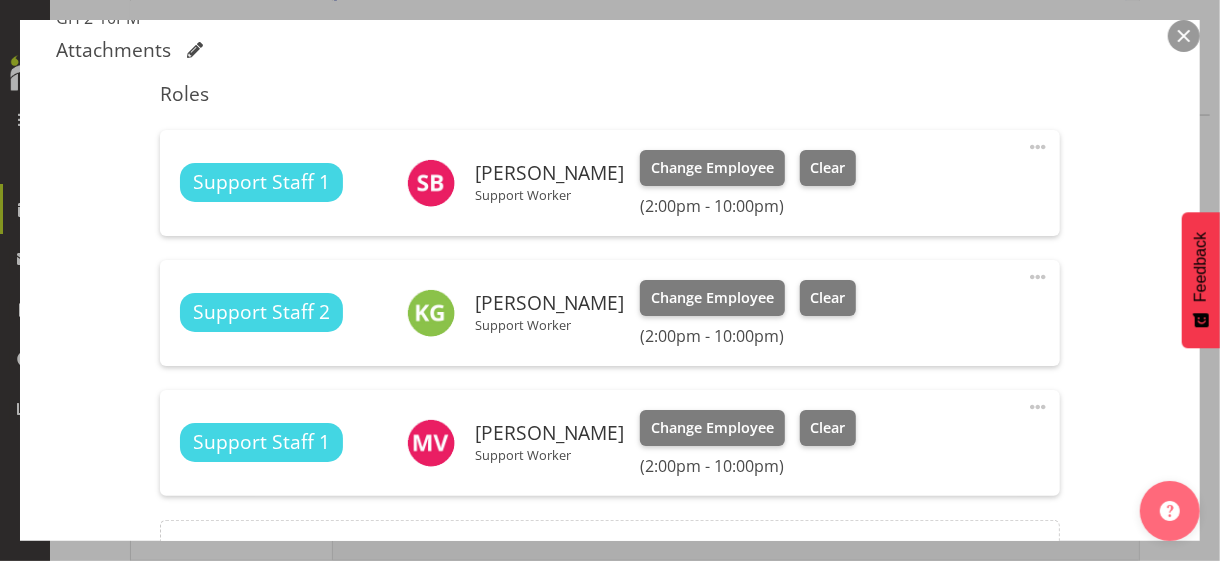 click at bounding box center (1038, 147) 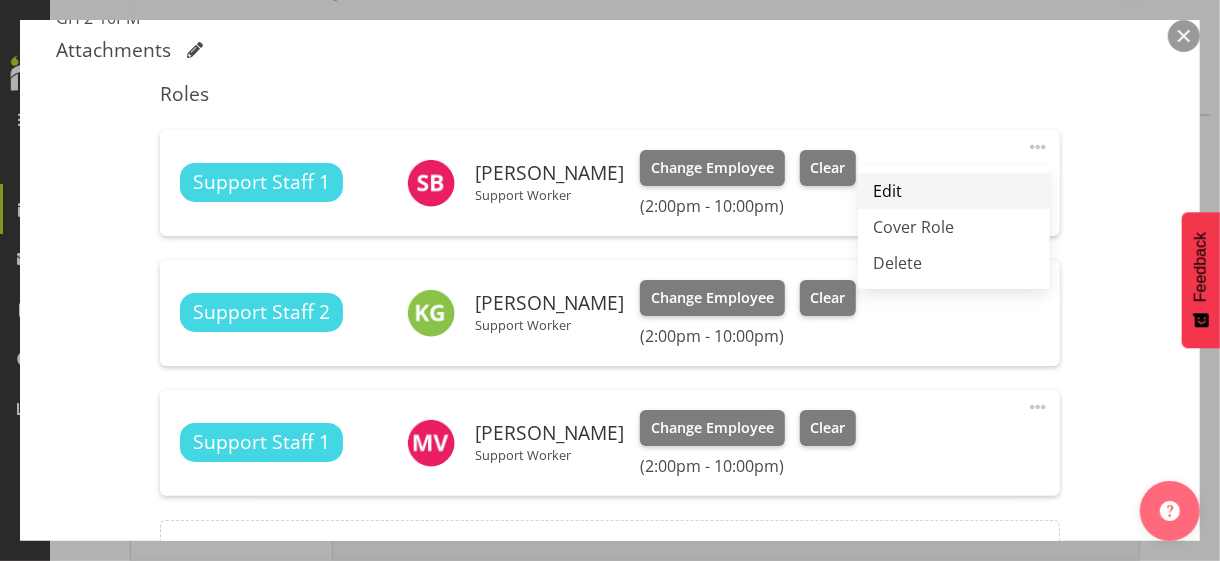 click on "Edit" at bounding box center (954, 191) 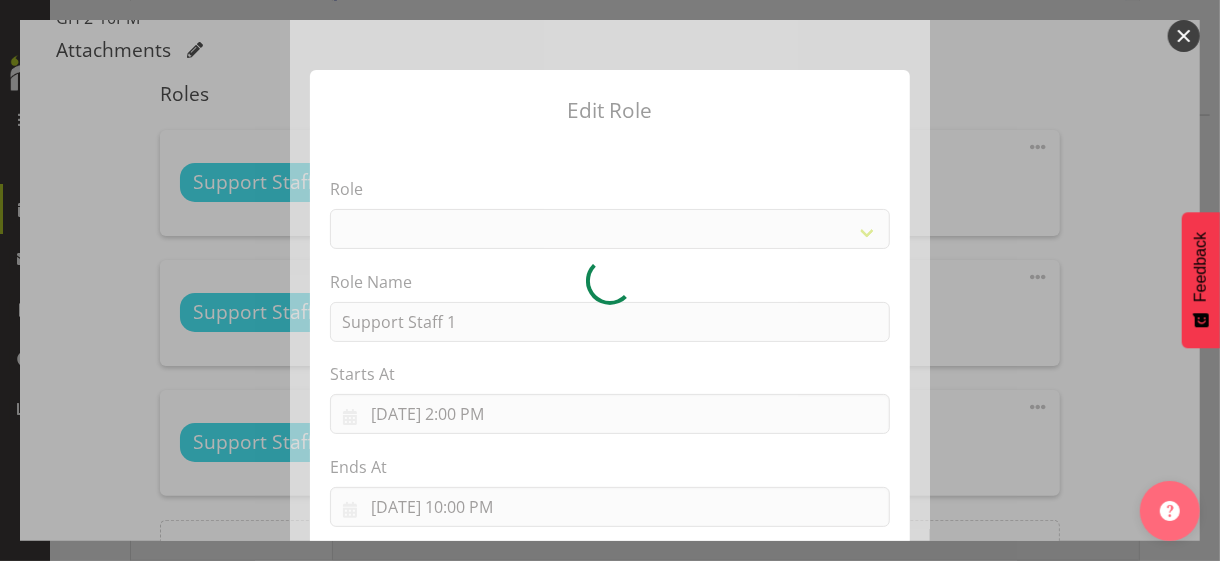 select on "1091" 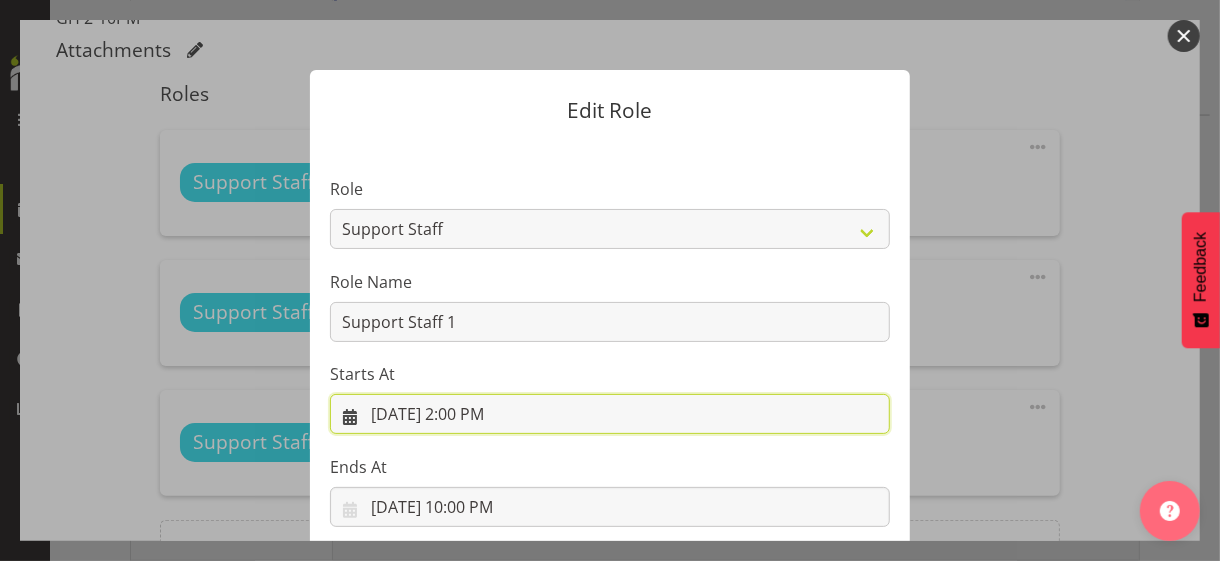 click on "[DATE] 2:00 PM" at bounding box center [610, 414] 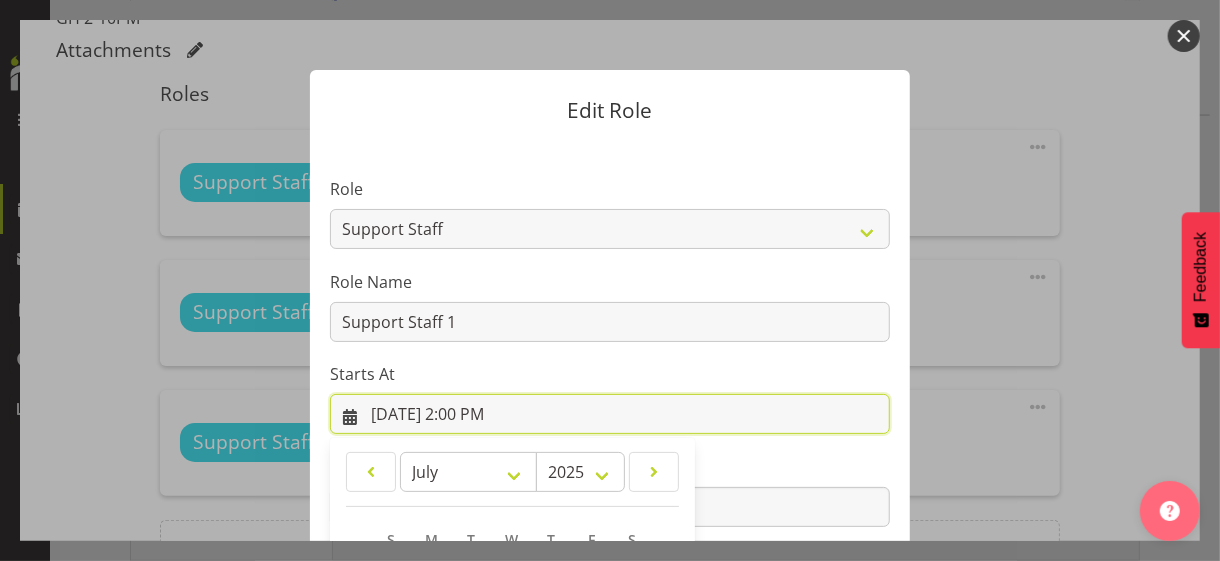 scroll, scrollTop: 347, scrollLeft: 0, axis: vertical 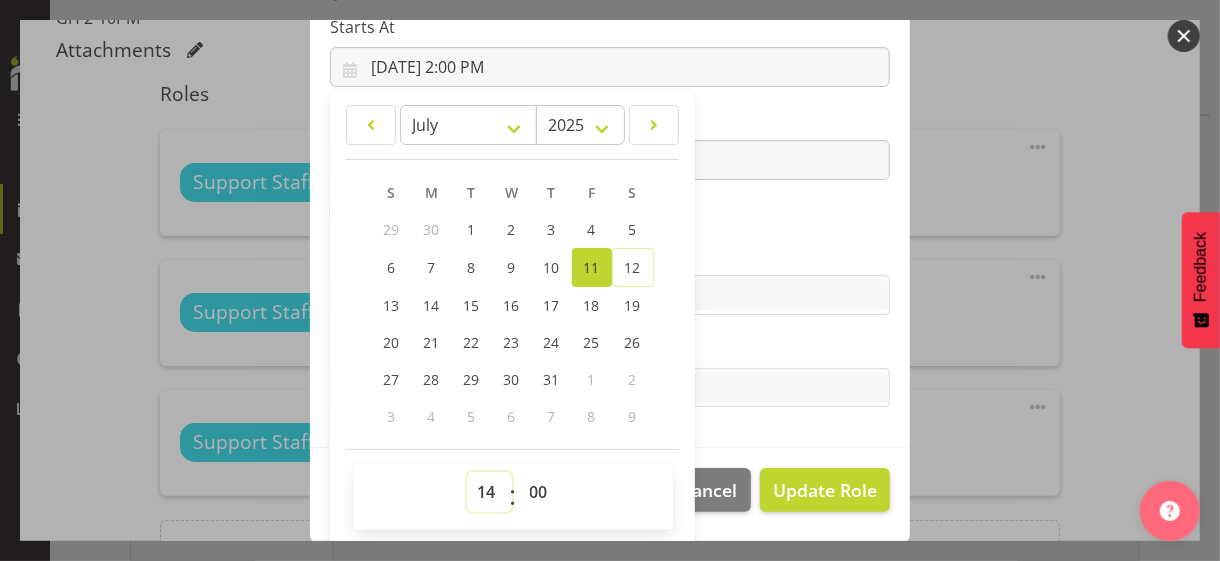 drag, startPoint x: 481, startPoint y: 485, endPoint x: 483, endPoint y: 472, distance: 13.152946 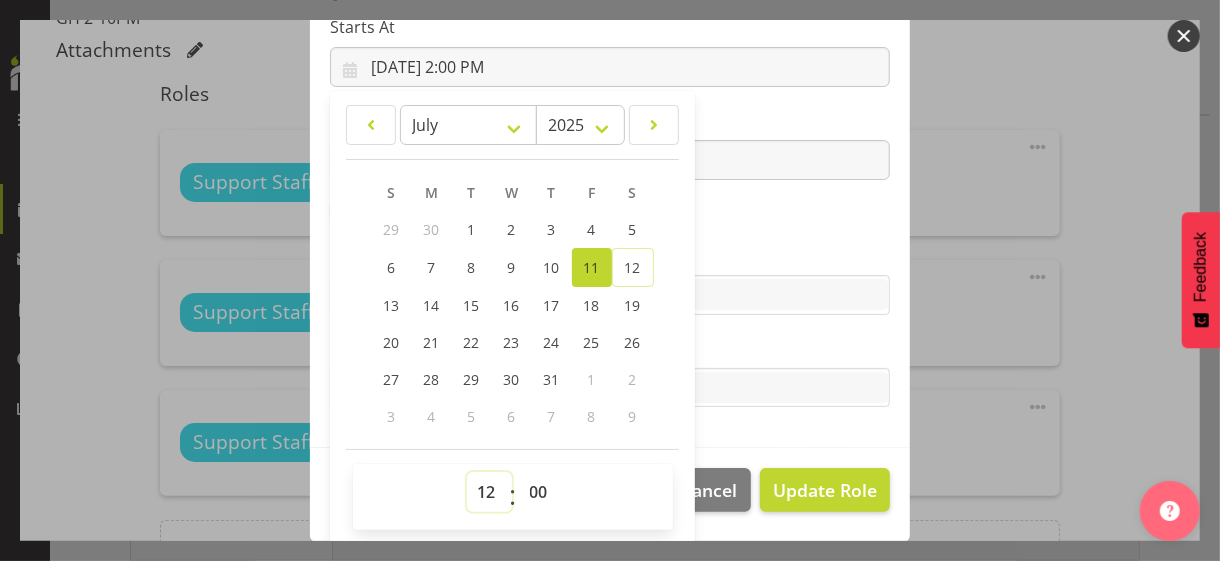 click on "00   01   02   03   04   05   06   07   08   09   10   11   12   13   14   15   16   17   18   19   20   21   22   23" at bounding box center (489, 492) 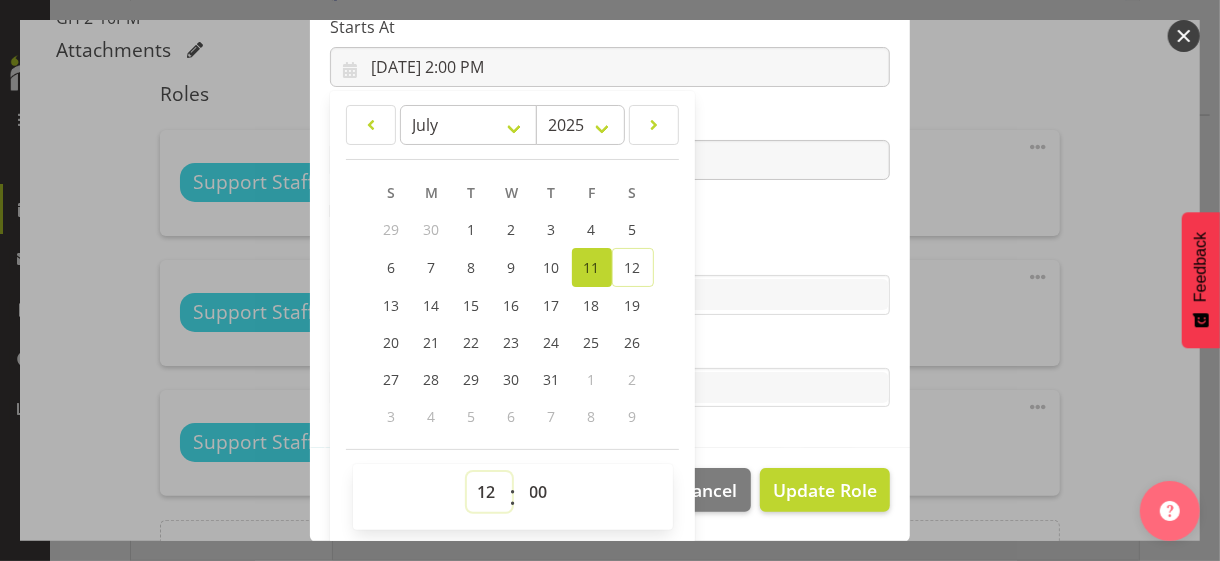 type on "[DATE] 12:00 PM" 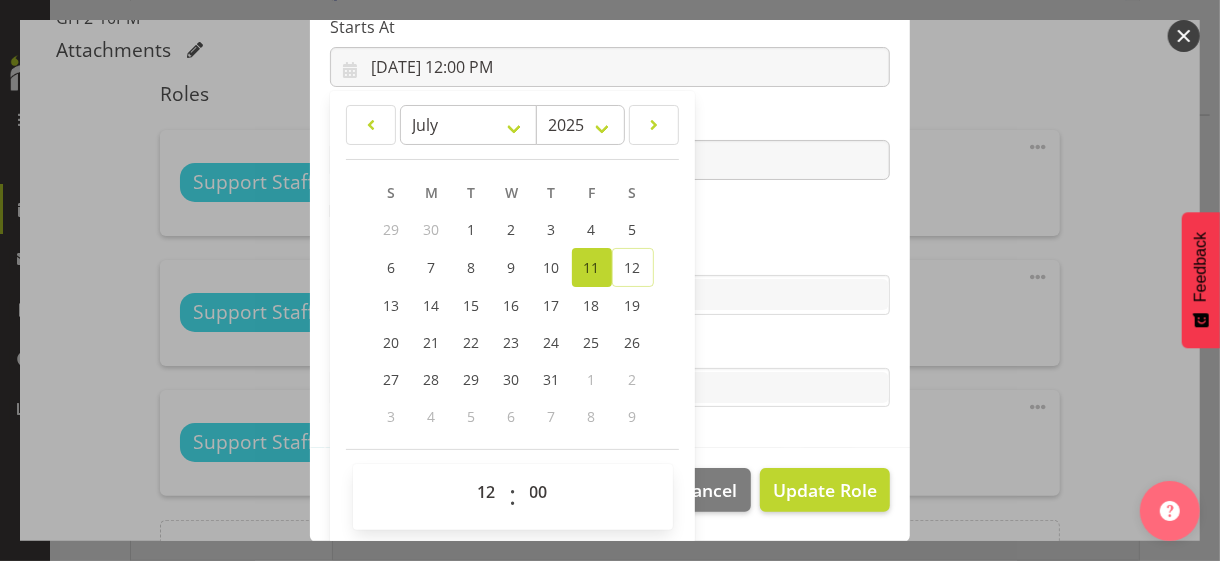 click on "Role CP House Leader Support Staff Wake   Role Name Support Staff 1
Starts At
[DATE] 12:00 PM  January   February   March   April   May   June   July   August   September   October   November   [DATE]   2034   2033   2032   2031   2030   2029   2028   2027   2026   2025   2024   2023   2022   2021   2020   2019   2018   2017   2016   2015   2014   2013   2012   2011   2010   2009   2008   2007   2006   2005   2004   2003   2002   2001   2000   1999   1998   1997   1996   1995   1994   1993   1992   1991   1990   1989   1988   1987   1986   1985   1984   1983   1982   1981   1980   1979   1978   1977   1976   1975   1974   1973   1972   1971   1970   1969   1968   1967   1966   1965   1964   1963   1962   1961   1960   1959   1958   1957   1956   1955   1954   1953   1952   1951   1950   1949   1948   1947   1946   1945   1944   1943   1942   1941   1940   1939   1938   1937   1936   1935   1934   1933   1932   1931   1930   1929   1928   1927   1926   1925  S M T W T F S 29" at bounding box center [610, 121] 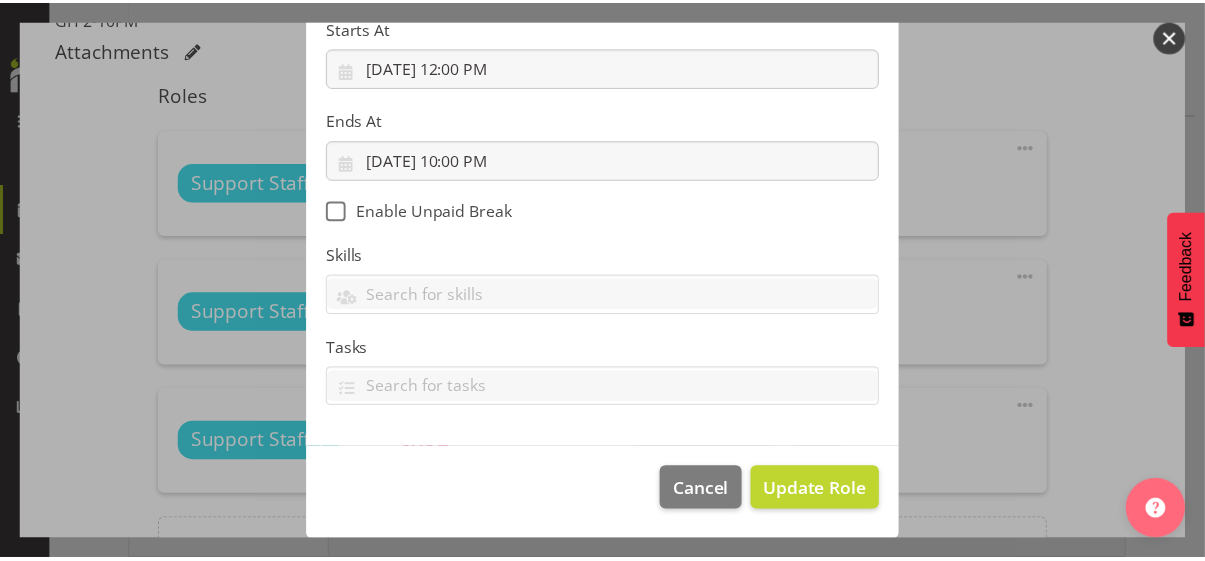 scroll, scrollTop: 346, scrollLeft: 0, axis: vertical 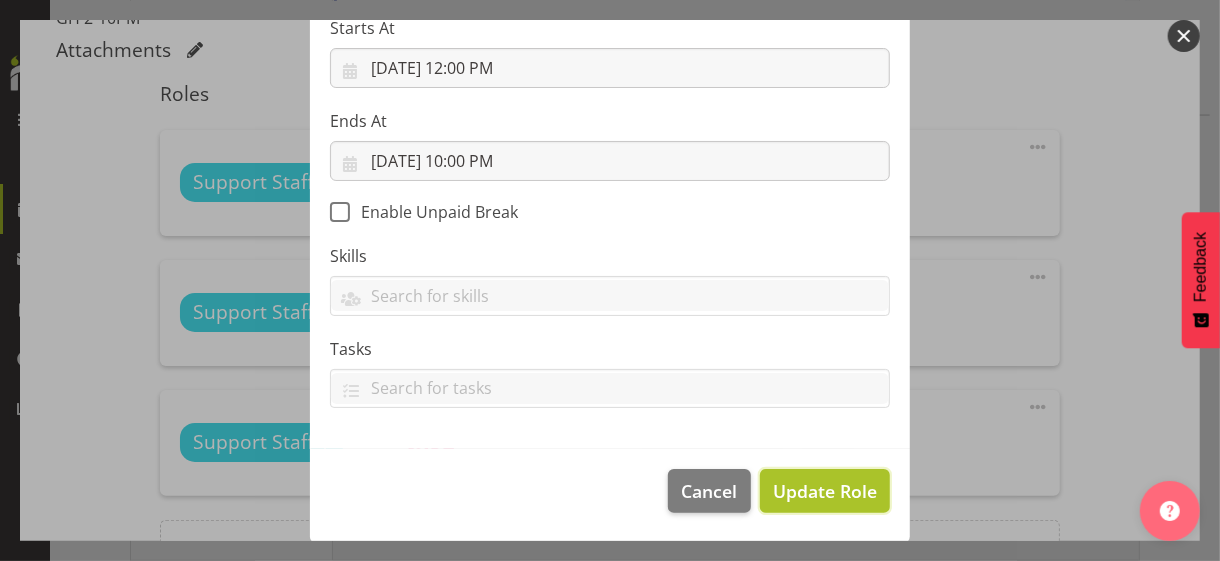 click on "Update Role" at bounding box center [825, 491] 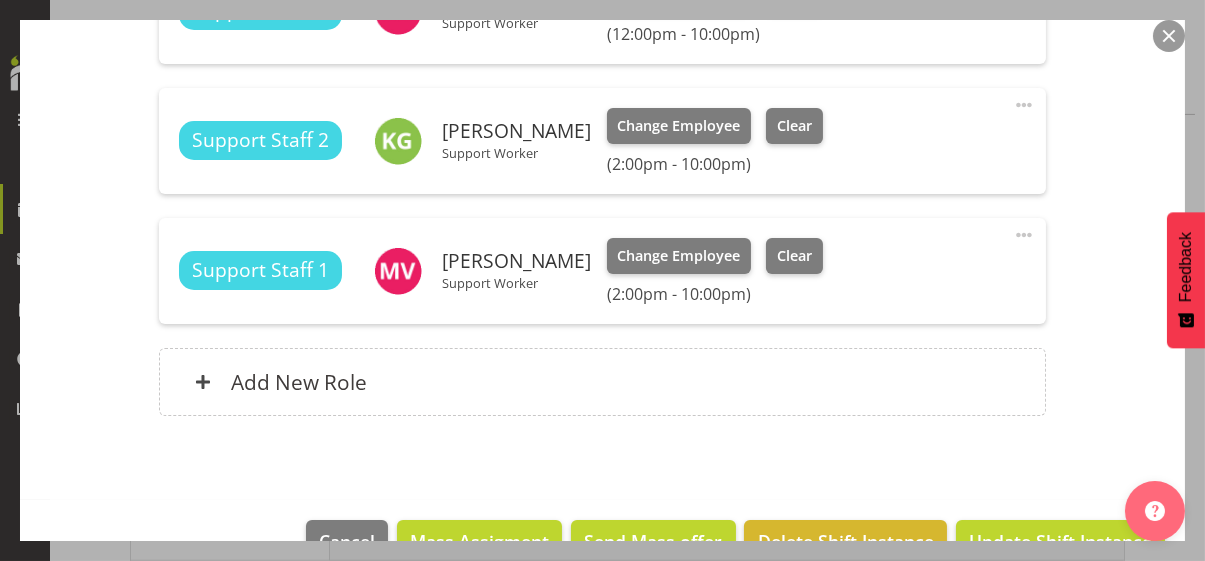 scroll, scrollTop: 821, scrollLeft: 0, axis: vertical 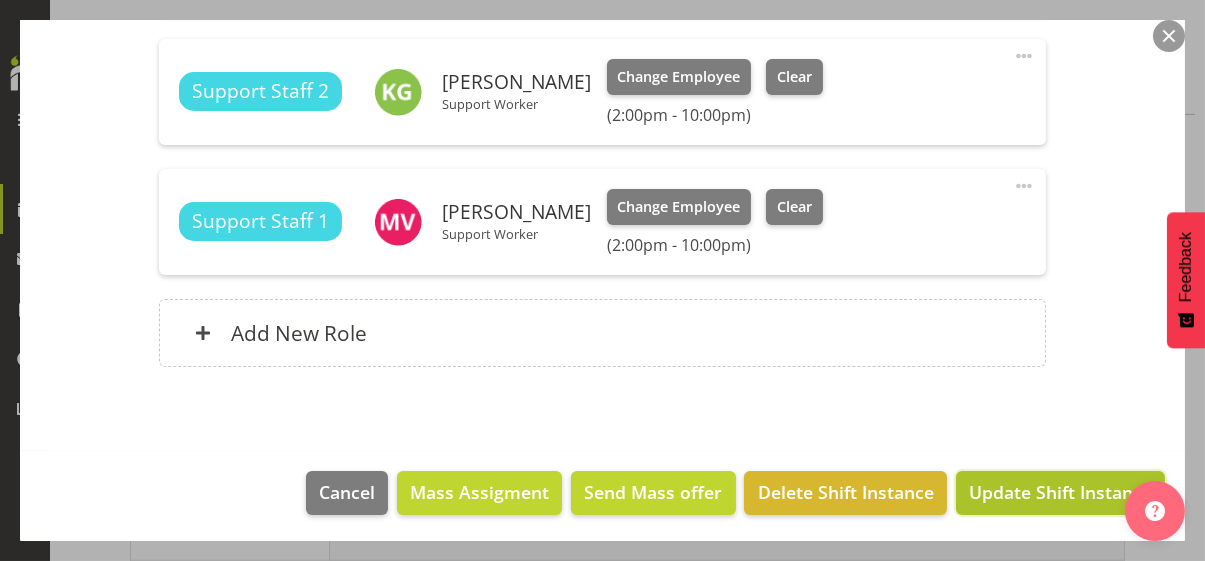 click on "Update Shift Instance" at bounding box center (1060, 492) 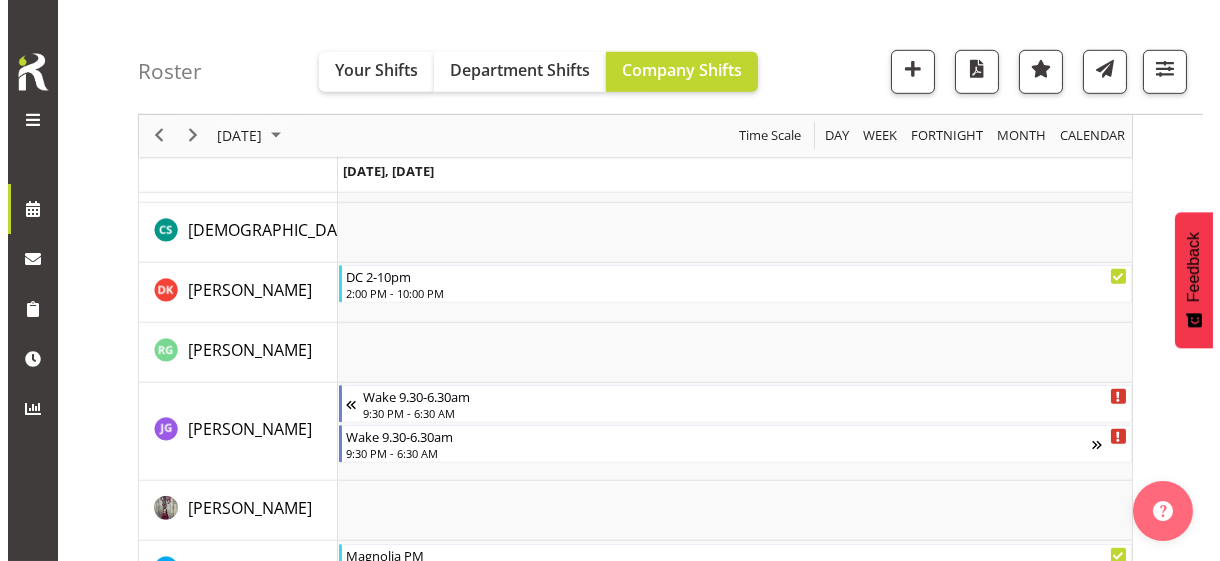 scroll, scrollTop: 2256, scrollLeft: 0, axis: vertical 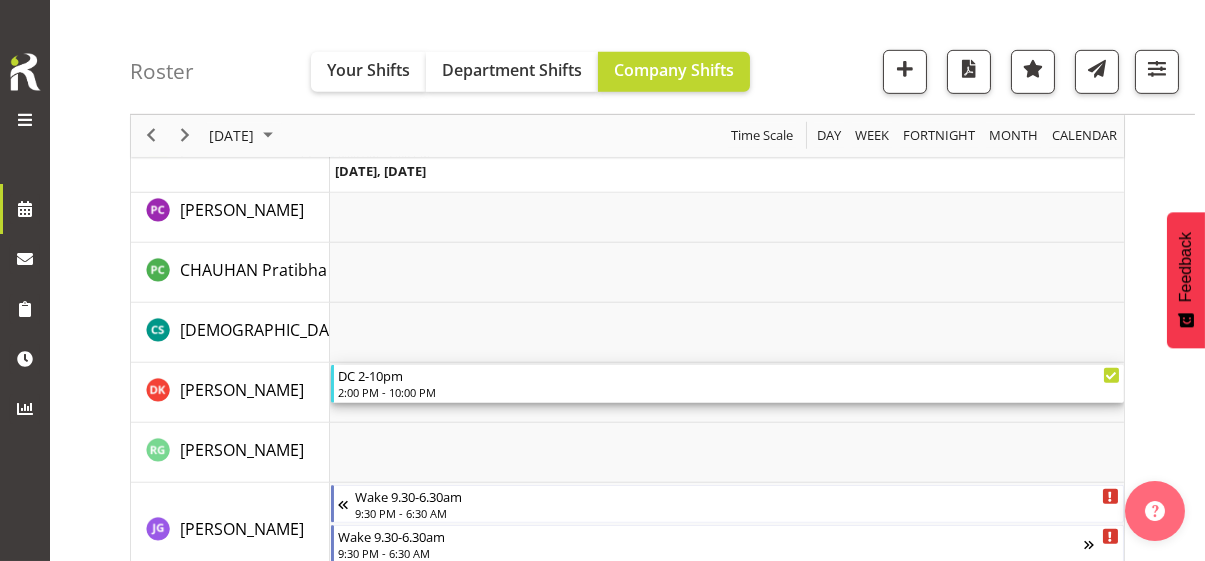 click on "2:00 PM - 10:00 PM" at bounding box center (729, 392) 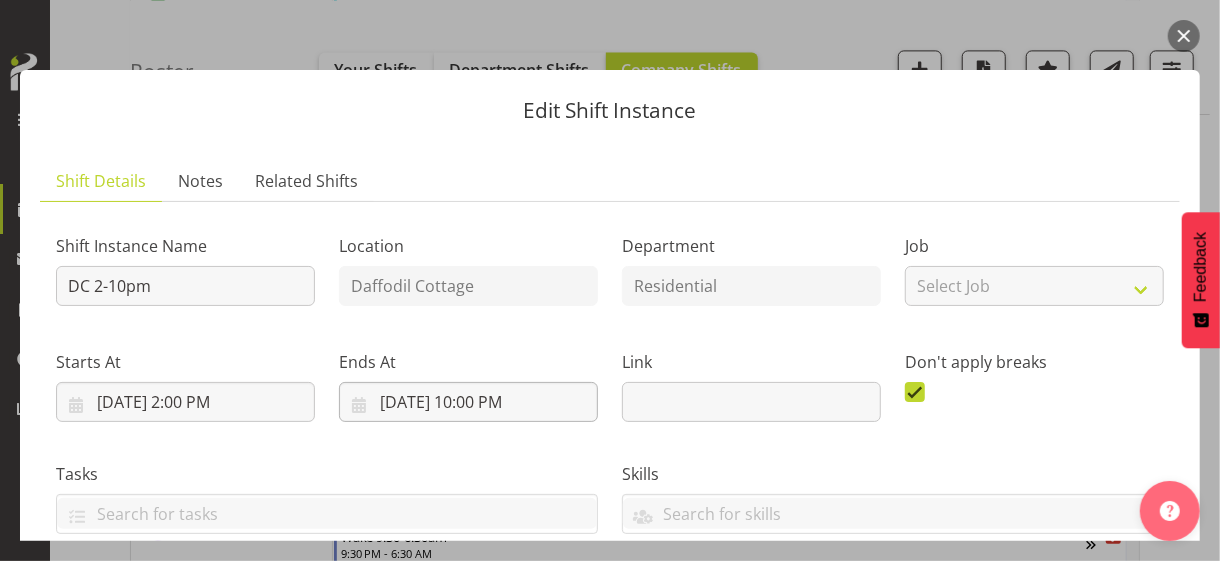 scroll, scrollTop: 600, scrollLeft: 0, axis: vertical 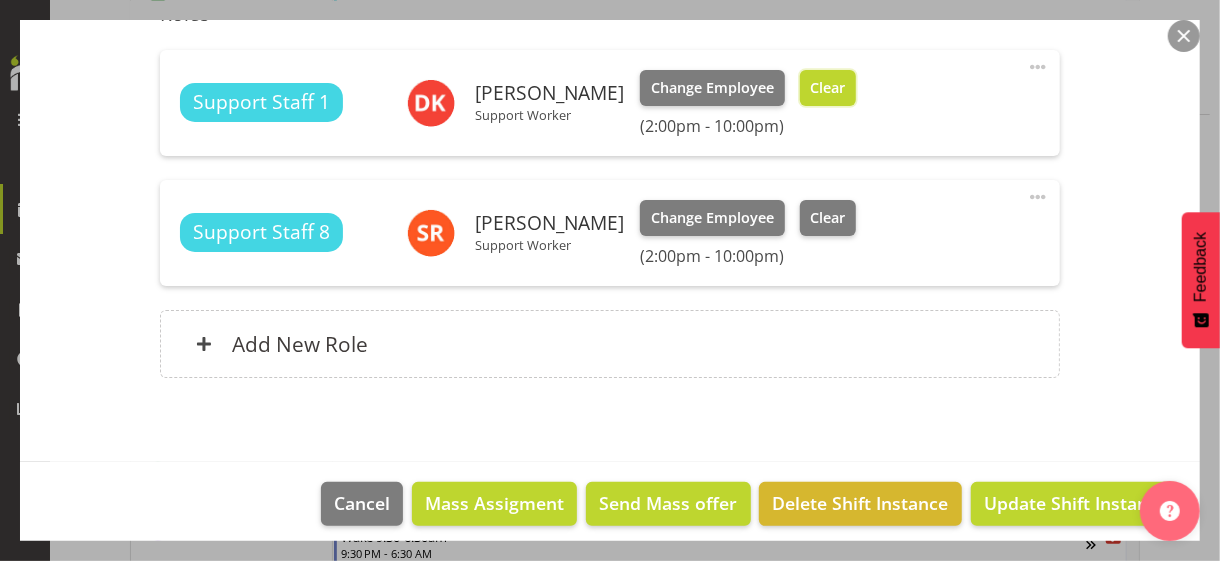 click on "Clear" at bounding box center [828, 88] 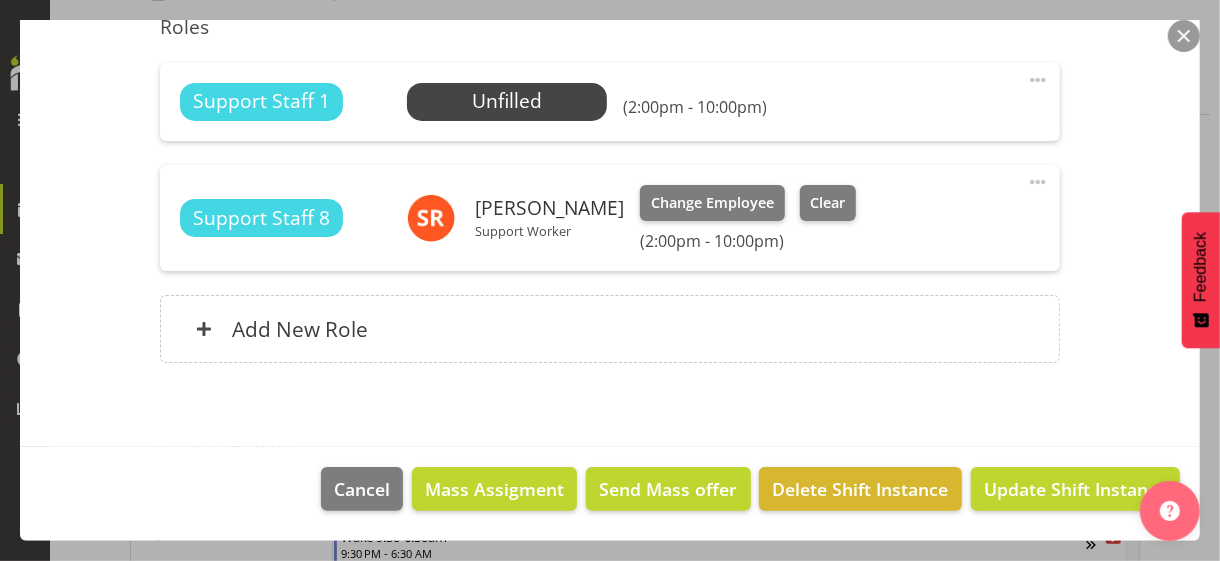 scroll, scrollTop: 584, scrollLeft: 0, axis: vertical 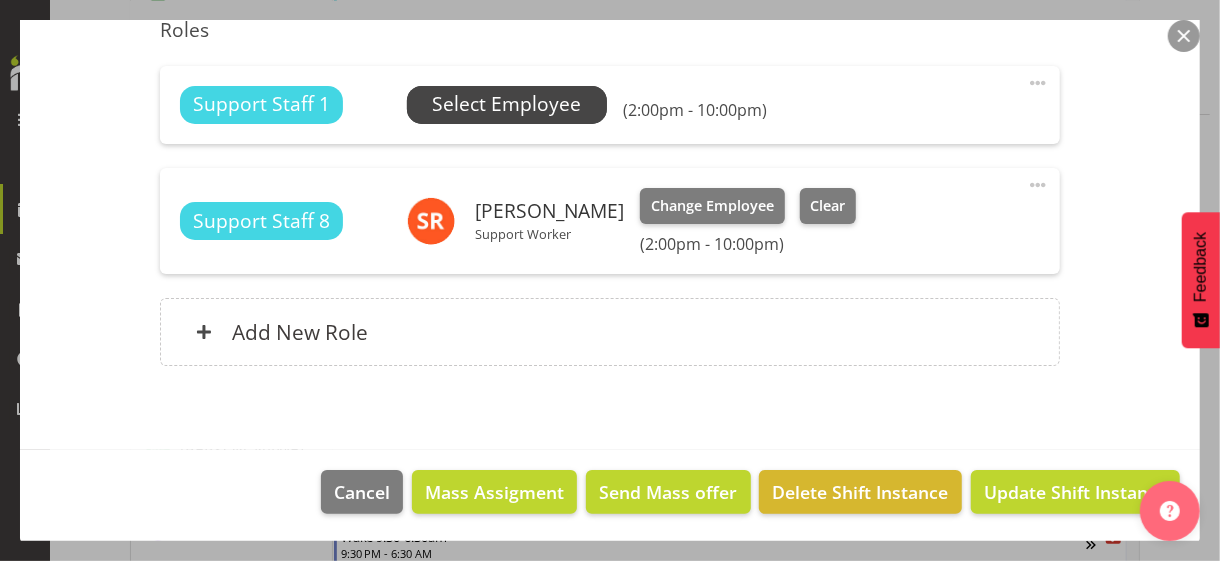 click on "Select Employee" at bounding box center [506, 104] 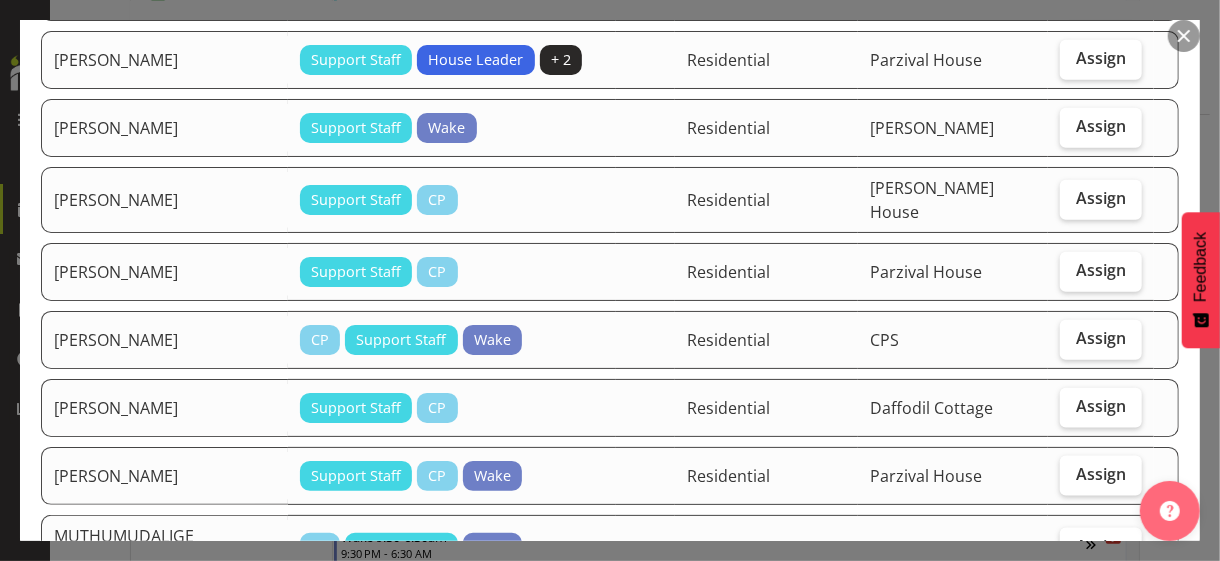 scroll, scrollTop: 1100, scrollLeft: 0, axis: vertical 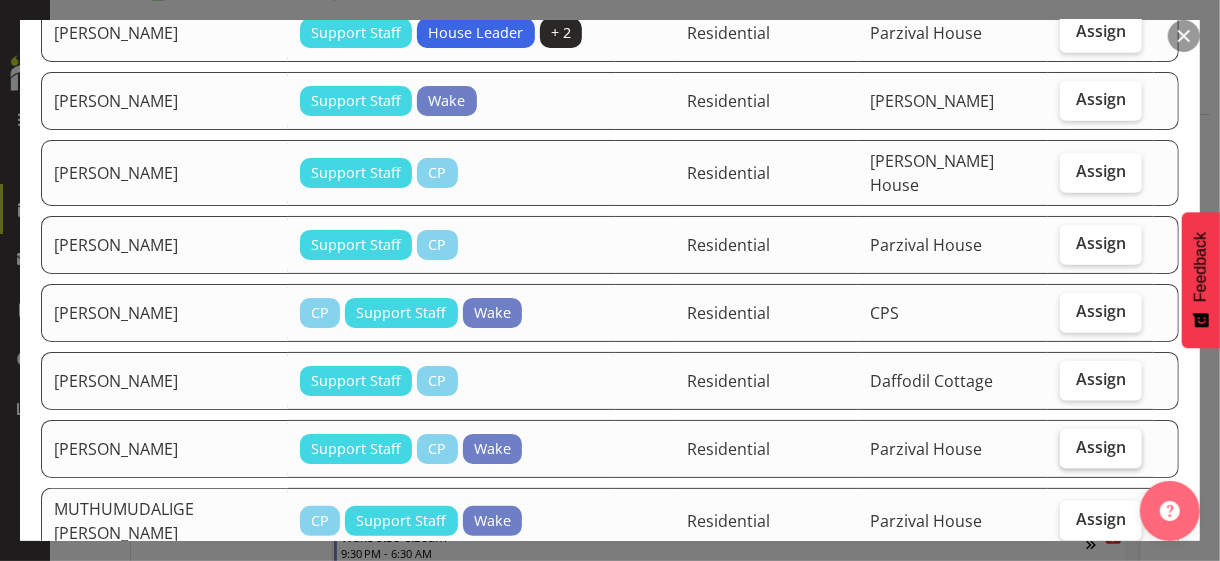 click on "Assign" at bounding box center [1101, 447] 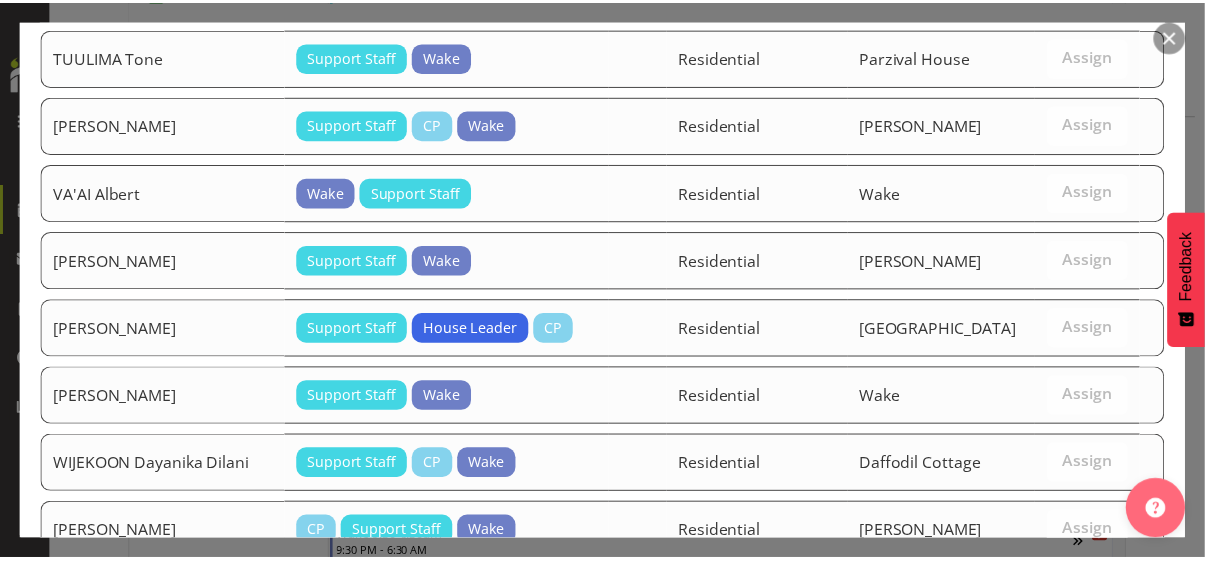 scroll, scrollTop: 2546, scrollLeft: 0, axis: vertical 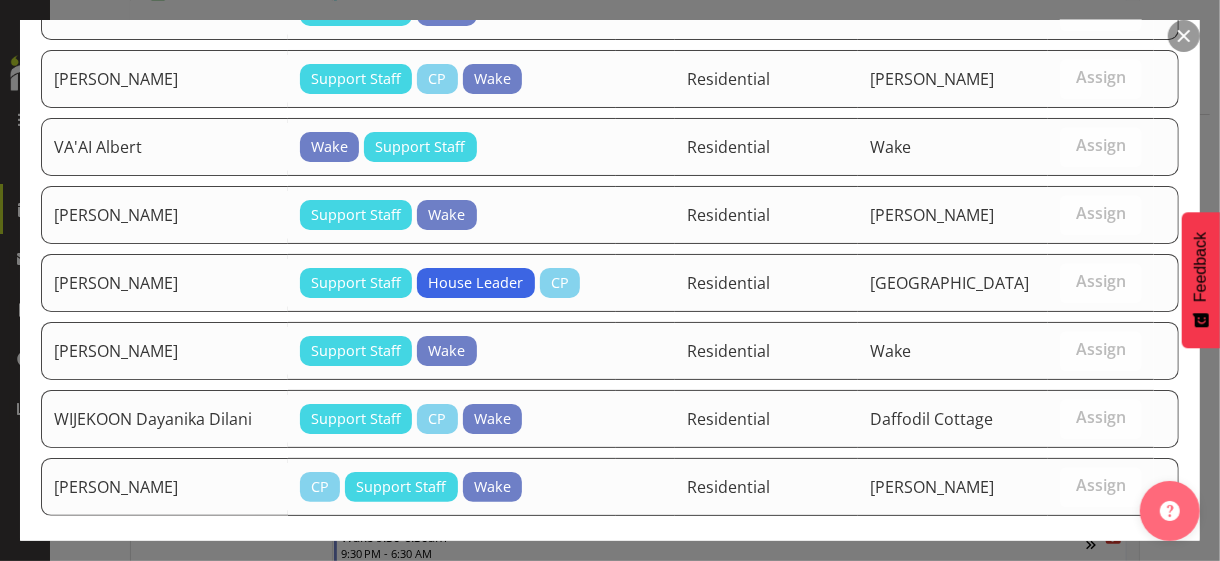 click on "Assign [PERSON_NAME]" at bounding box center [1066, 589] 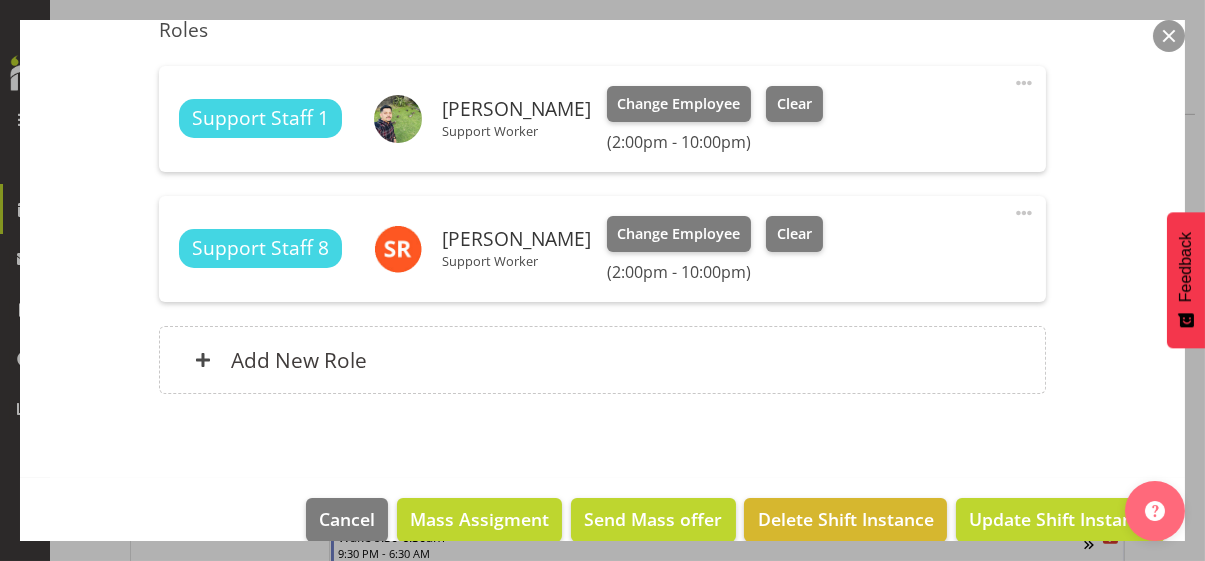 scroll, scrollTop: 611, scrollLeft: 0, axis: vertical 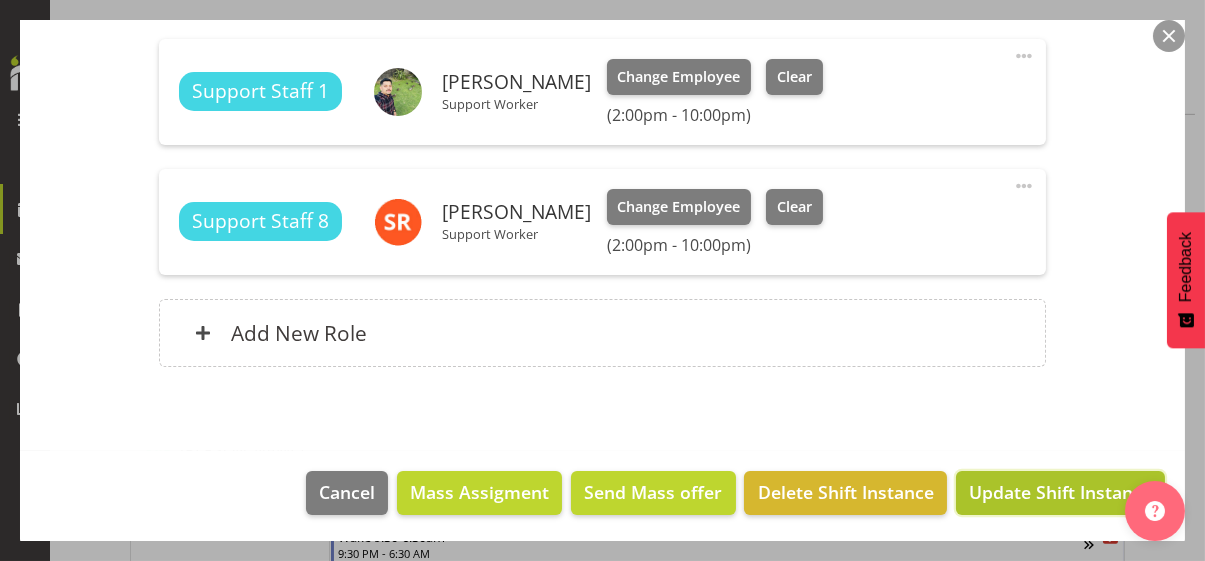 click on "Update Shift Instance" at bounding box center [1060, 492] 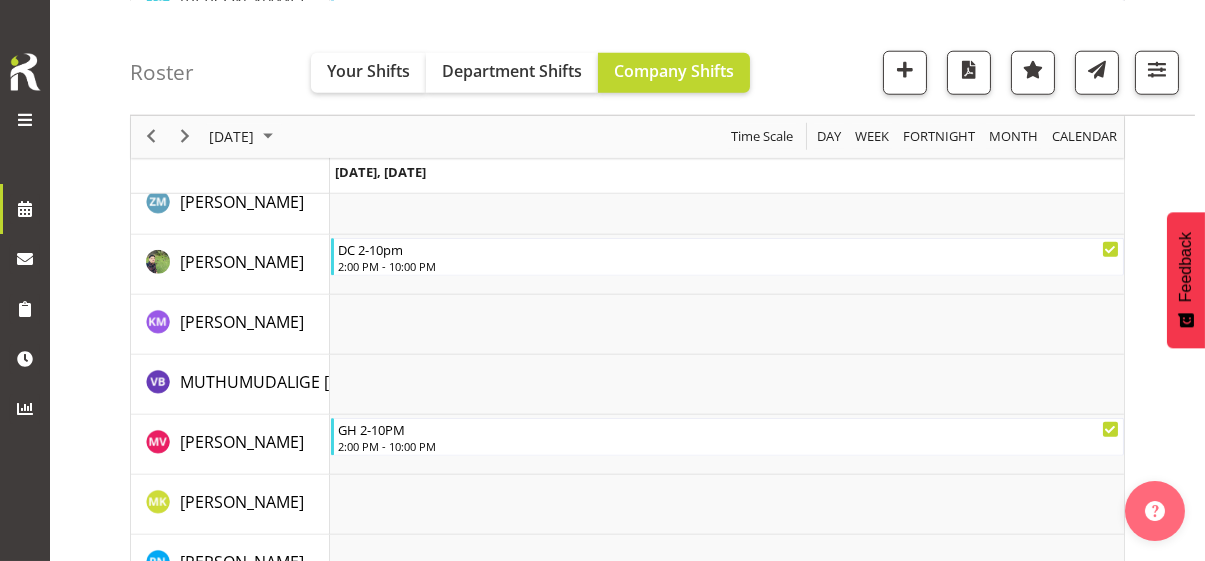scroll, scrollTop: 4156, scrollLeft: 0, axis: vertical 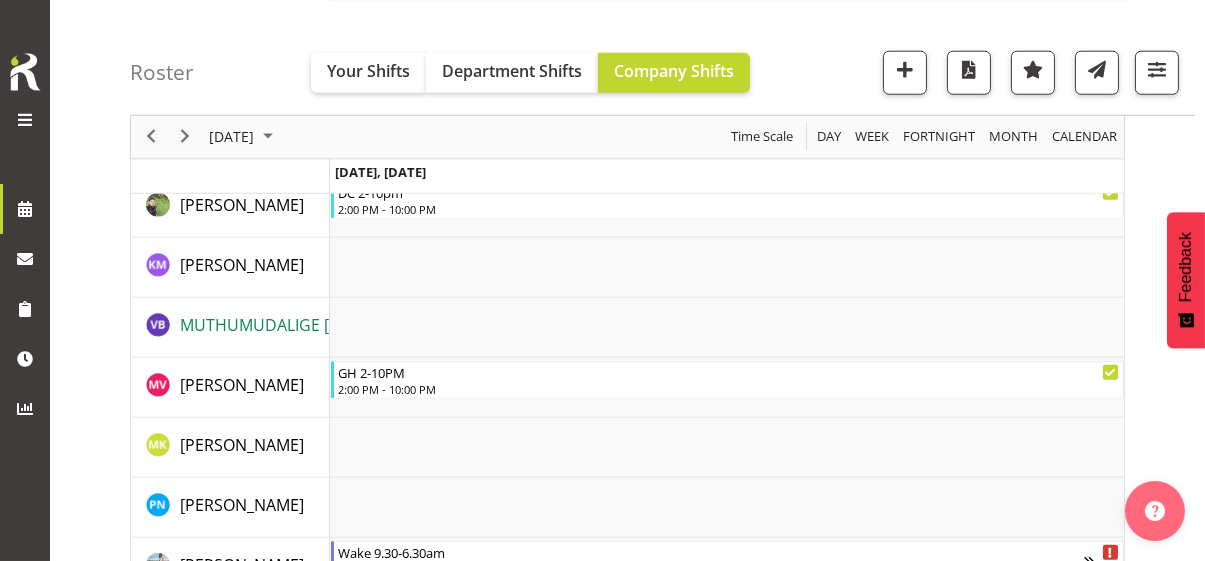 click on "MUTHUMUDALIGE [PERSON_NAME]" at bounding box center (314, 325) 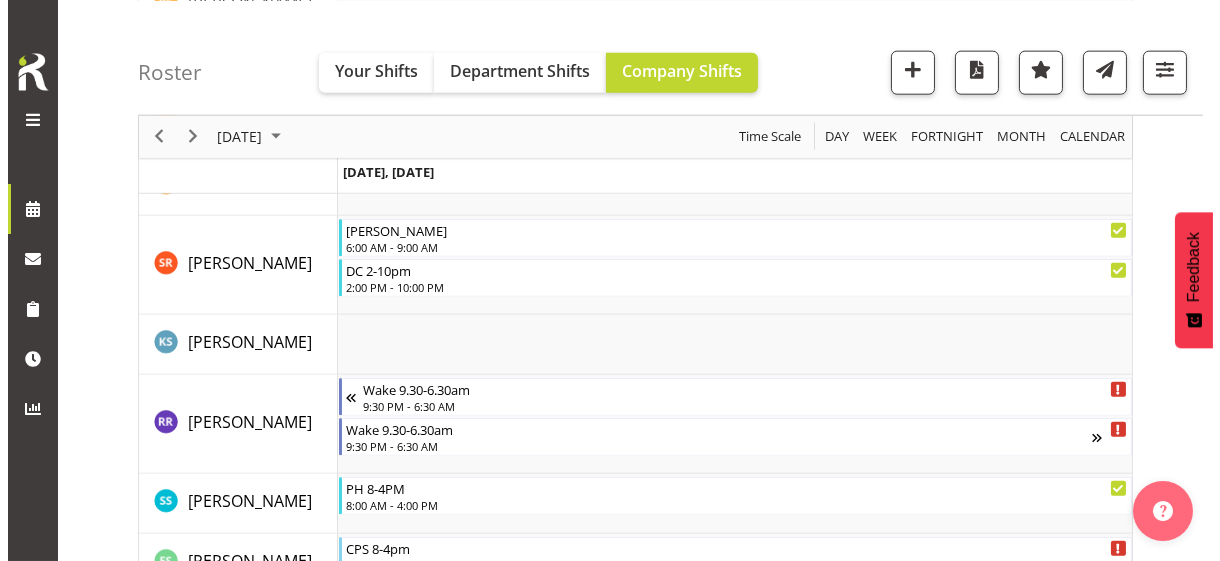 scroll, scrollTop: 5256, scrollLeft: 0, axis: vertical 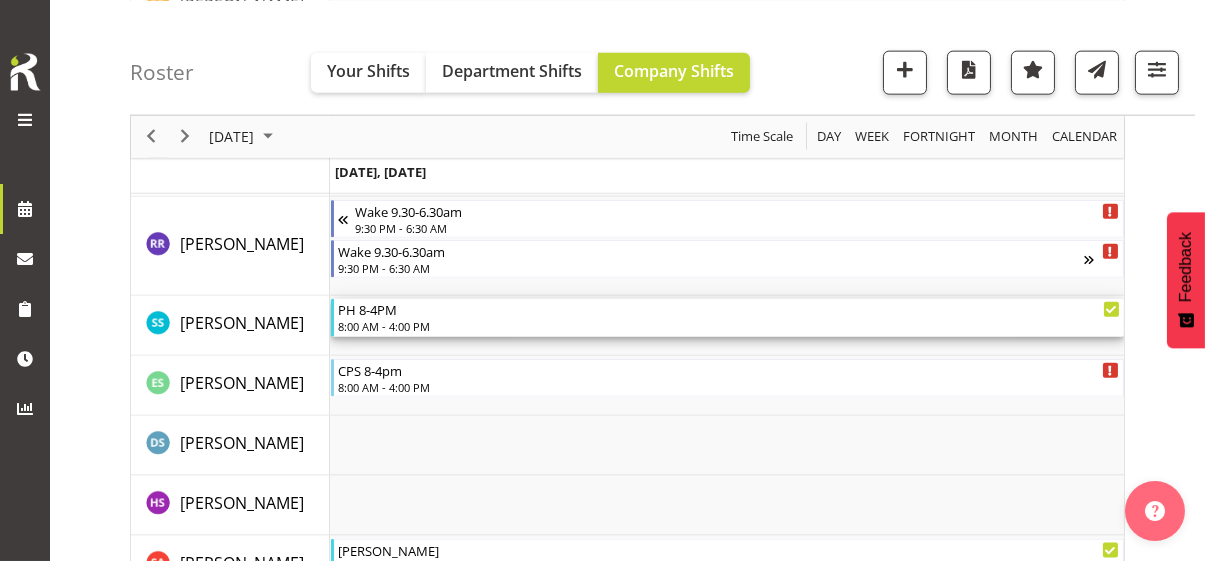 click on "8:00 AM - 4:00 PM" at bounding box center [729, 326] 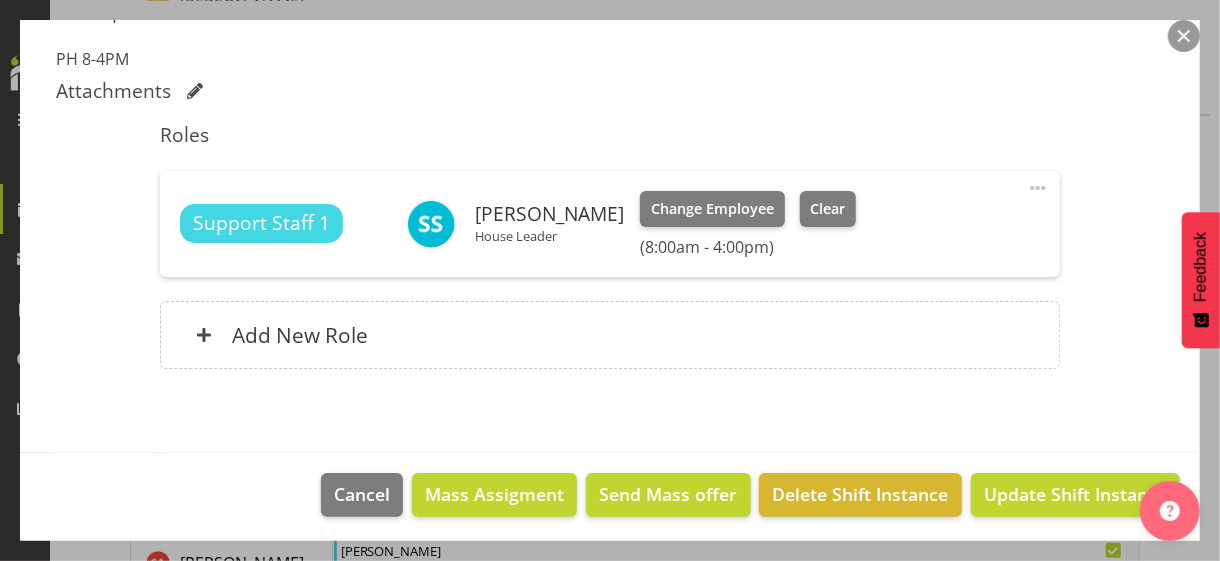 scroll, scrollTop: 561, scrollLeft: 0, axis: vertical 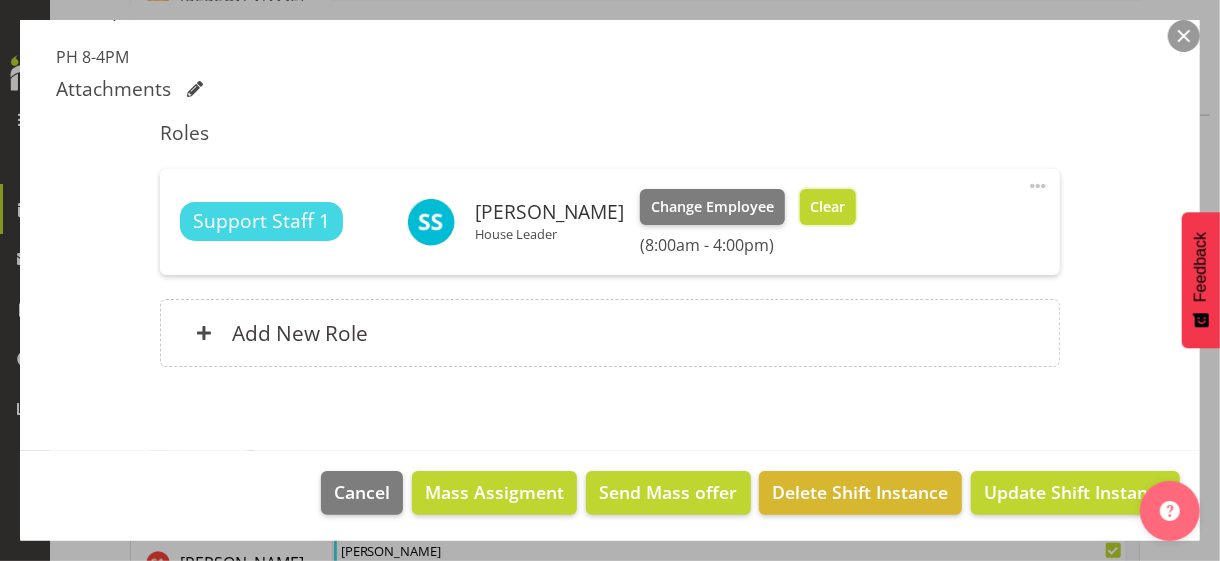 click on "Clear" at bounding box center (827, 207) 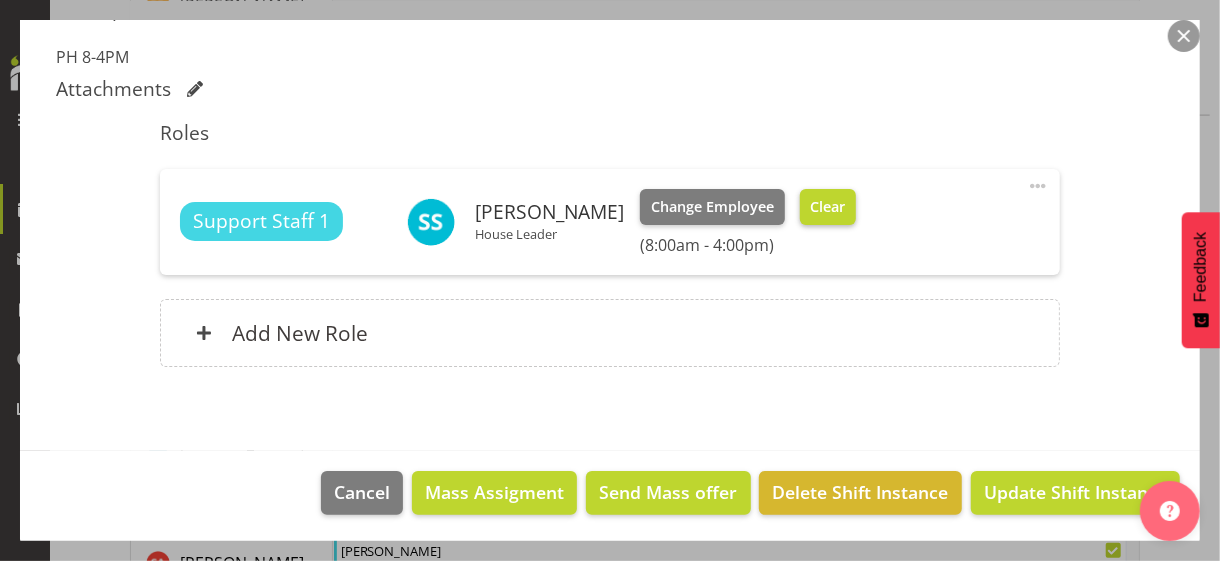 scroll, scrollTop: 534, scrollLeft: 0, axis: vertical 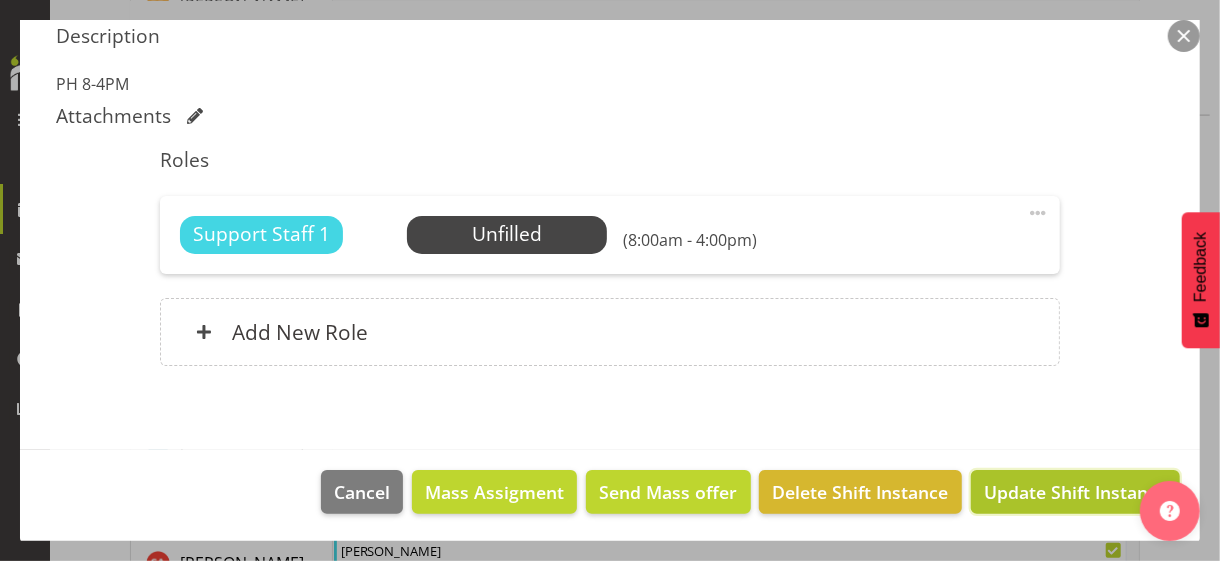 click on "Update Shift Instance" at bounding box center [1075, 492] 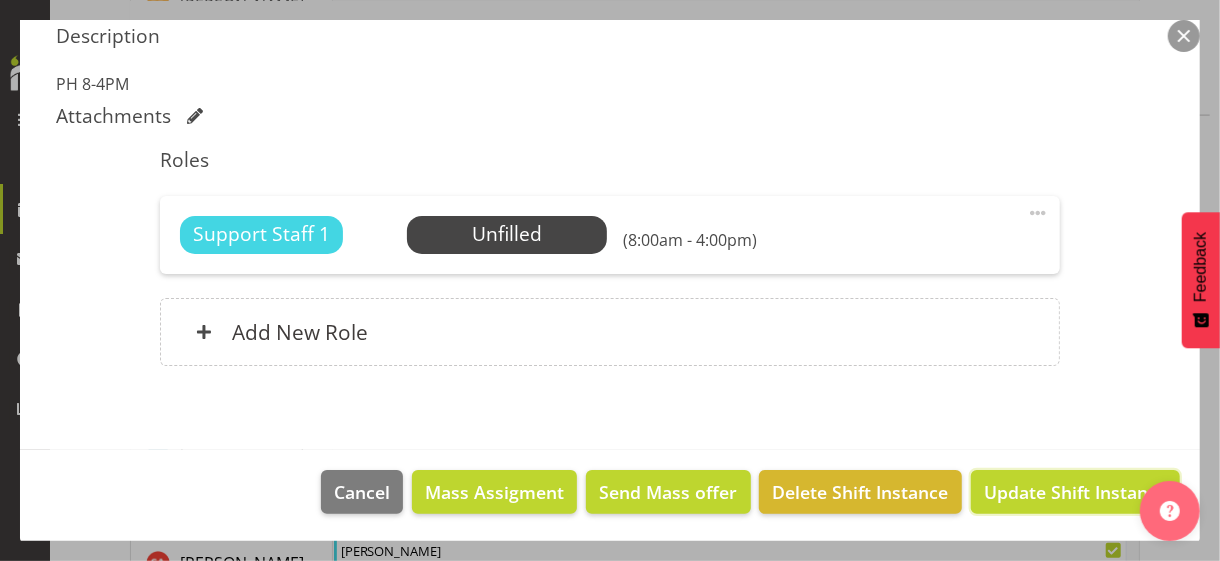 scroll, scrollTop: 455, scrollLeft: 0, axis: vertical 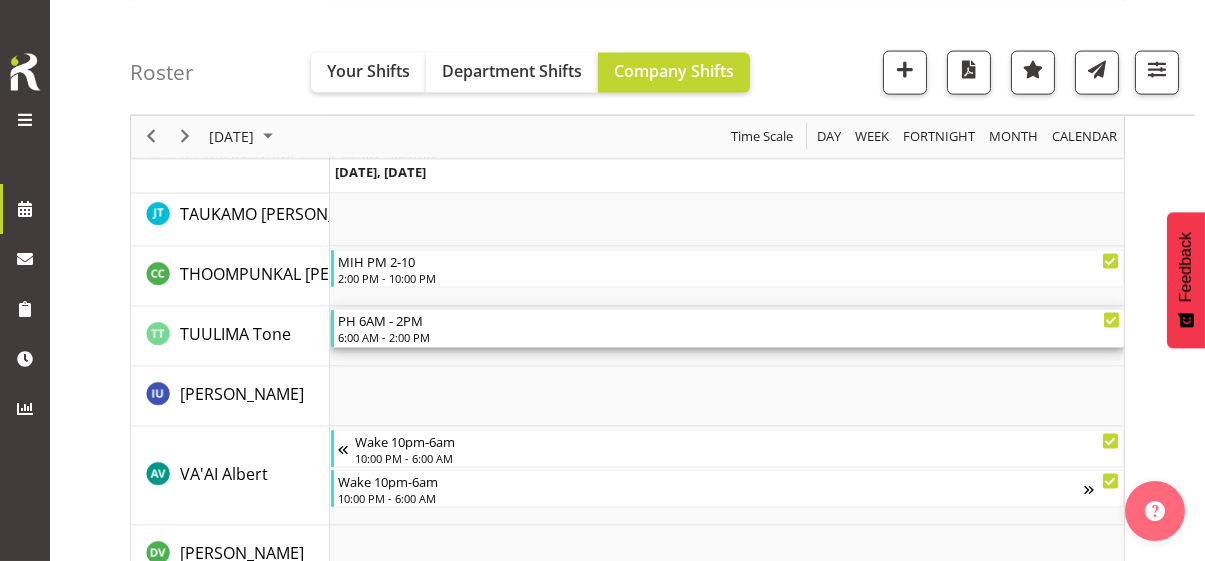 click on "PH 6AM - 2PM" at bounding box center [729, 320] 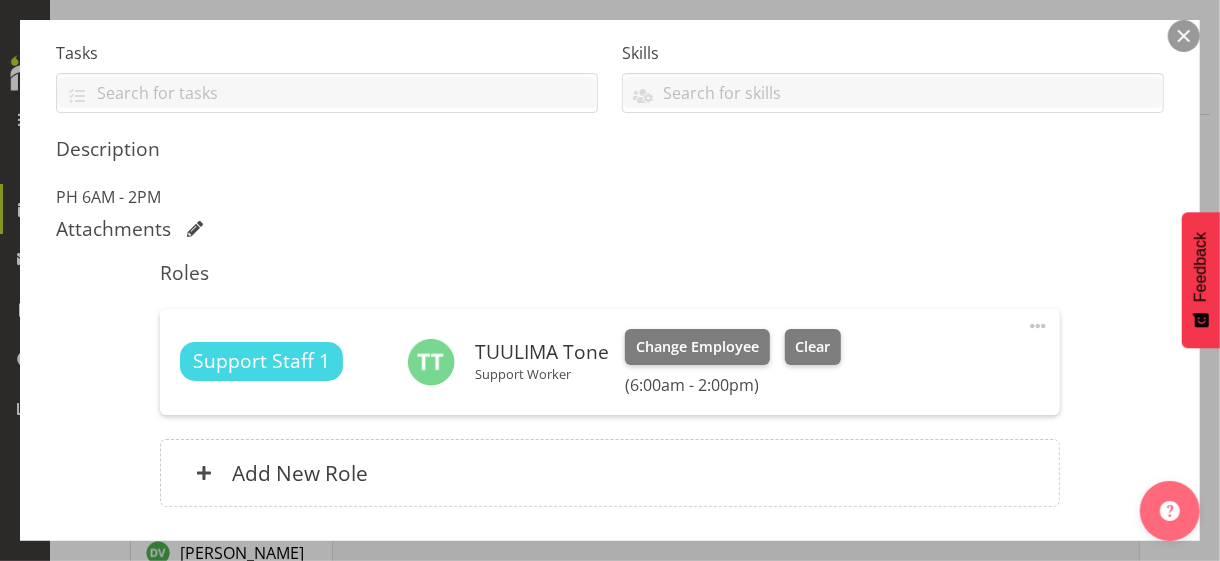 scroll, scrollTop: 561, scrollLeft: 0, axis: vertical 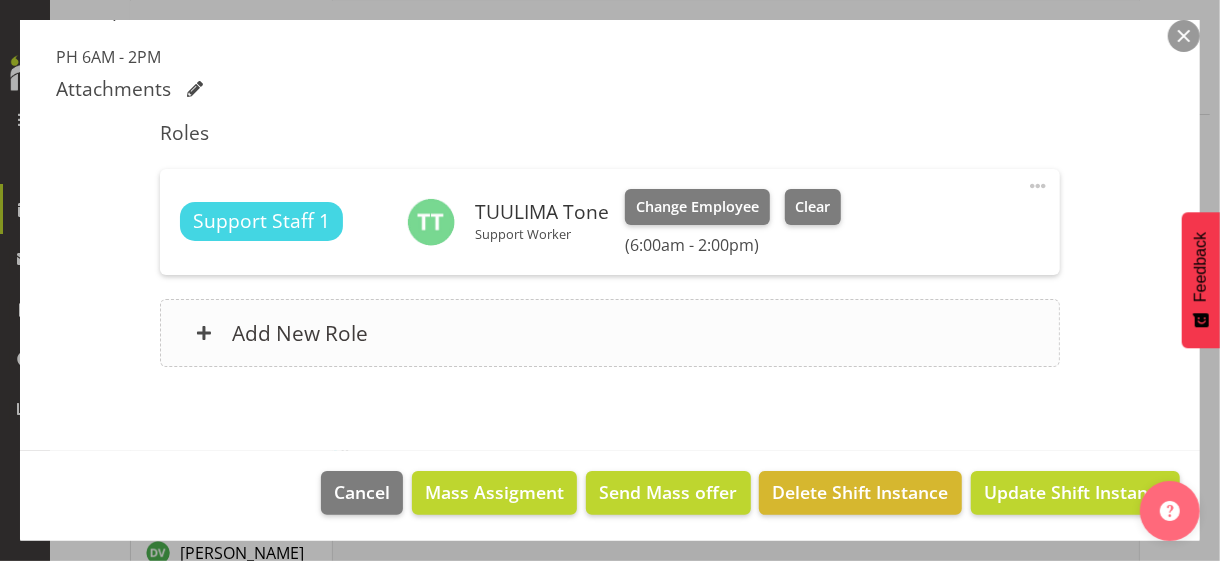click on "Add New Role" at bounding box center (609, 333) 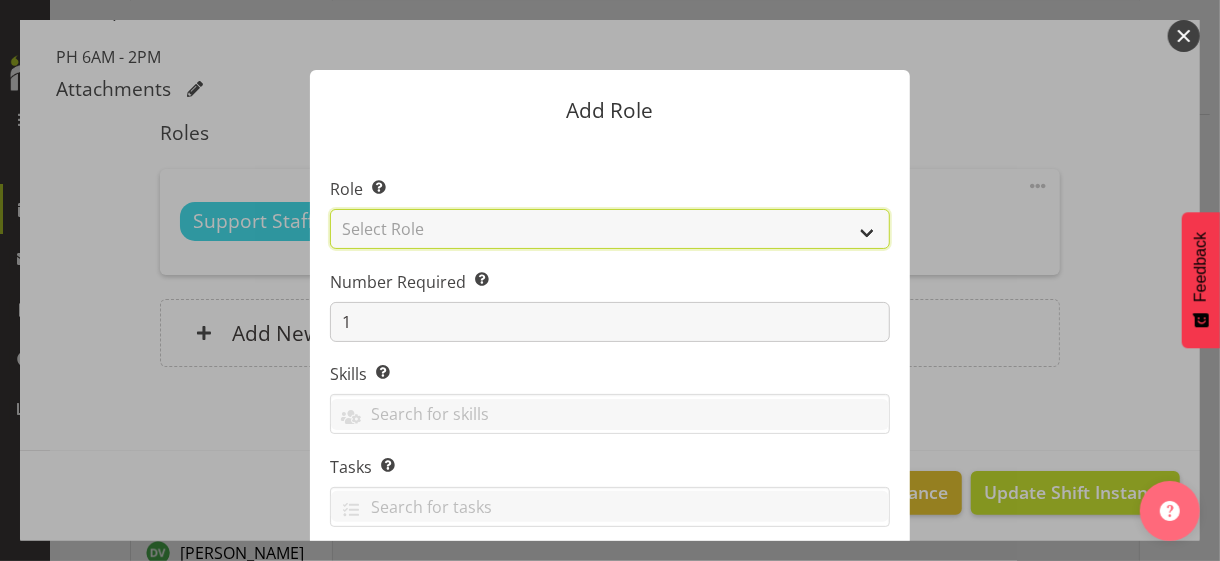 click on "Select Role  CP House Leader Support Staff Wake" at bounding box center (610, 229) 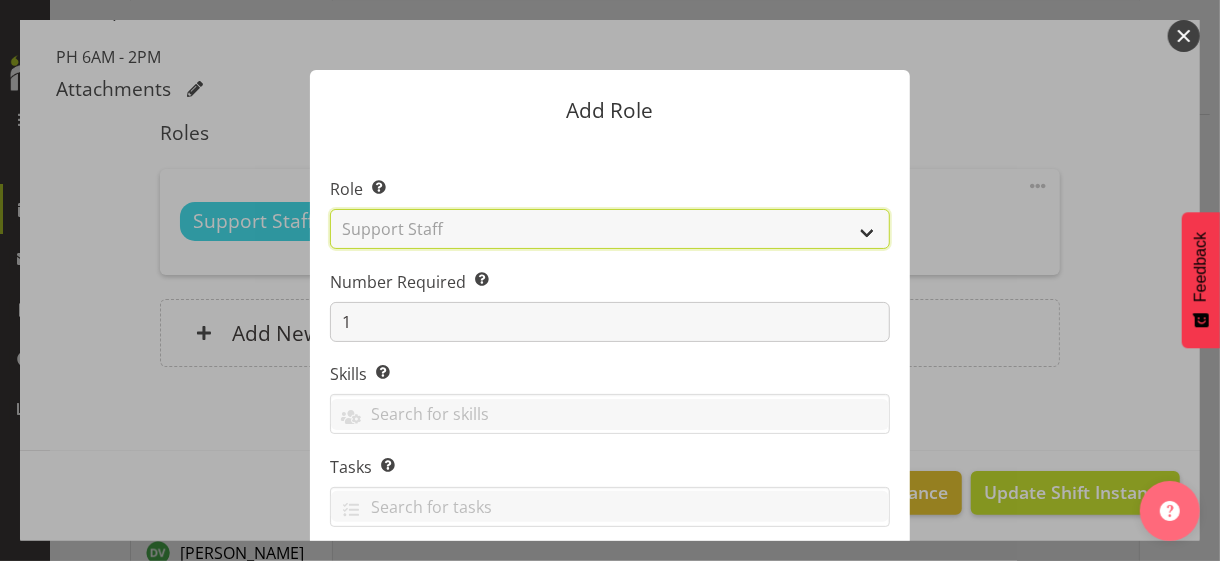 click on "Select Role  CP House Leader Support Staff Wake" at bounding box center [610, 229] 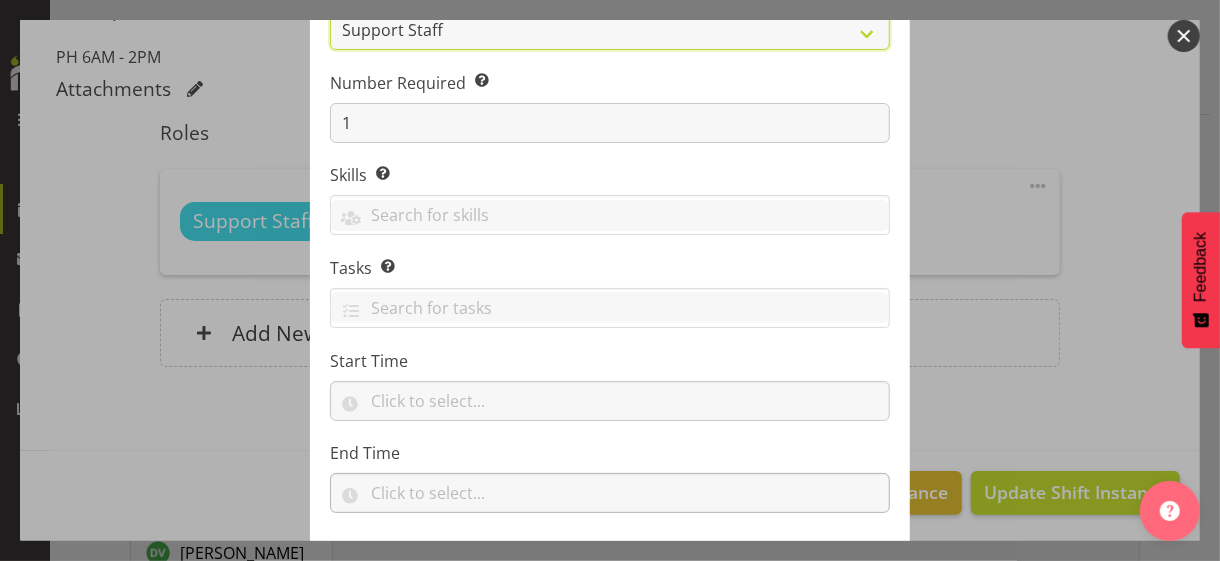 scroll, scrollTop: 304, scrollLeft: 0, axis: vertical 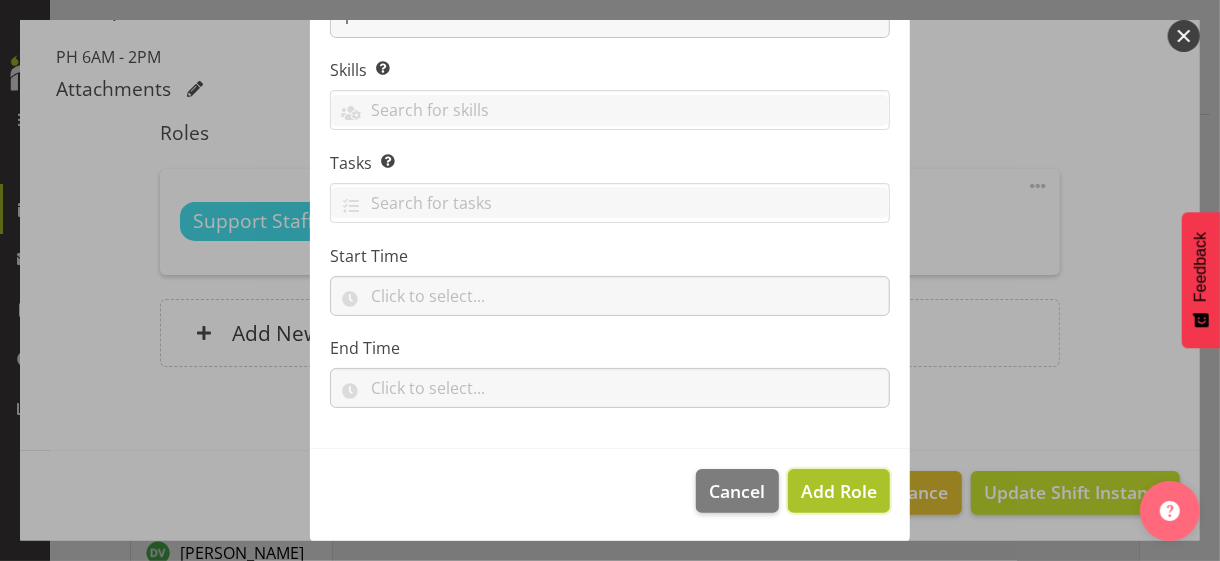 click on "Add Role" at bounding box center [839, 491] 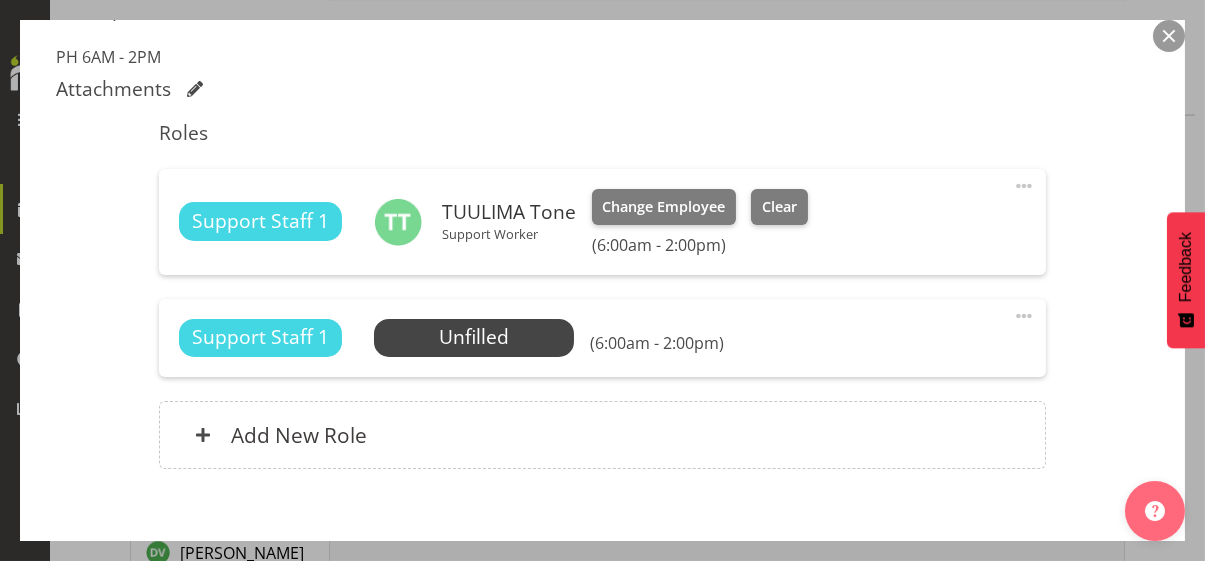 click at bounding box center (1024, 316) 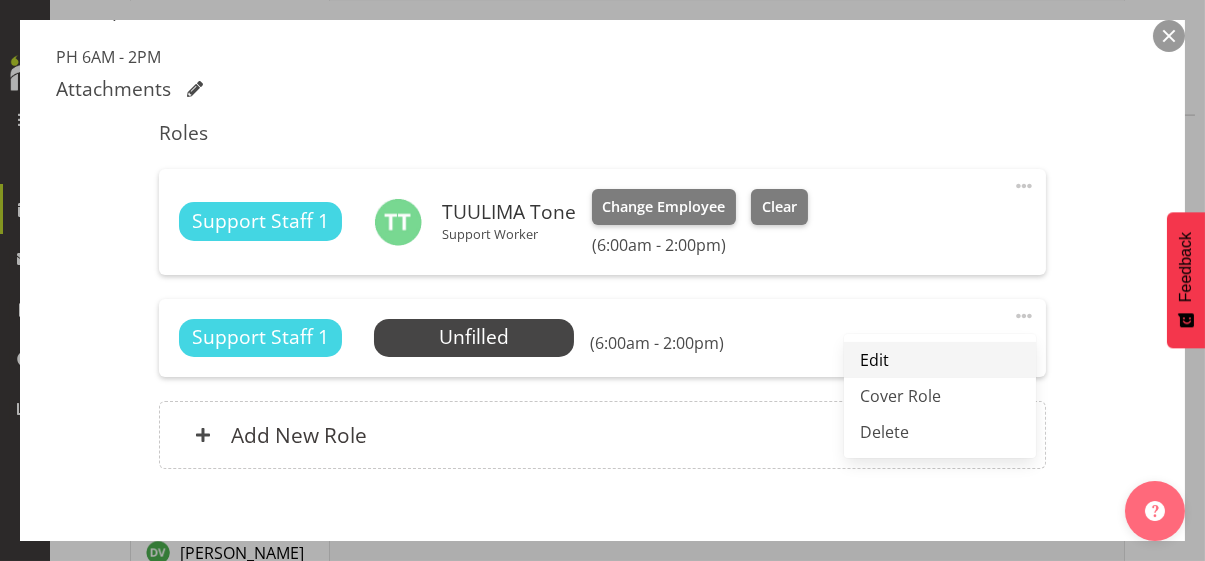 click on "Edit" at bounding box center [940, 360] 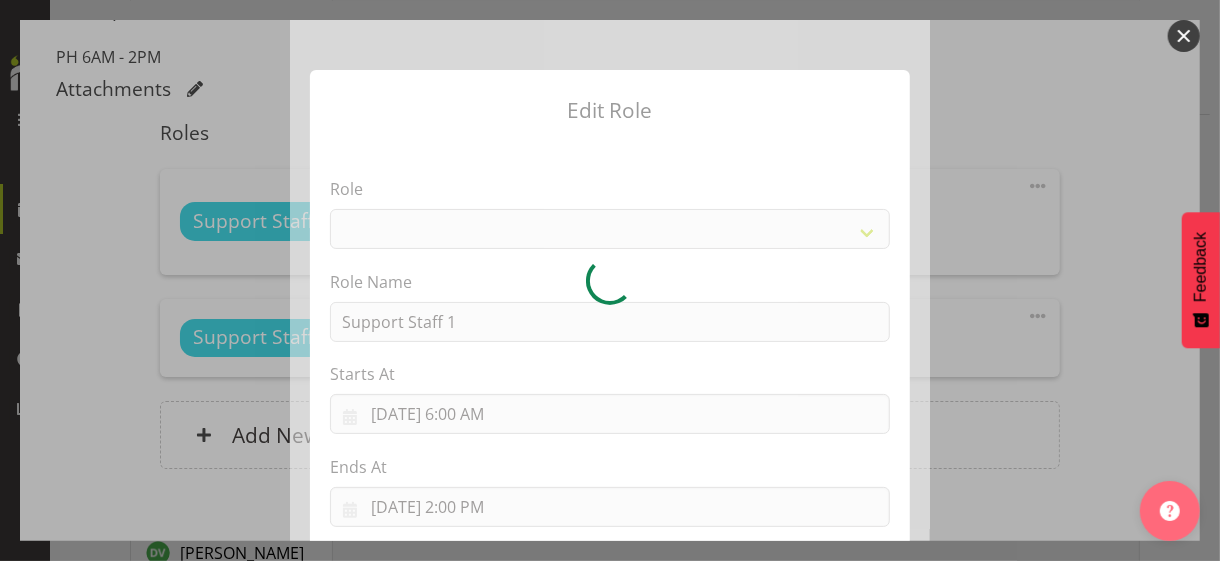 select on "1091" 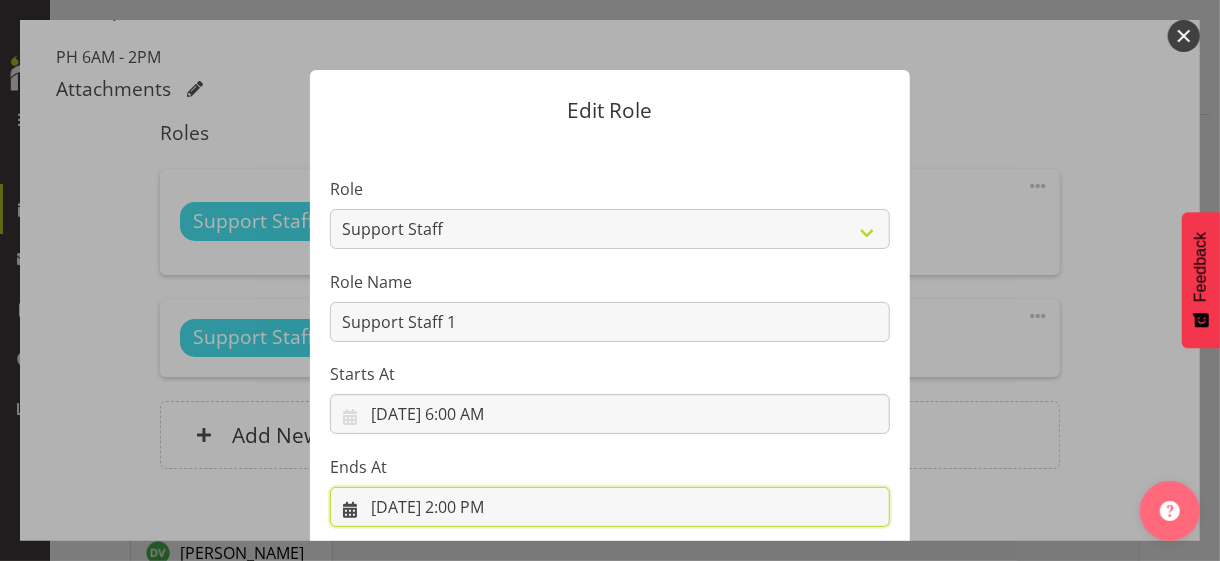 click on "[DATE] 2:00 PM" at bounding box center [610, 507] 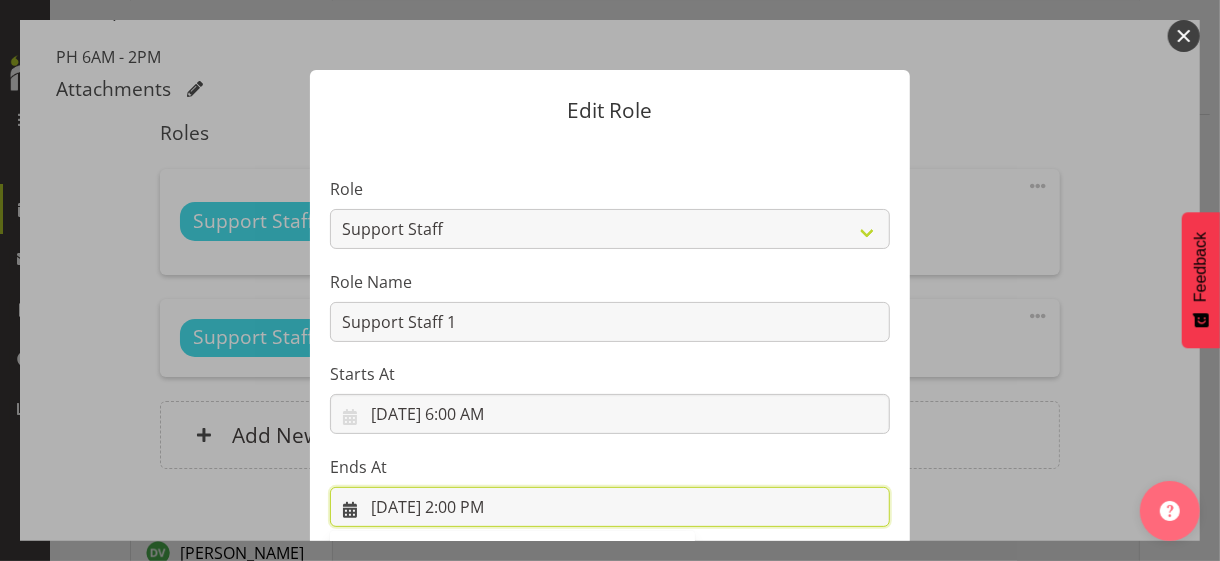 scroll, scrollTop: 441, scrollLeft: 0, axis: vertical 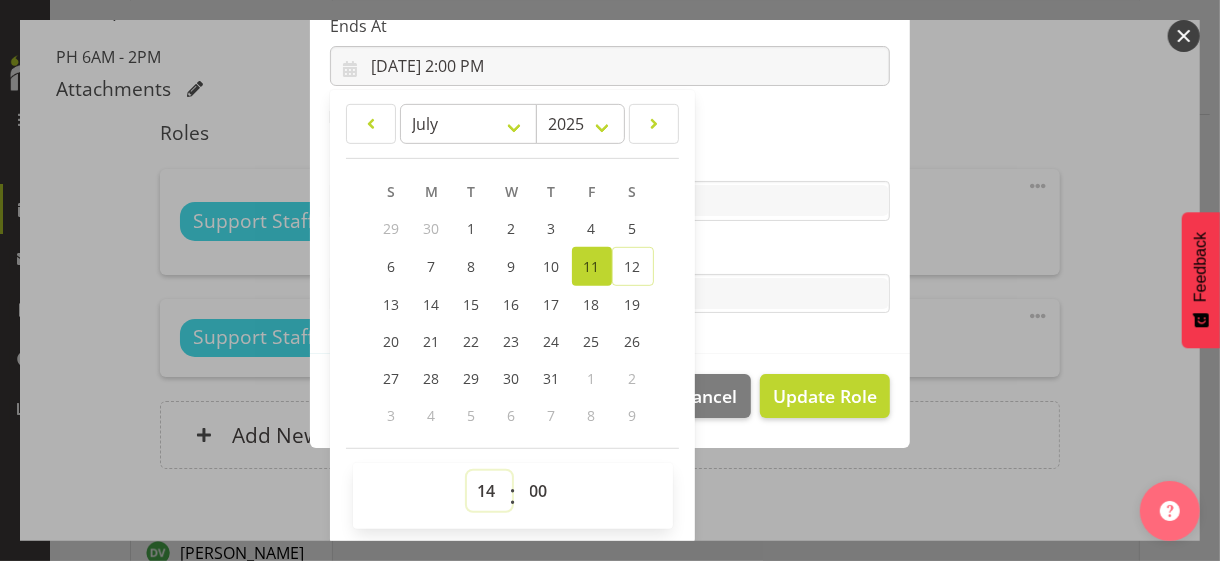 drag, startPoint x: 477, startPoint y: 489, endPoint x: 477, endPoint y: 470, distance: 19 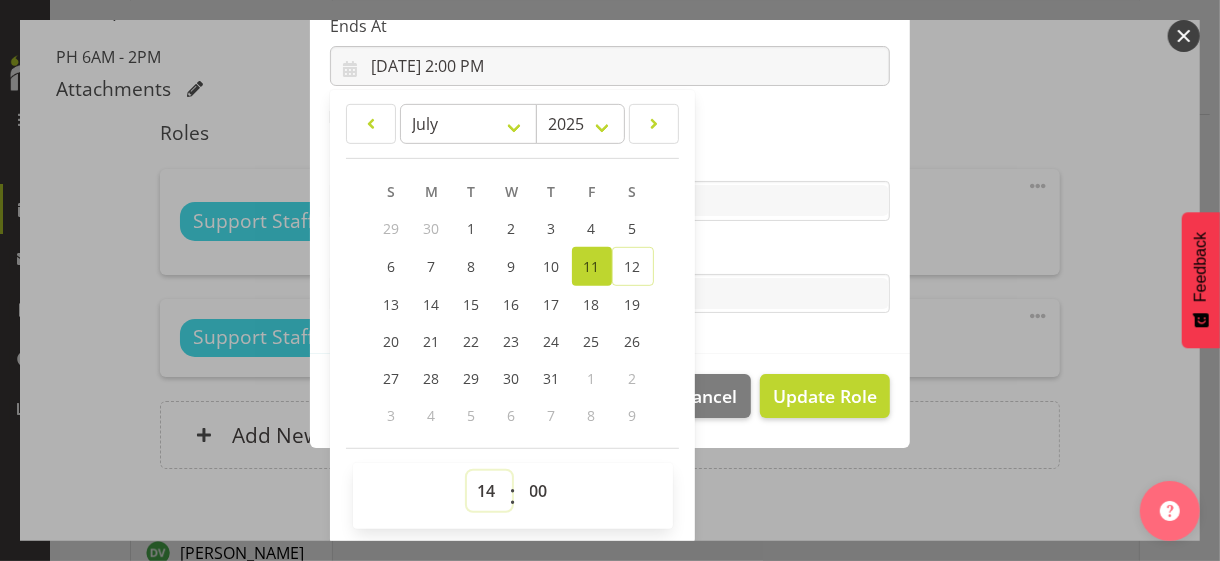 select on "9" 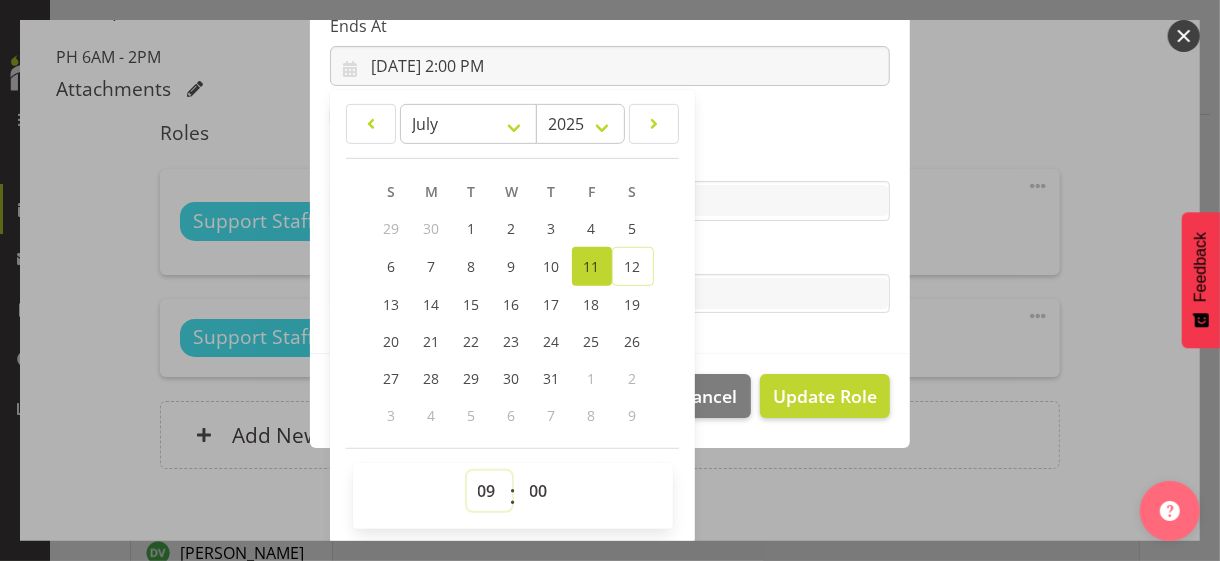 click on "00   01   02   03   04   05   06   07   08   09   10   11   12   13   14   15   16   17   18   19   20   21   22   23" at bounding box center [489, 491] 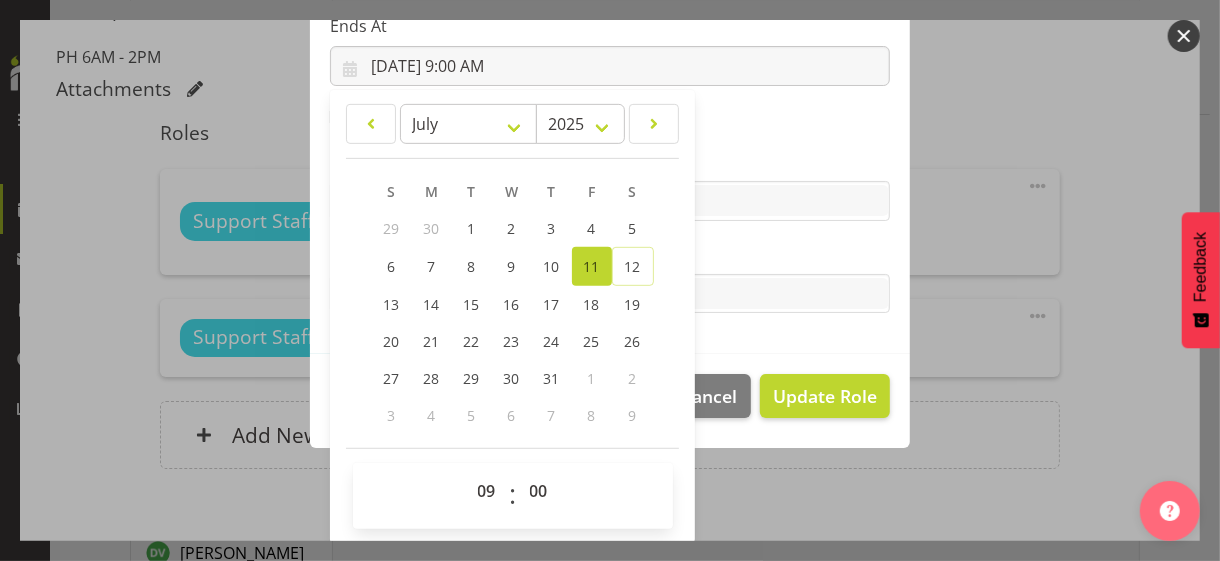 click on "Tasks" at bounding box center [610, 254] 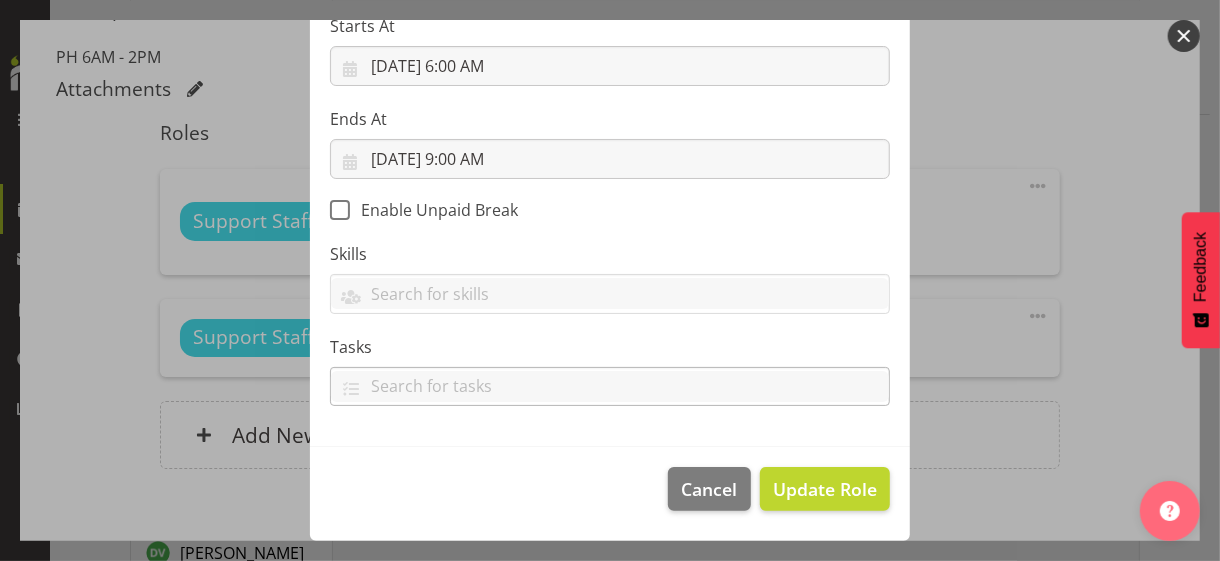 scroll, scrollTop: 346, scrollLeft: 0, axis: vertical 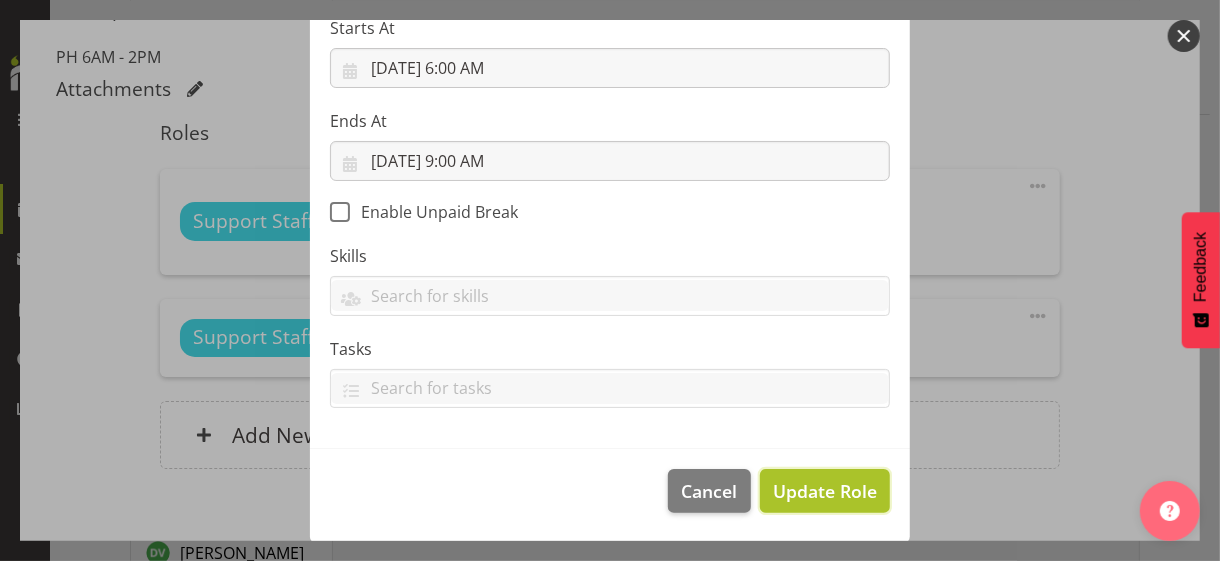 click on "Update Role" at bounding box center [825, 491] 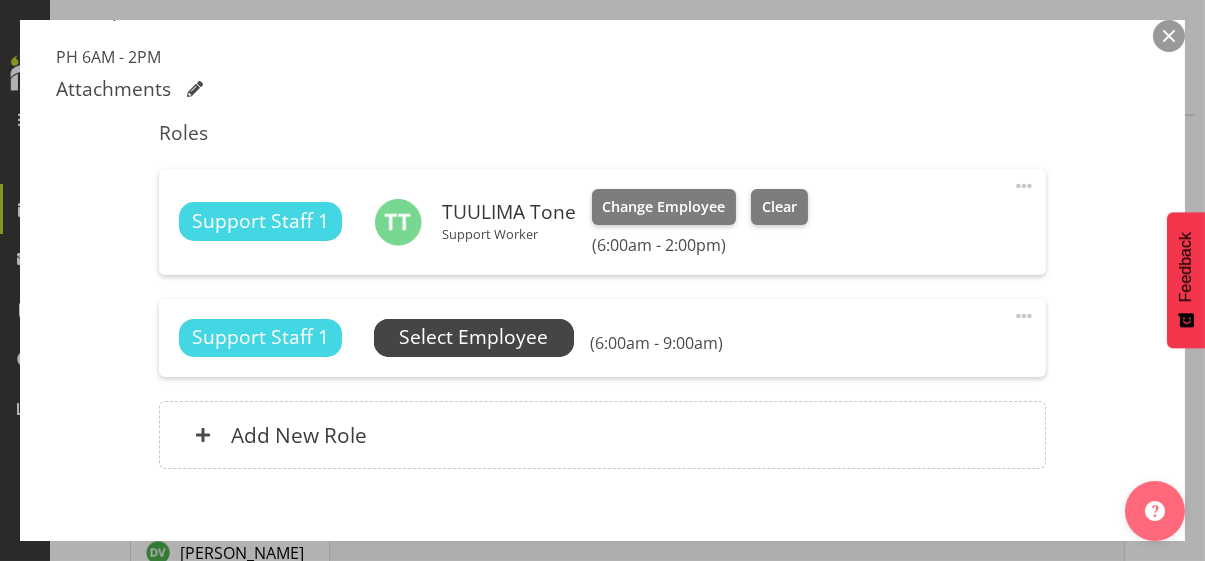 click on "Select Employee" at bounding box center [473, 337] 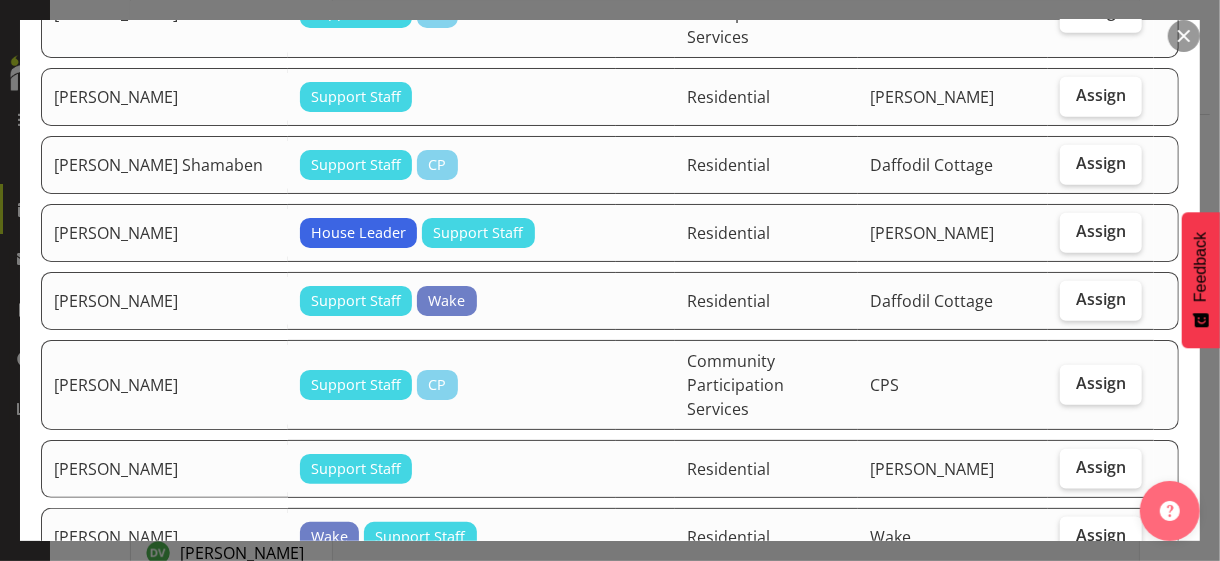 scroll, scrollTop: 1200, scrollLeft: 0, axis: vertical 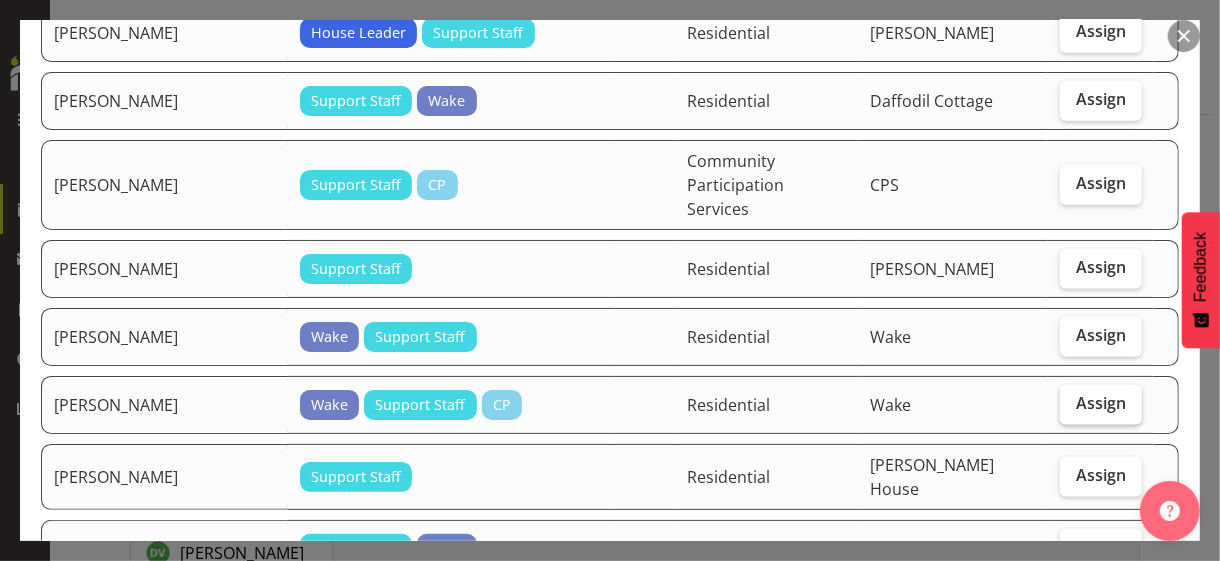 click on "Assign" at bounding box center [1101, 403] 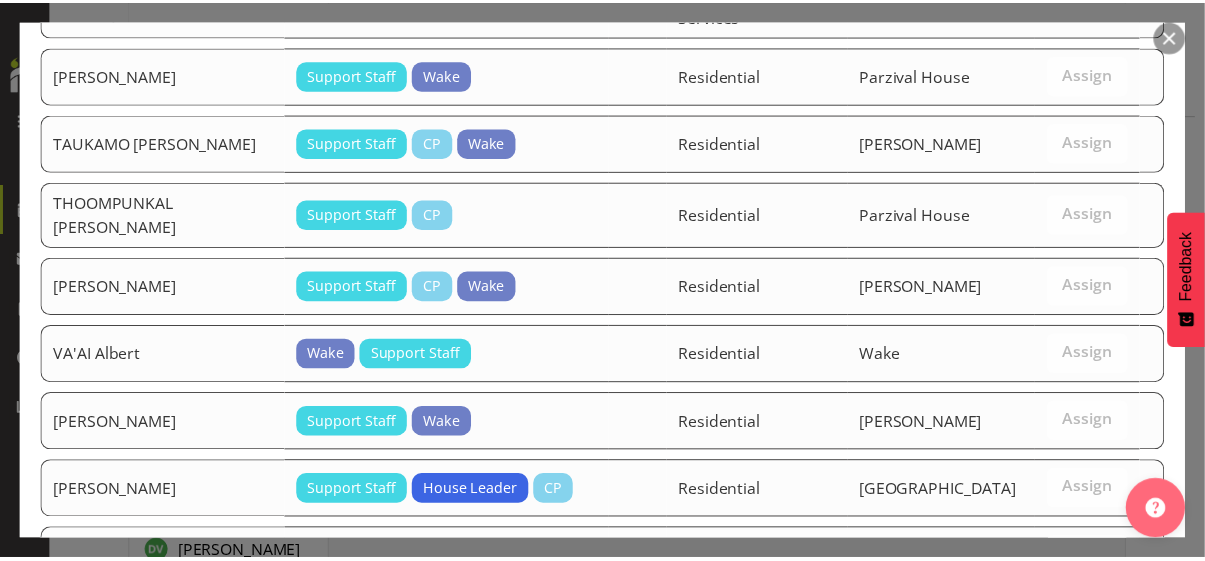 scroll, scrollTop: 3246, scrollLeft: 0, axis: vertical 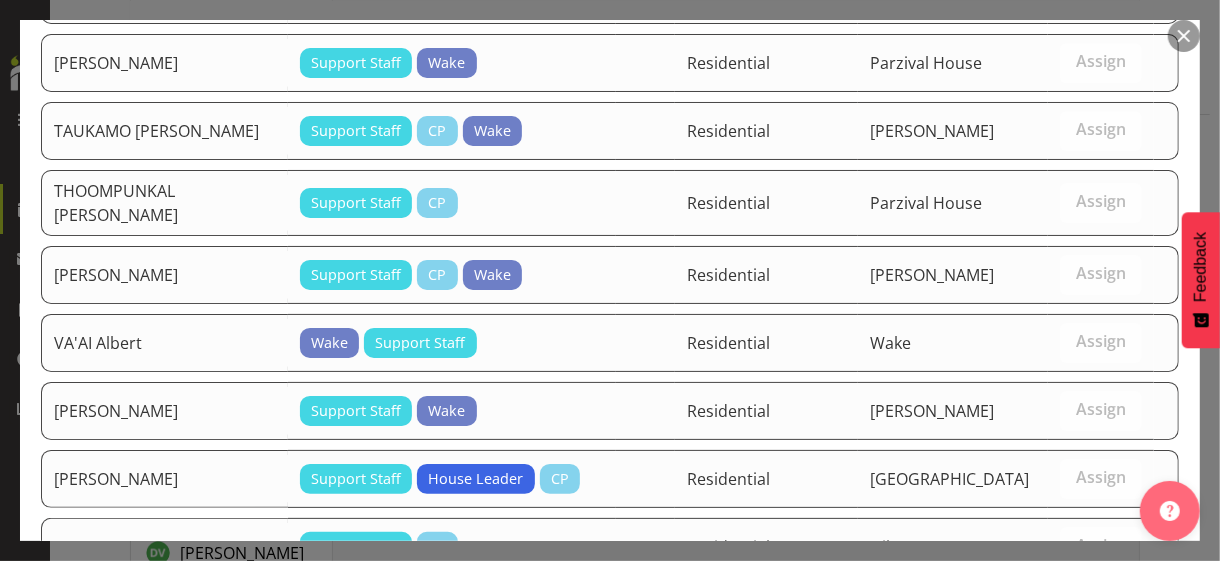 click on "Assign [PERSON_NAME]" at bounding box center (1066, 649) 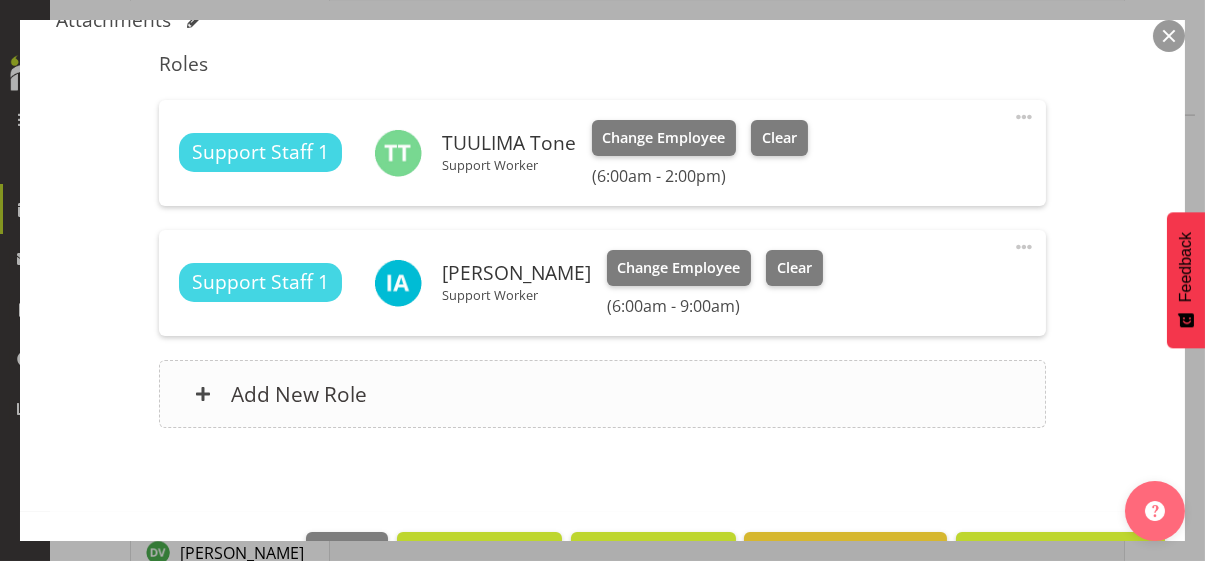 scroll, scrollTop: 691, scrollLeft: 0, axis: vertical 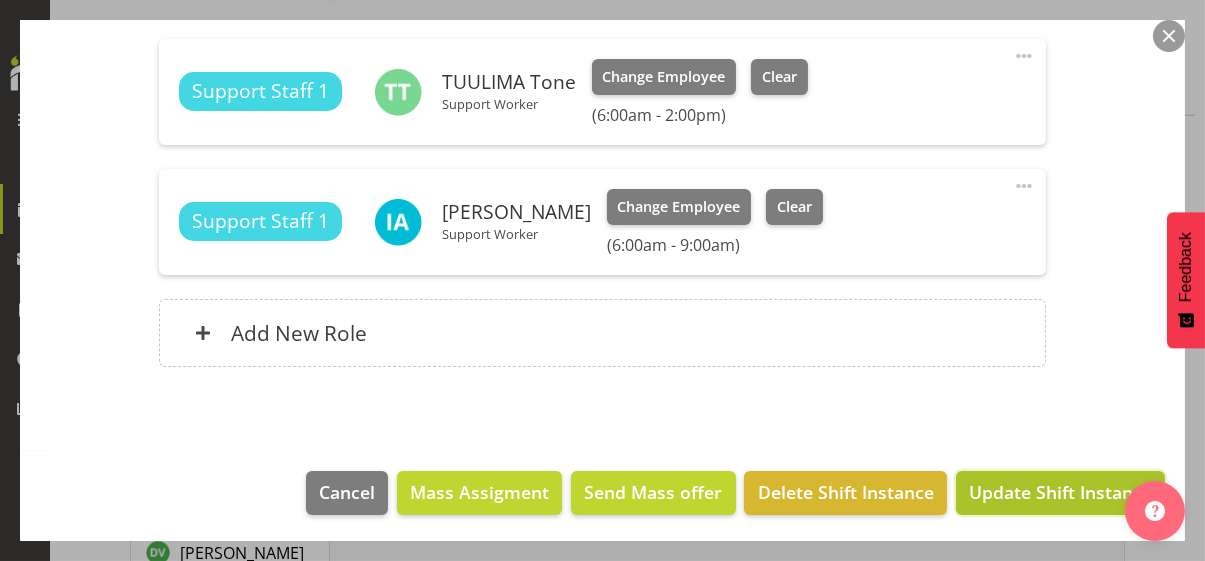 click on "Update Shift Instance" at bounding box center [1060, 492] 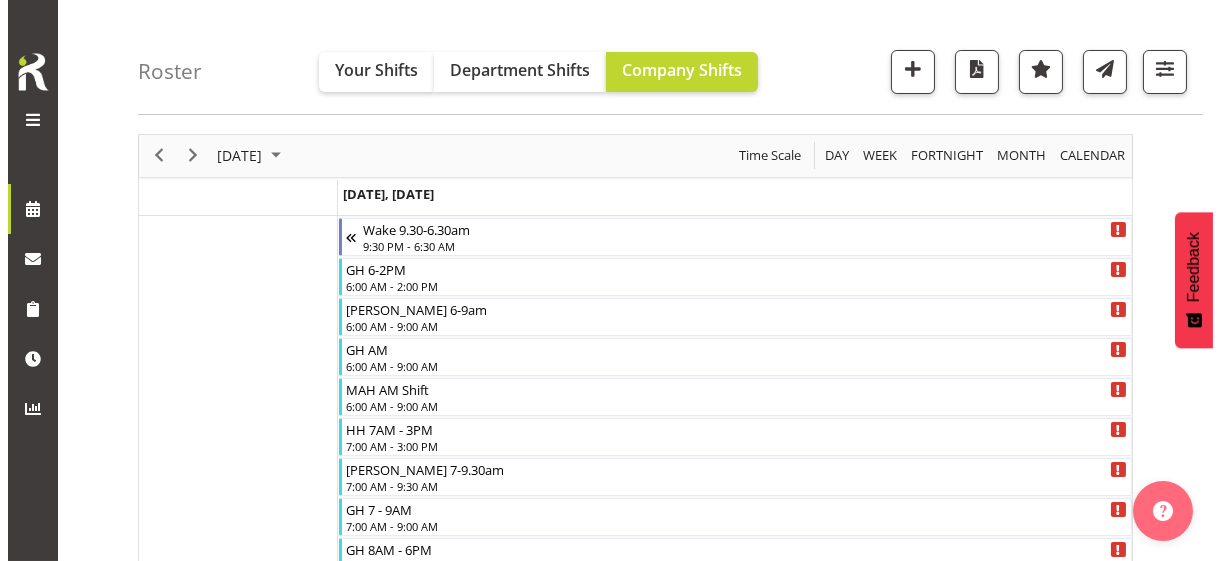 scroll, scrollTop: 43, scrollLeft: 0, axis: vertical 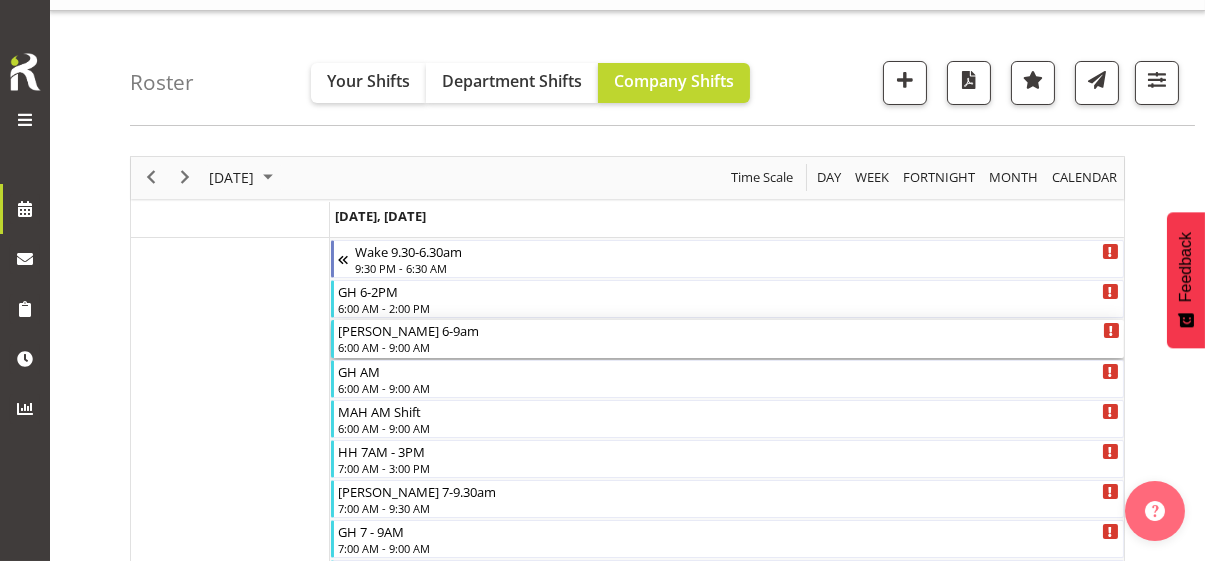 click on "6:00 AM - 9:00 AM" at bounding box center [729, 347] 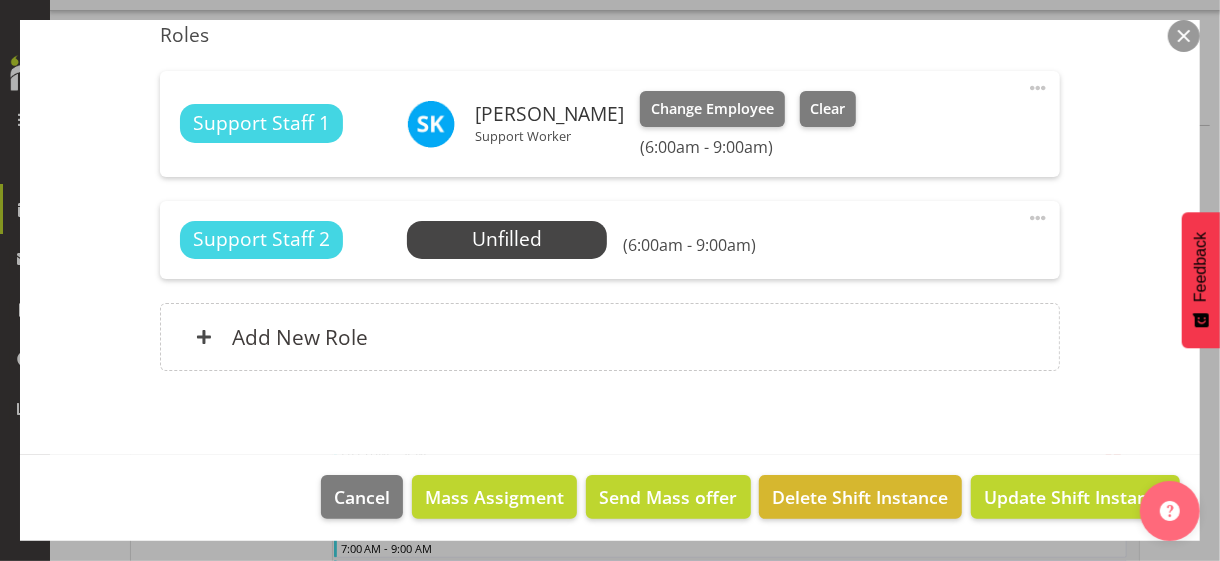 scroll, scrollTop: 584, scrollLeft: 0, axis: vertical 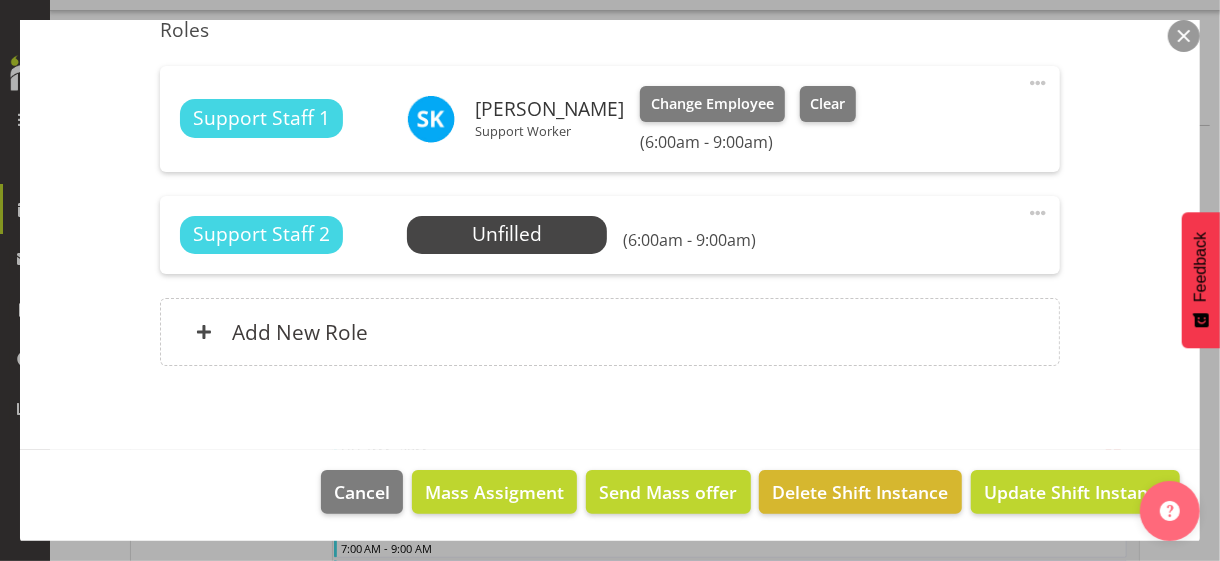 click at bounding box center [1038, 213] 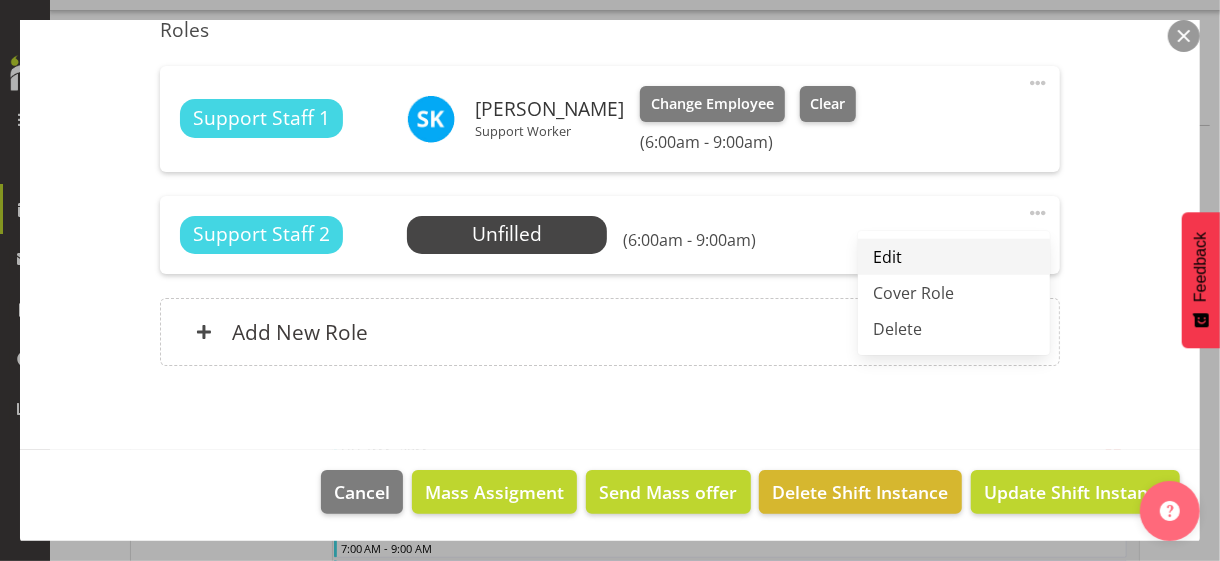 click on "Edit" at bounding box center [954, 257] 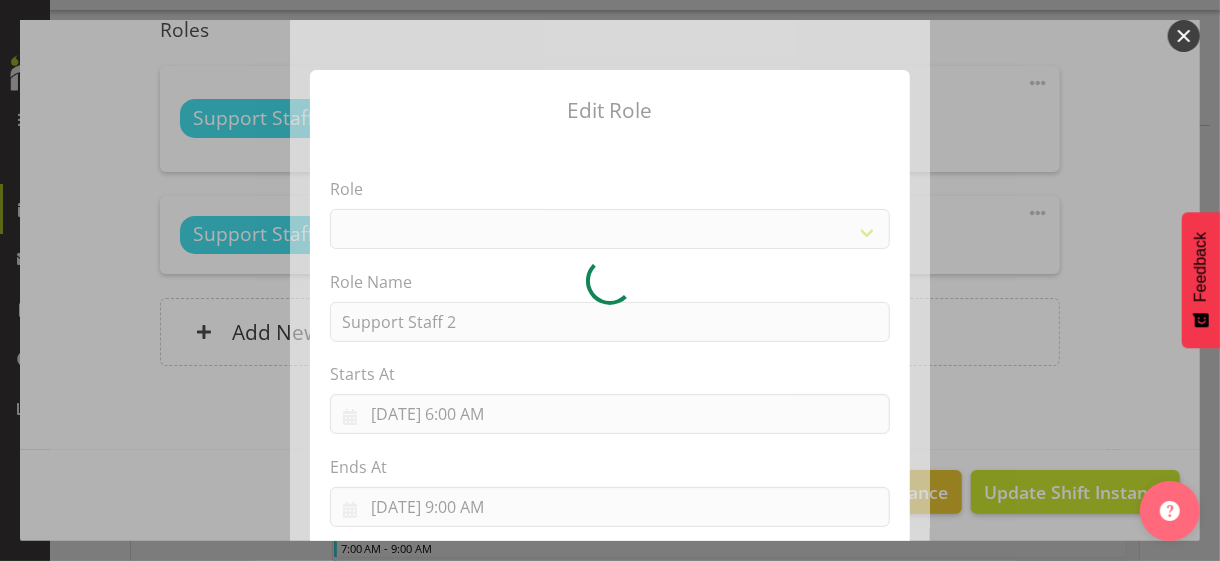 select on "1091" 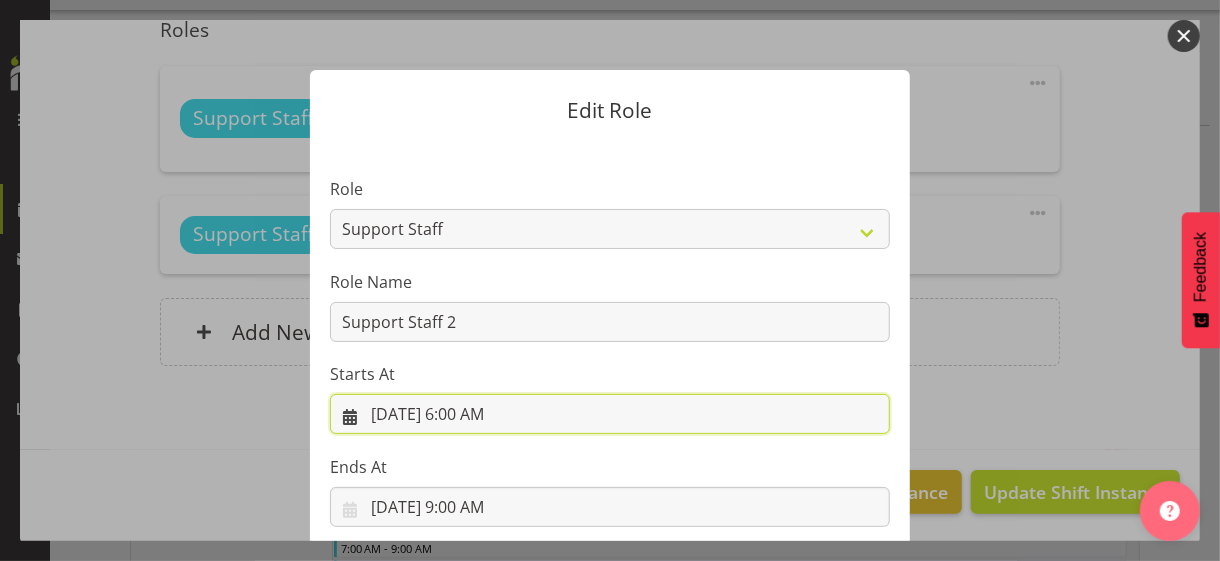 click on "[DATE] 6:00 AM" at bounding box center (610, 414) 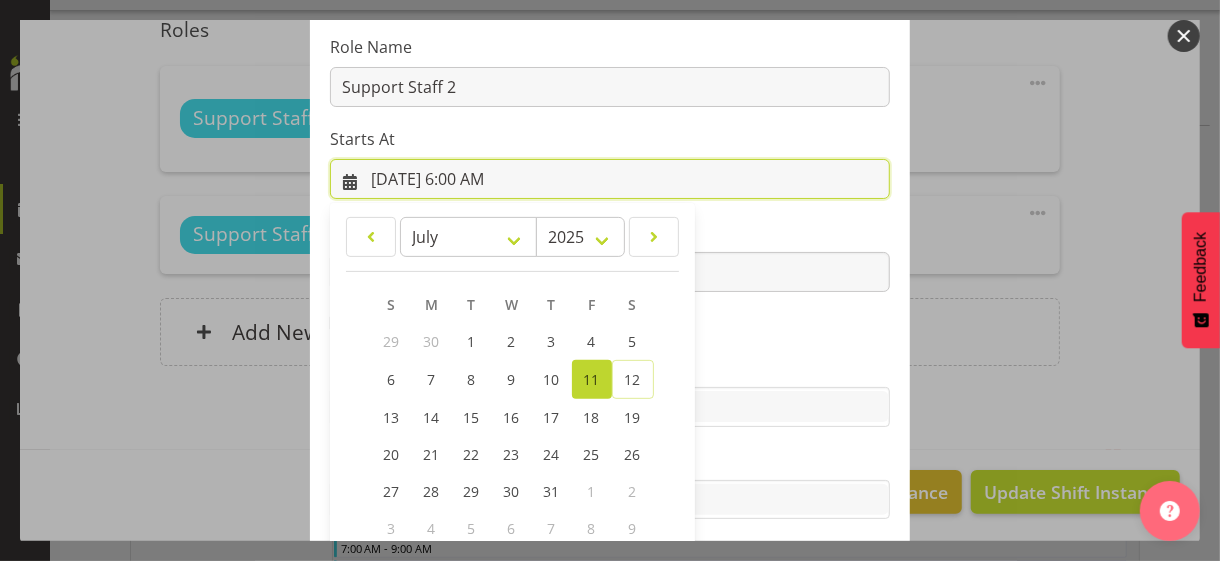 scroll, scrollTop: 347, scrollLeft: 0, axis: vertical 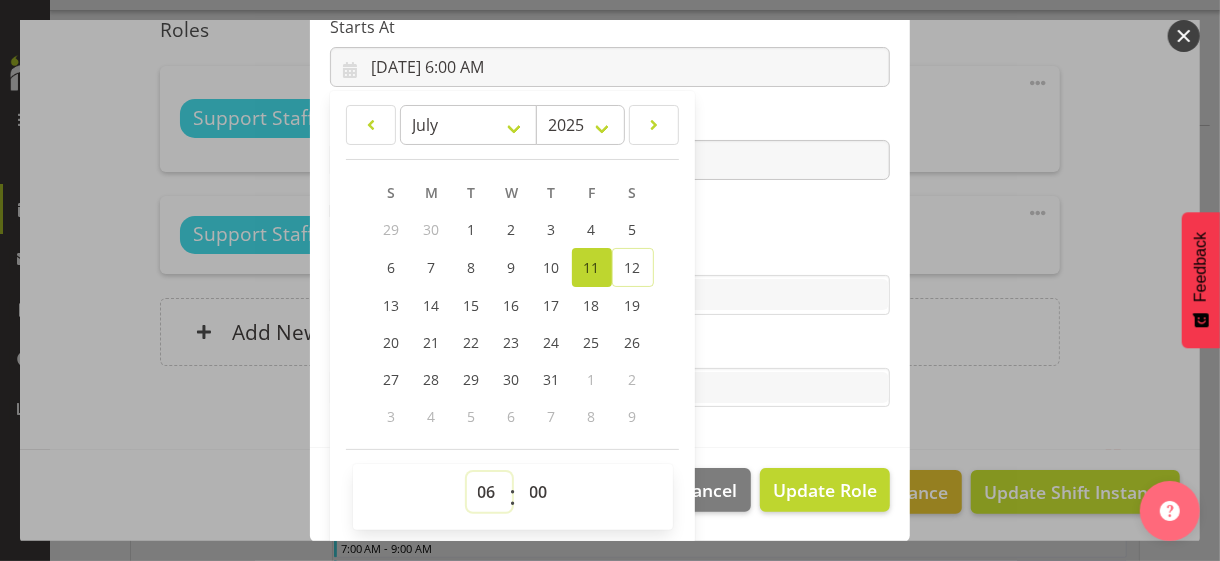 click on "00   01   02   03   04   05   06   07   08   09   10   11   12   13   14   15   16   17   18   19   20   21   22   23" at bounding box center (489, 492) 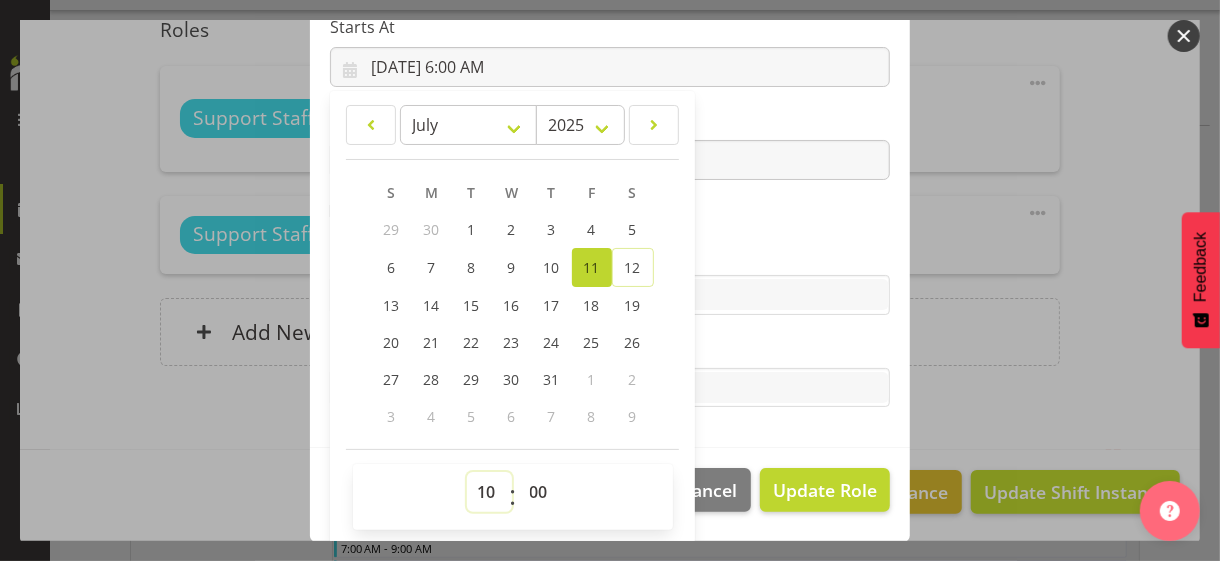 click on "00   01   02   03   04   05   06   07   08   09   10   11   12   13   14   15   16   17   18   19   20   21   22   23" at bounding box center [489, 492] 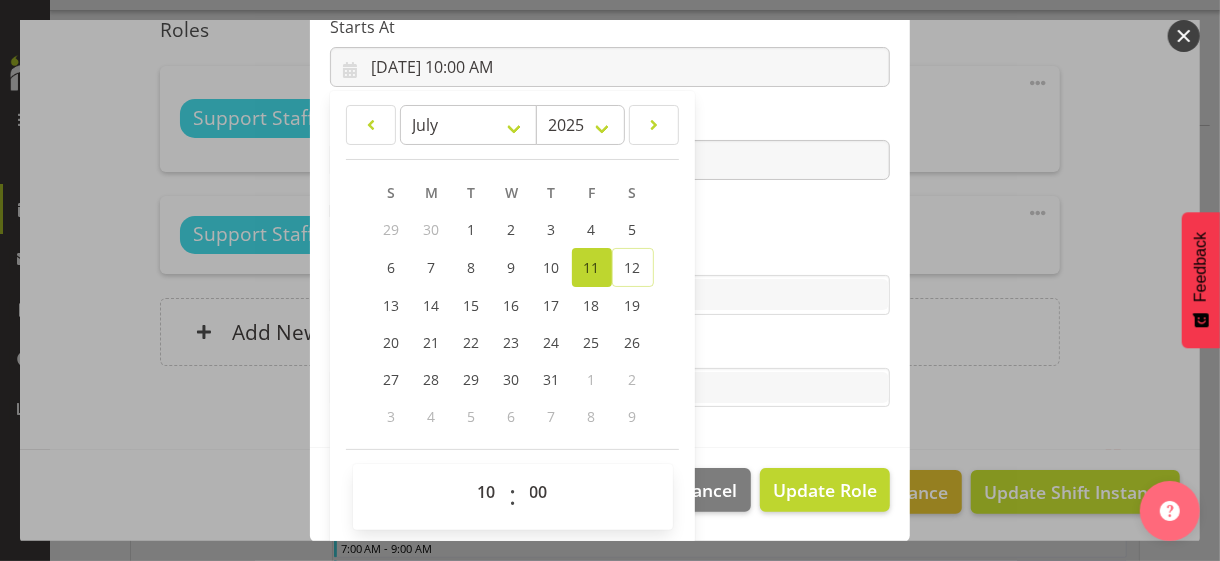 click on "Role CP House Leader Support Staff Wake   Role Name Support Staff 2
Starts At
[DATE] 10:00 AM  January   February   March   April   May   June   July   August   September   October   November   [DATE]   2034   2033   2032   2031   2030   2029   2028   2027   2026   2025   2024   2023   2022   2021   2020   2019   2018   2017   2016   2015   2014   2013   2012   2011   2010   2009   2008   2007   2006   2005   2004   2003   2002   2001   2000   1999   1998   1997   1996   1995   1994   1993   1992   1991   1990   1989   1988   1987   1986   1985   1984   1983   1982   1981   1980   1979   1978   1977   1976   1975   1974   1973   1972   1971   1970   1969   1968   1967   1966   1965   1964   1963   1962   1961   1960   1959   1958   1957   1956   1955   1954   1953   1952   1951   1950   1949   1948   1947   1946   1945   1944   1943   1942   1941   1940   1939   1938   1937   1936   1935   1934   1933   1932   1931   1930   1929   1928   1927   1926   1925  S M T W T F S 29" at bounding box center [610, 121] 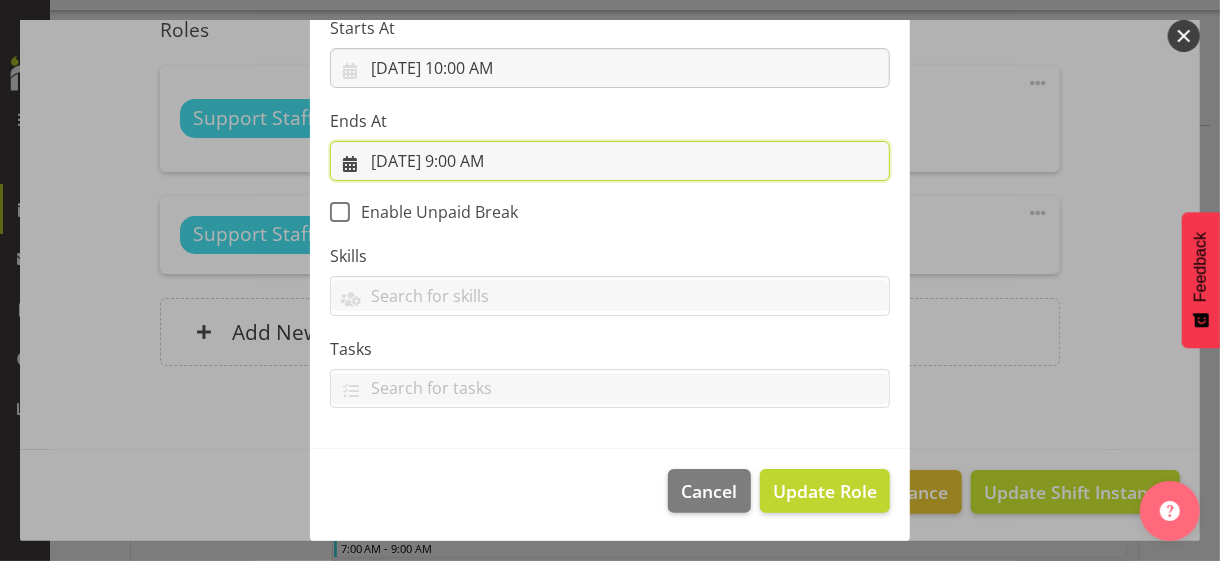click on "[DATE] 9:00 AM" at bounding box center [610, 161] 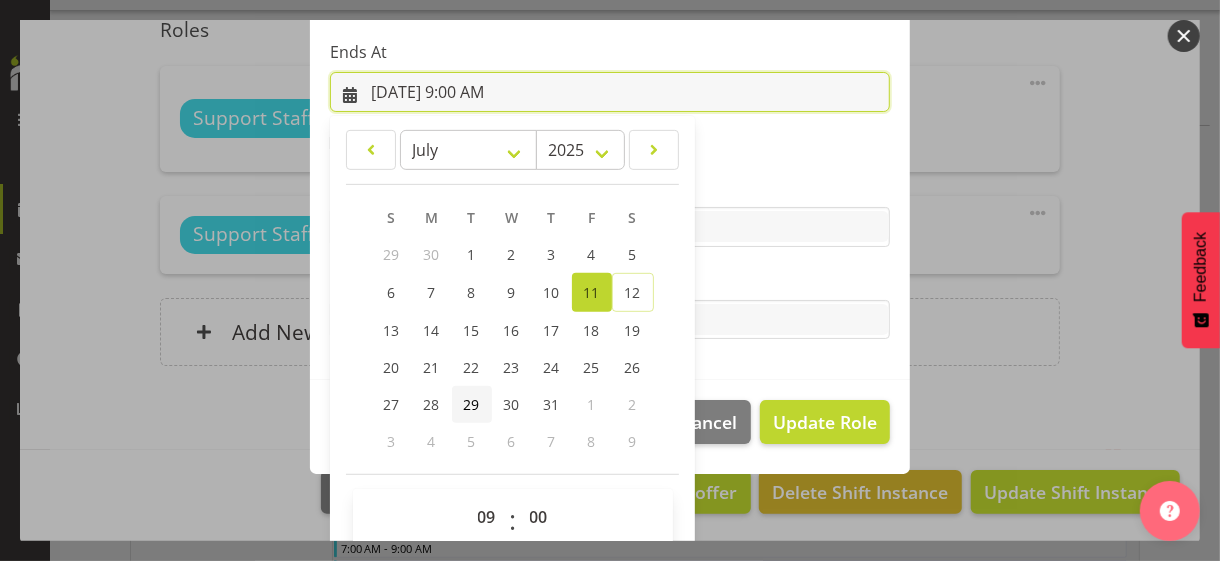 scroll, scrollTop: 441, scrollLeft: 0, axis: vertical 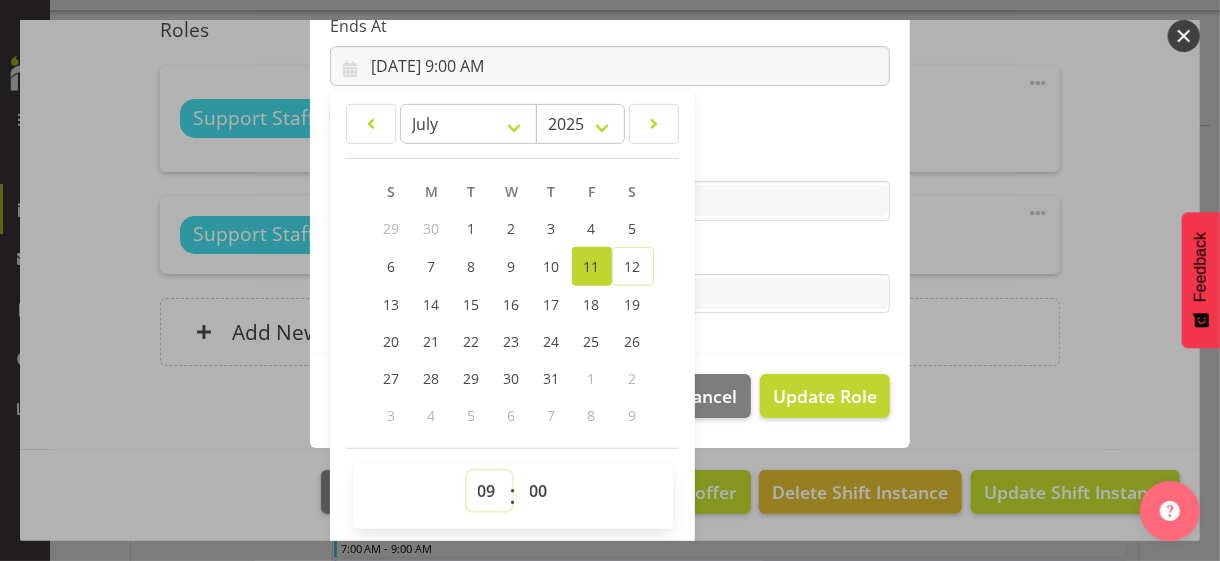 drag, startPoint x: 471, startPoint y: 483, endPoint x: 477, endPoint y: 471, distance: 13.416408 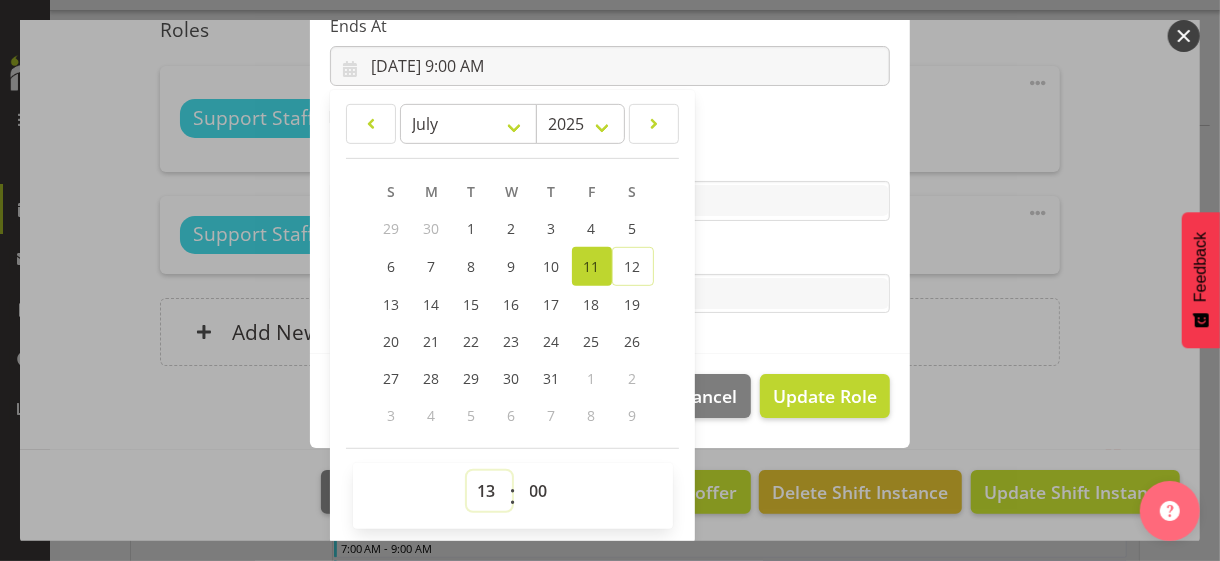 click on "00   01   02   03   04   05   06   07   08   09   10   11   12   13   14   15   16   17   18   19   20   21   22   23" at bounding box center [489, 491] 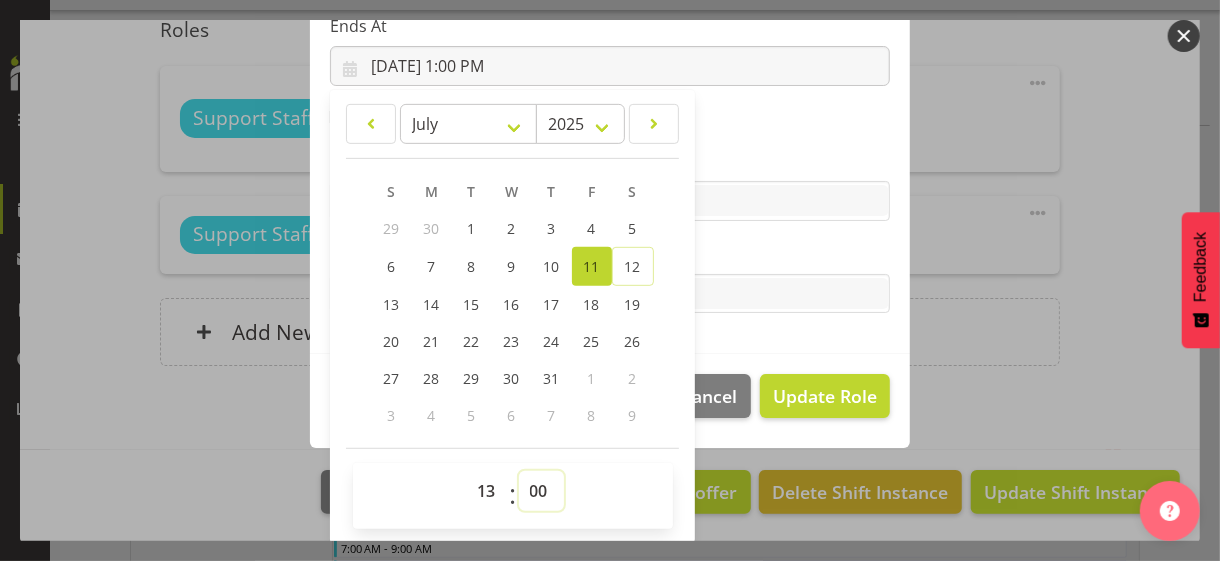 drag, startPoint x: 525, startPoint y: 489, endPoint x: 532, endPoint y: 475, distance: 15.652476 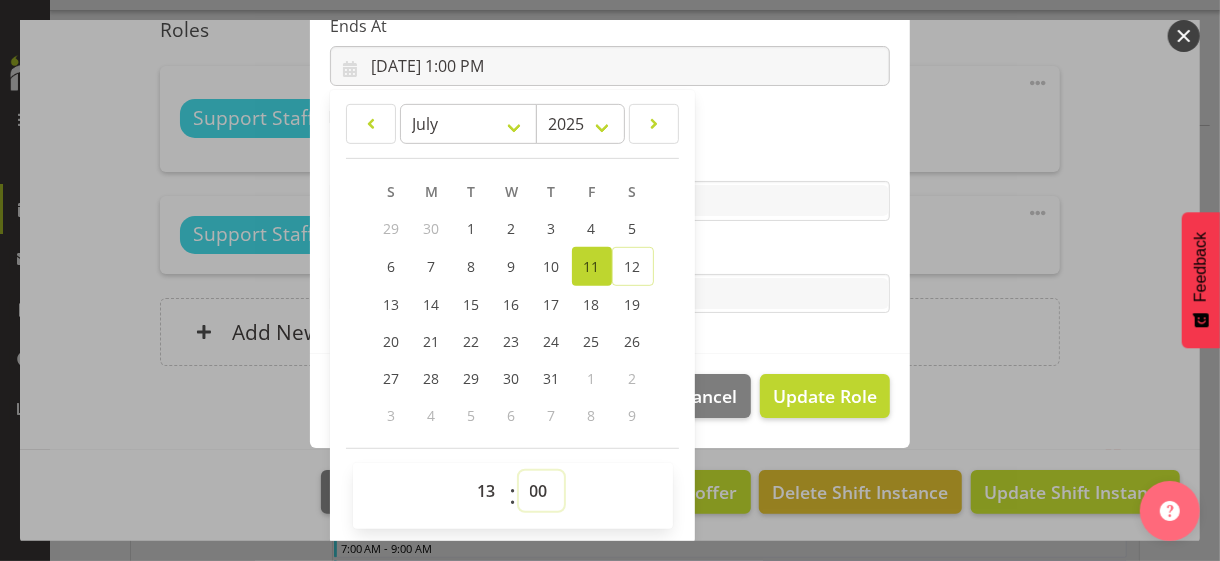 select on "30" 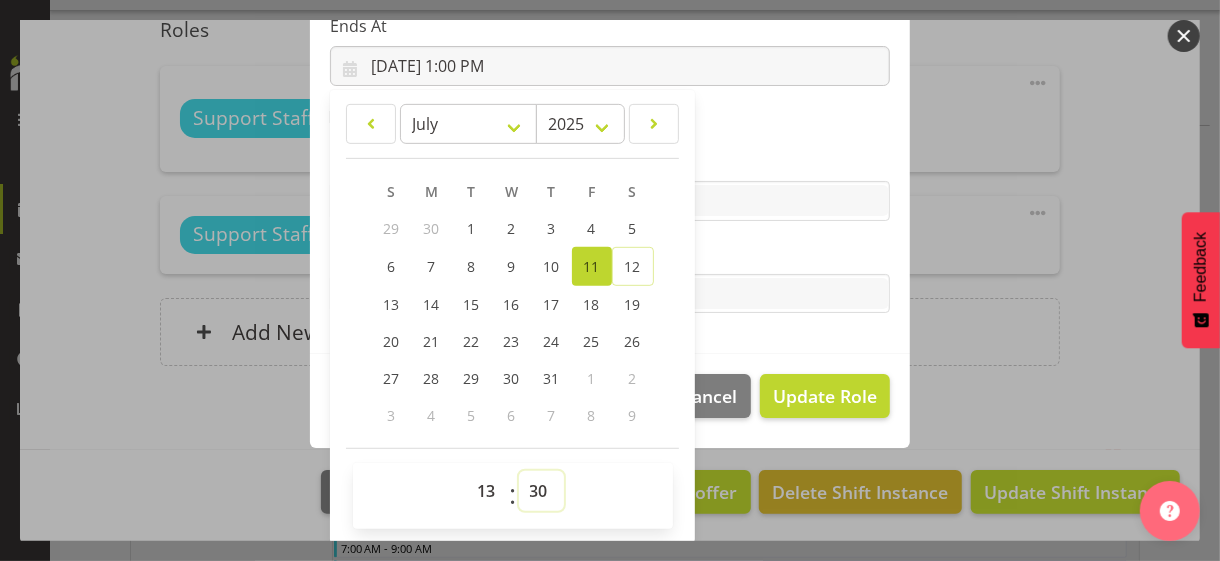 click on "00   01   02   03   04   05   06   07   08   09   10   11   12   13   14   15   16   17   18   19   20   21   22   23   24   25   26   27   28   29   30   31   32   33   34   35   36   37   38   39   40   41   42   43   44   45   46   47   48   49   50   51   52   53   54   55   56   57   58   59" at bounding box center (541, 491) 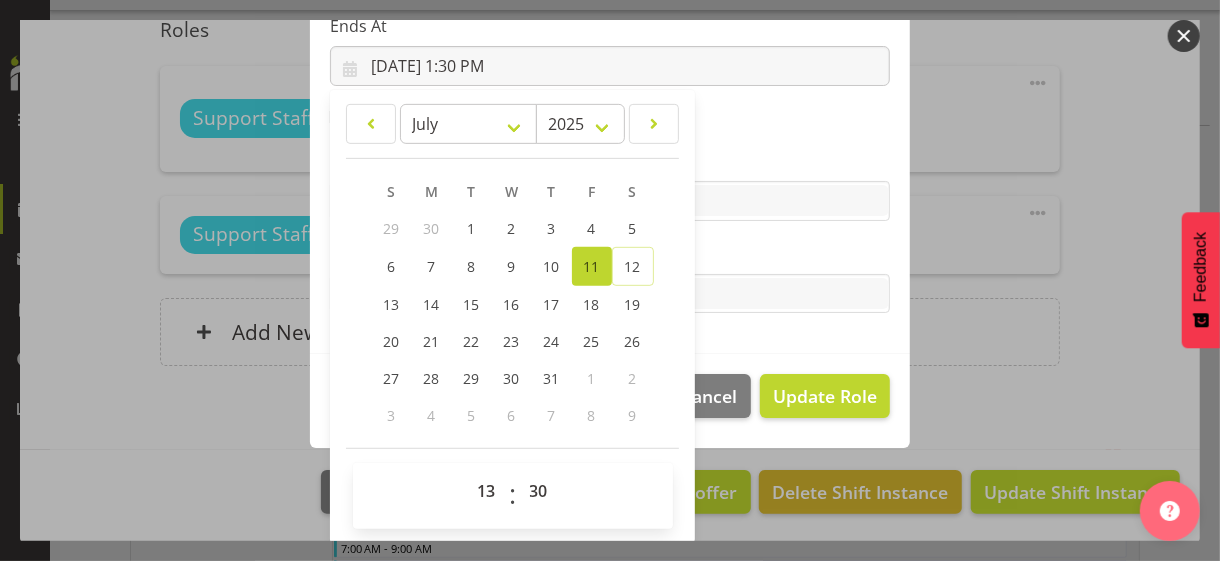 click on "Tasks" at bounding box center [610, 254] 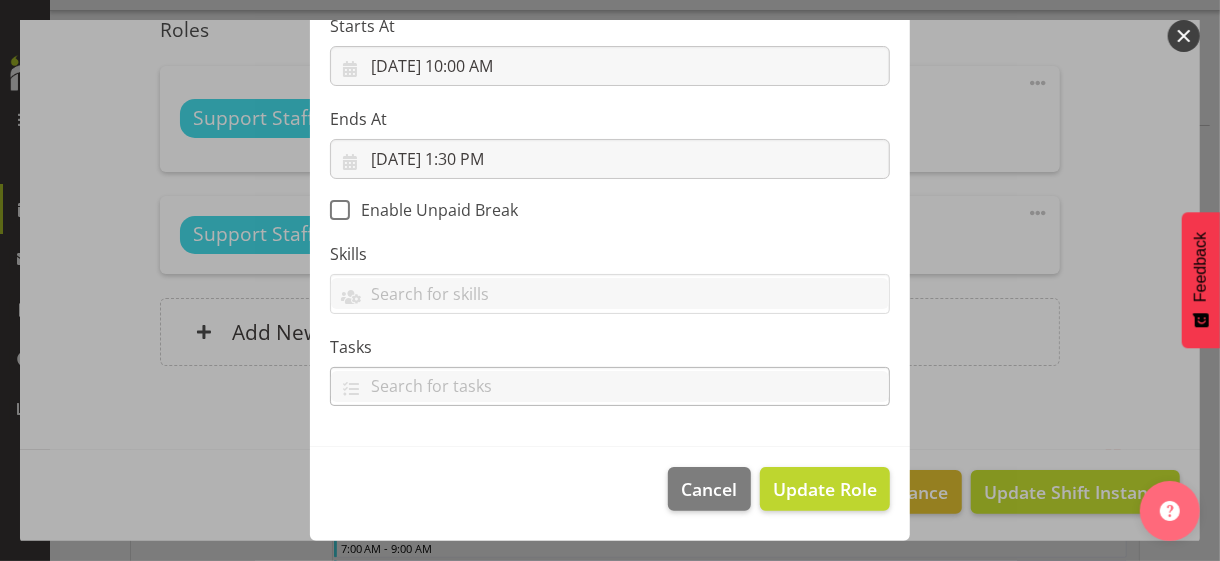 scroll, scrollTop: 346, scrollLeft: 0, axis: vertical 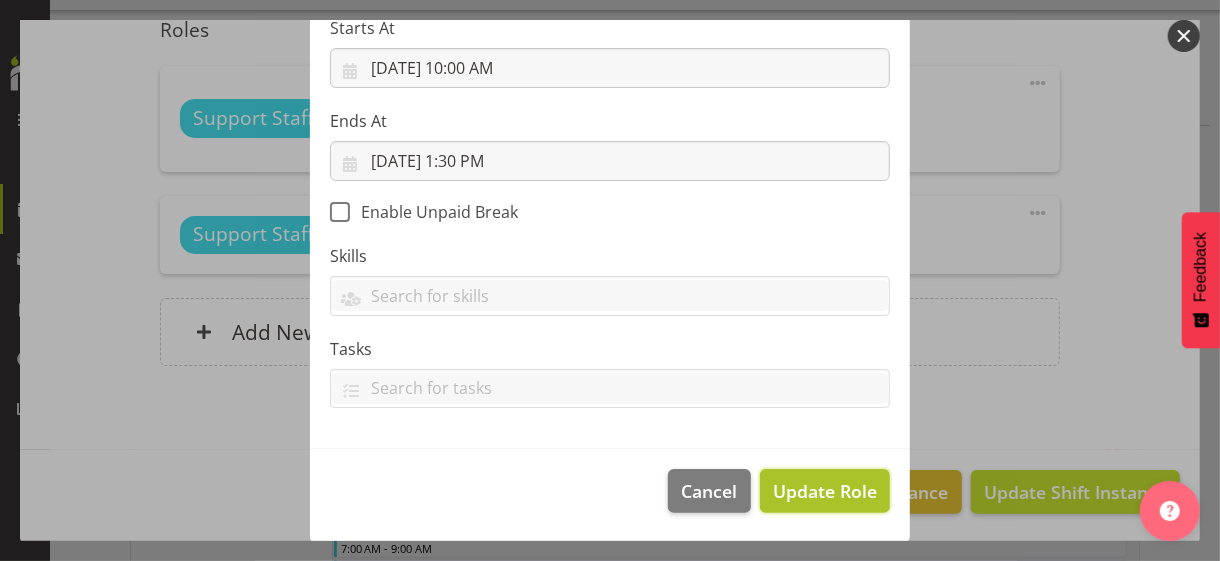 click on "Update Role" at bounding box center [825, 491] 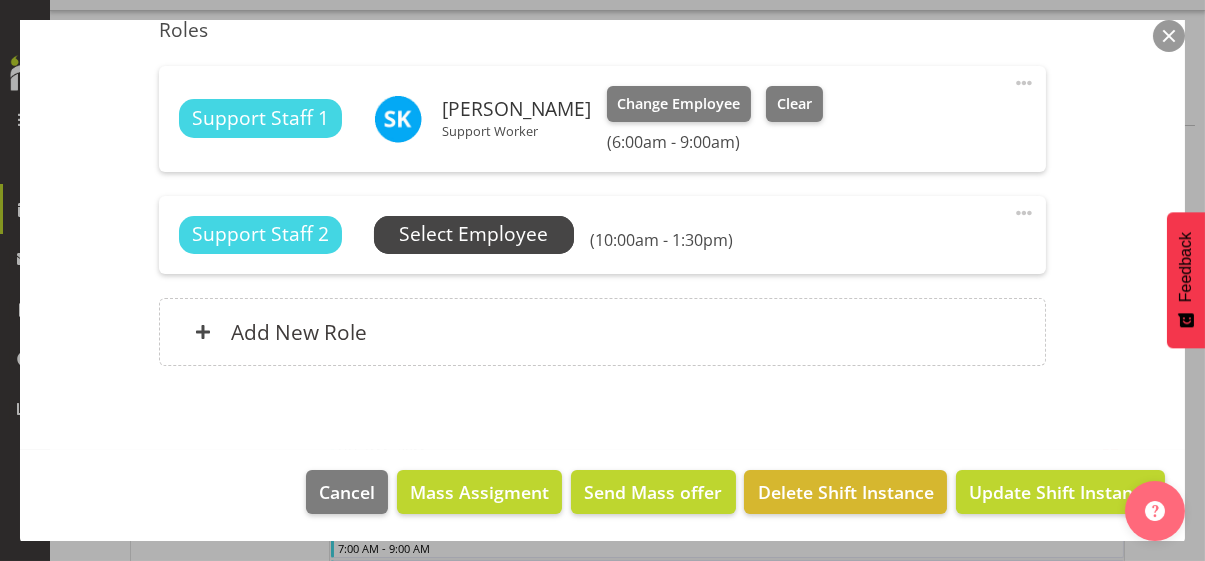 click on "Select Employee" at bounding box center (473, 234) 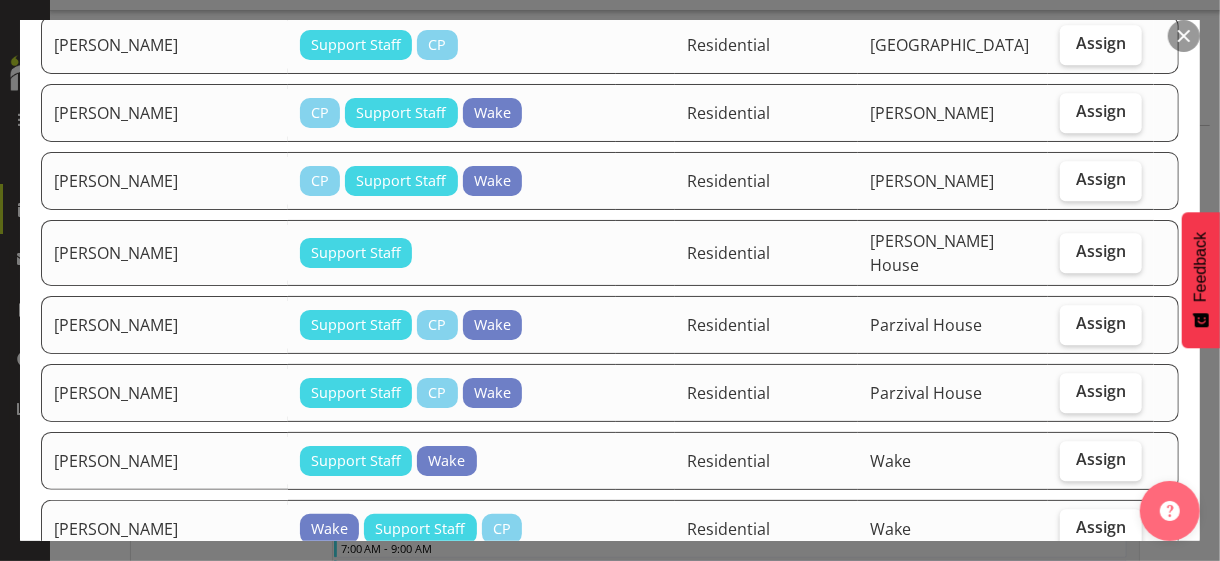 scroll, scrollTop: 2600, scrollLeft: 0, axis: vertical 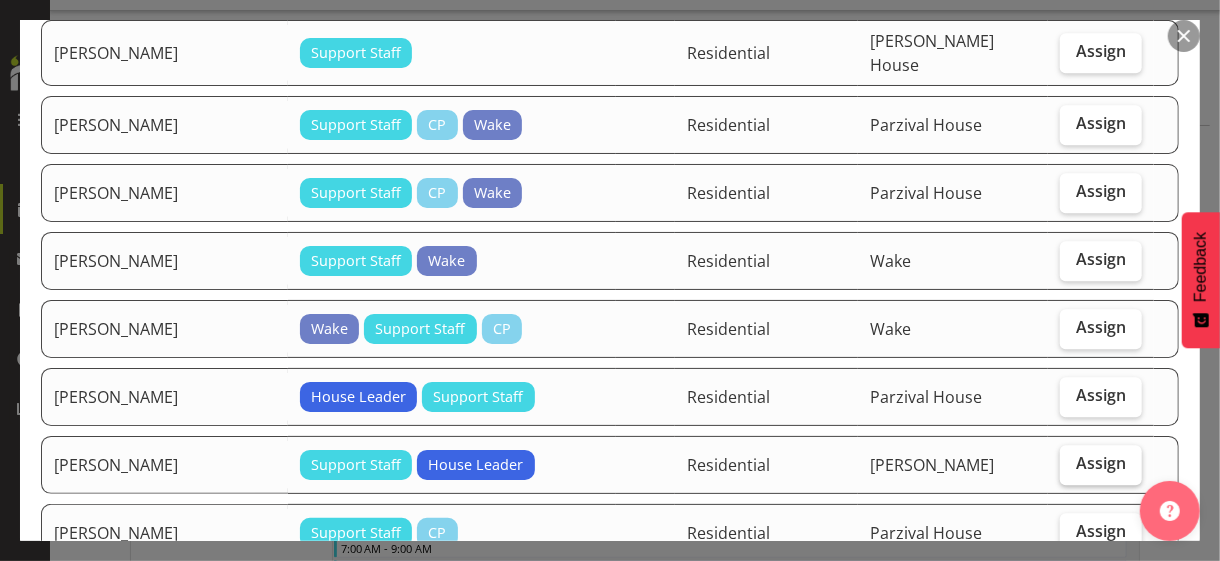 click on "Assign" at bounding box center (1101, 465) 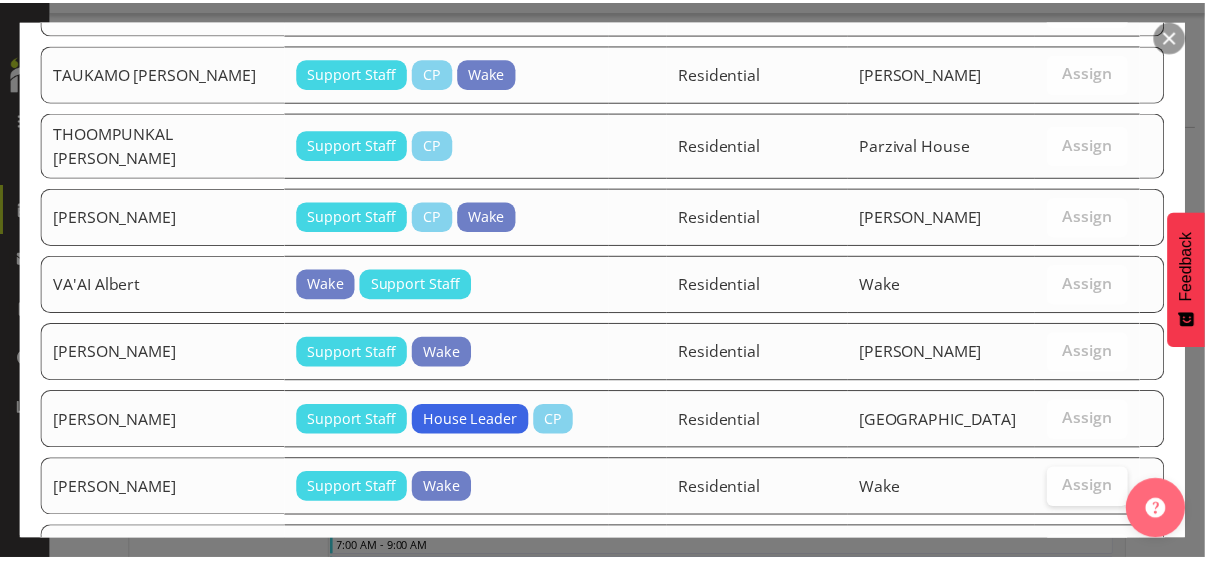 scroll, scrollTop: 3380, scrollLeft: 0, axis: vertical 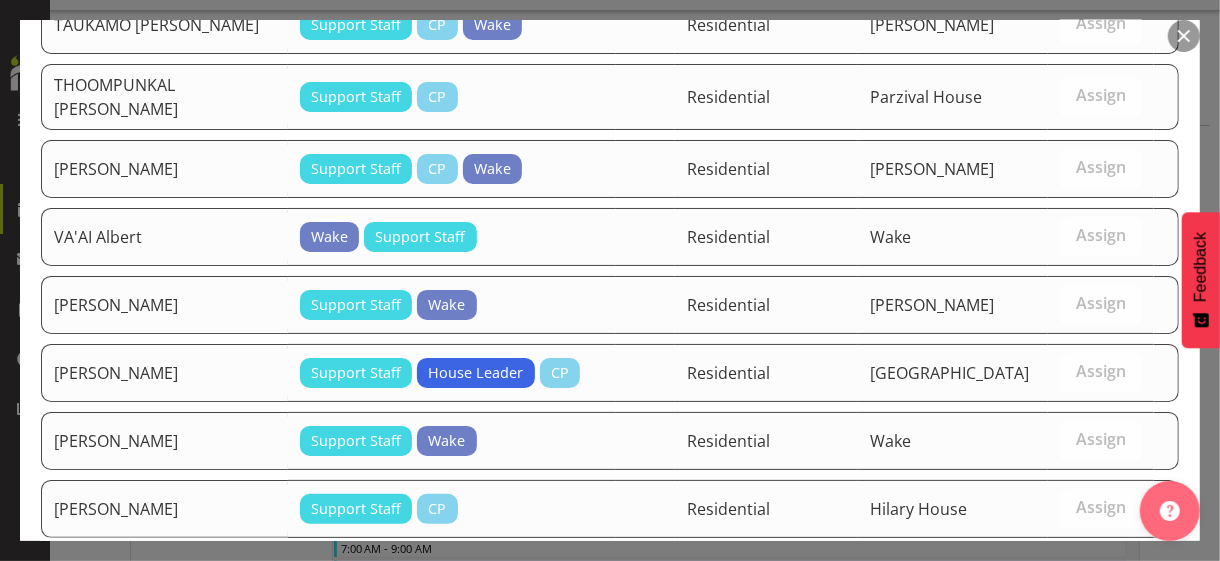 click on "Assign [PERSON_NAME]" at bounding box center (1066, 611) 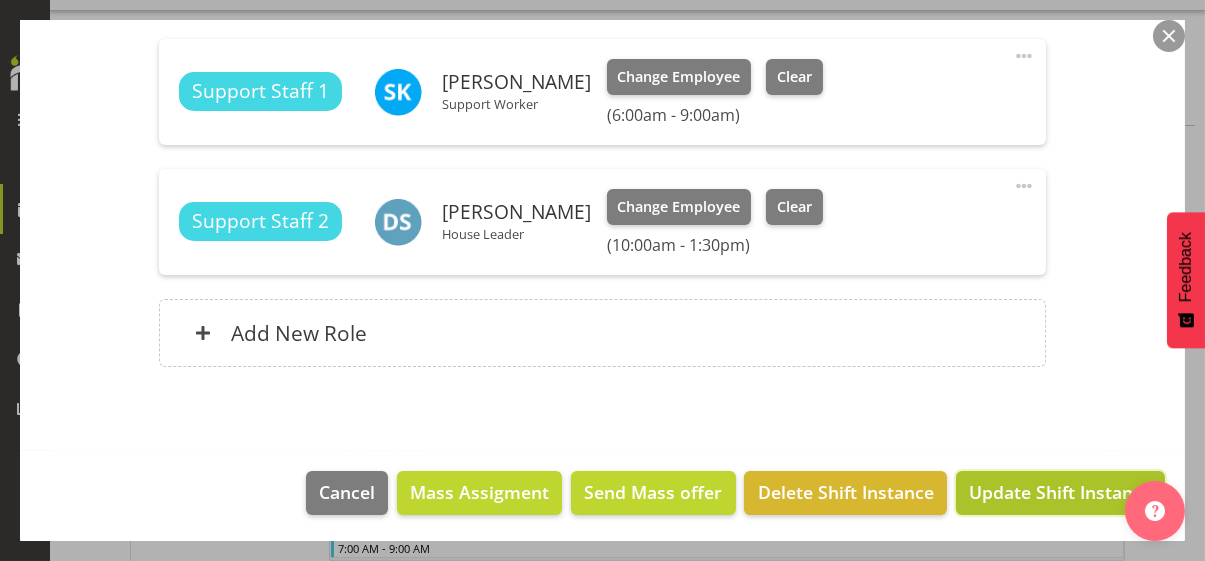 click on "Update Shift Instance" at bounding box center (1060, 492) 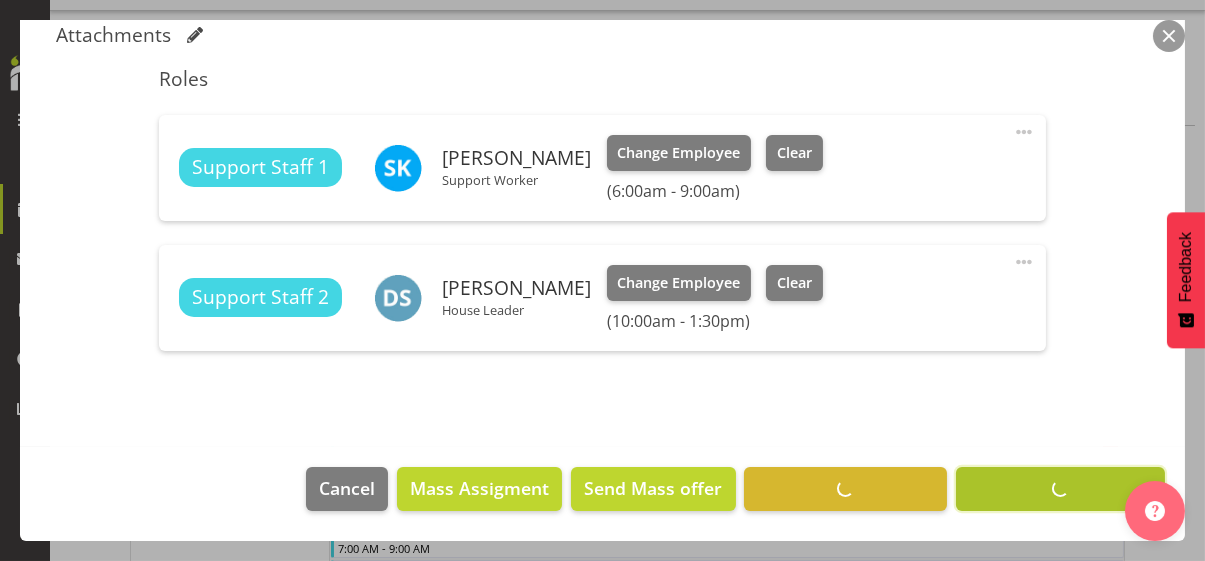 scroll, scrollTop: 532, scrollLeft: 0, axis: vertical 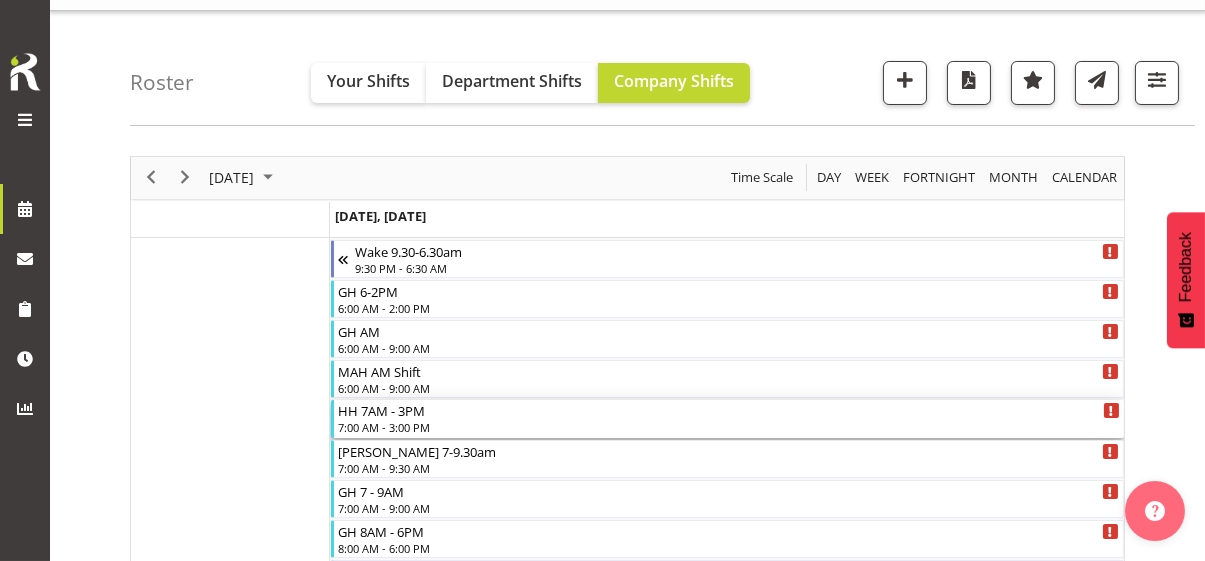 click on "7:00 AM - 3:00 PM" at bounding box center [729, 427] 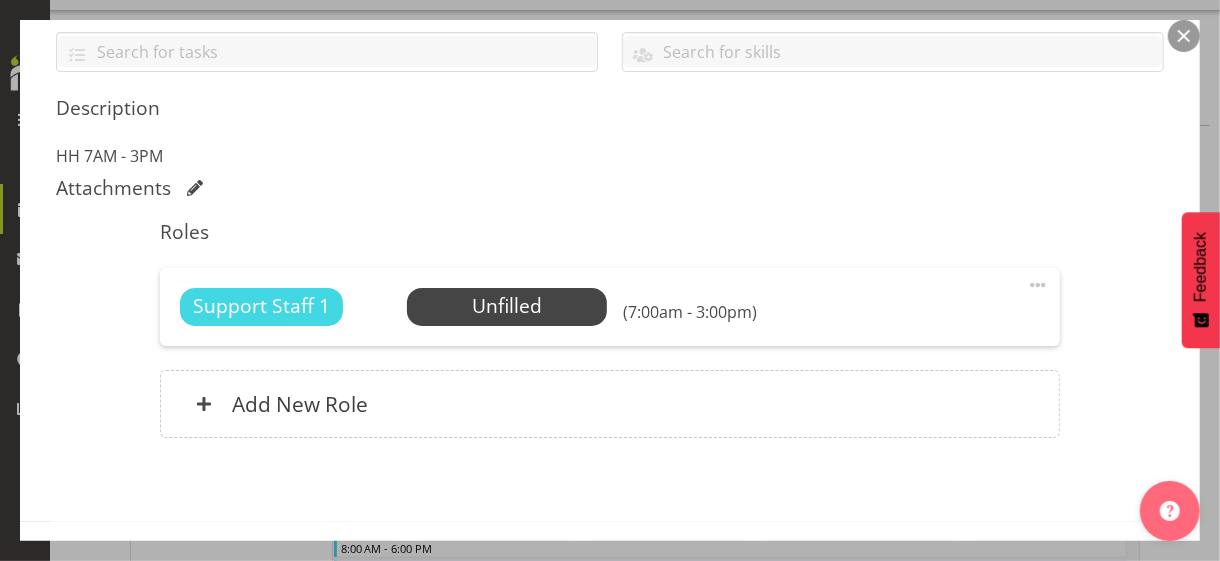 scroll, scrollTop: 500, scrollLeft: 0, axis: vertical 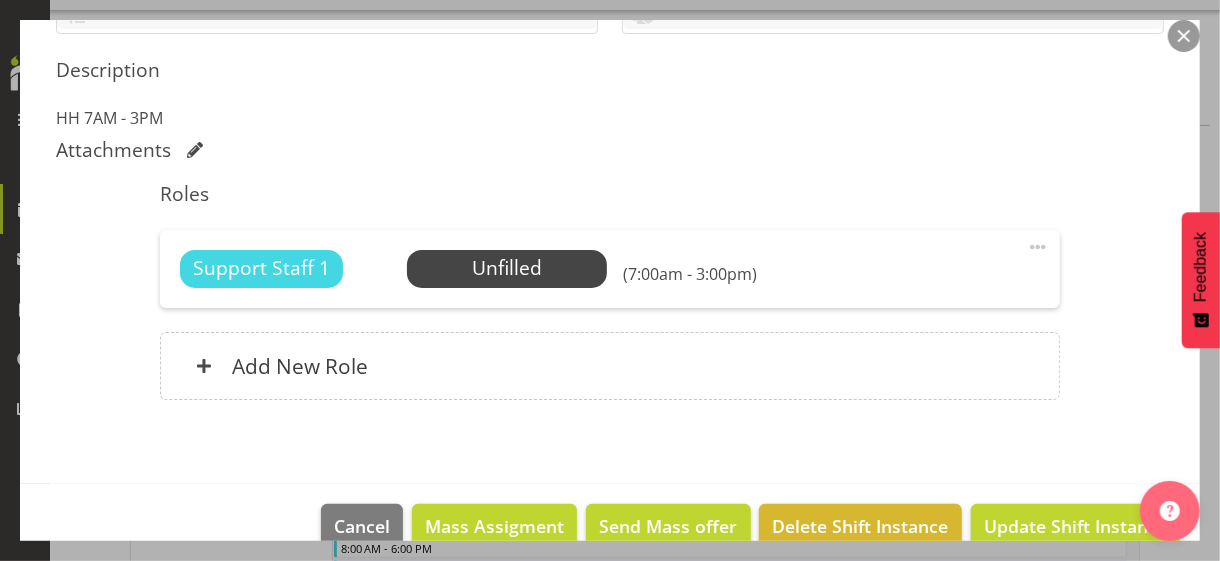 click at bounding box center (1038, 247) 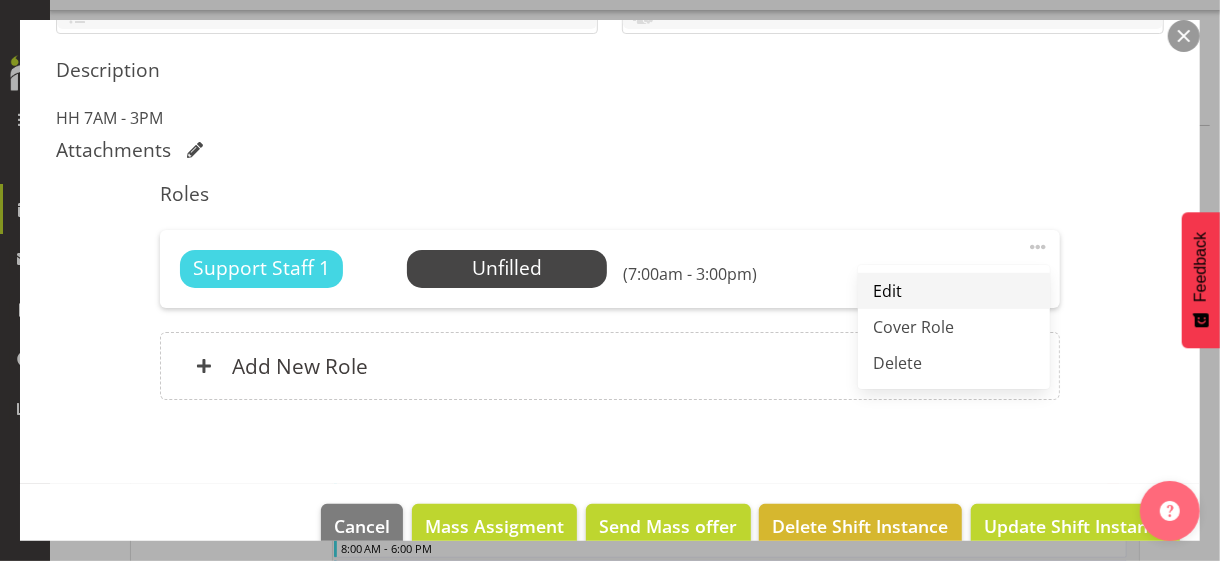 click on "Edit" at bounding box center [954, 291] 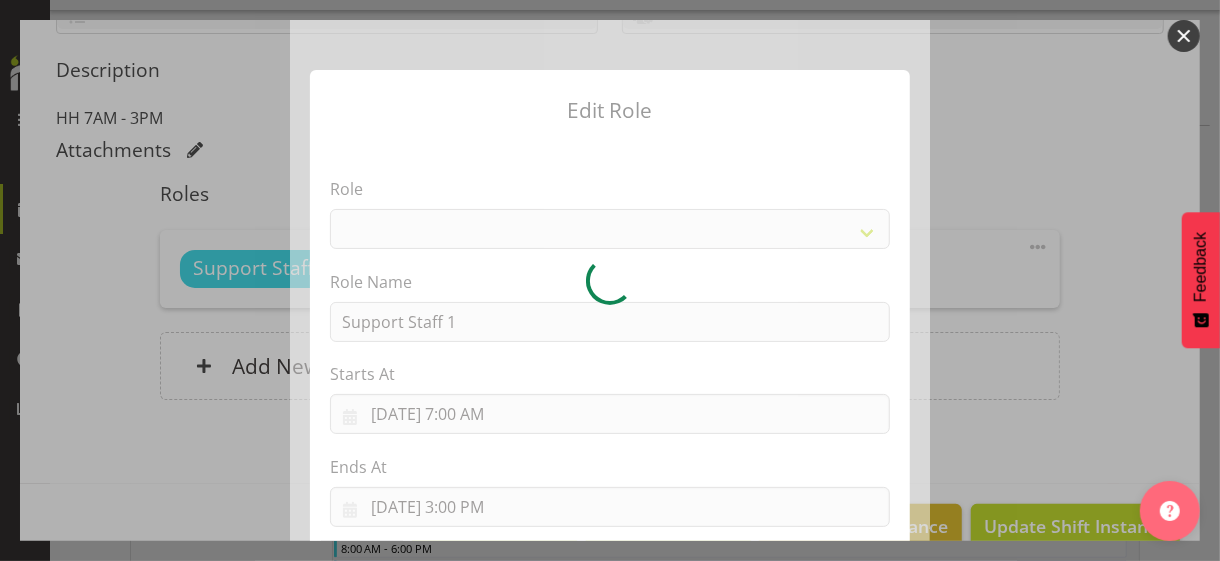 select on "1091" 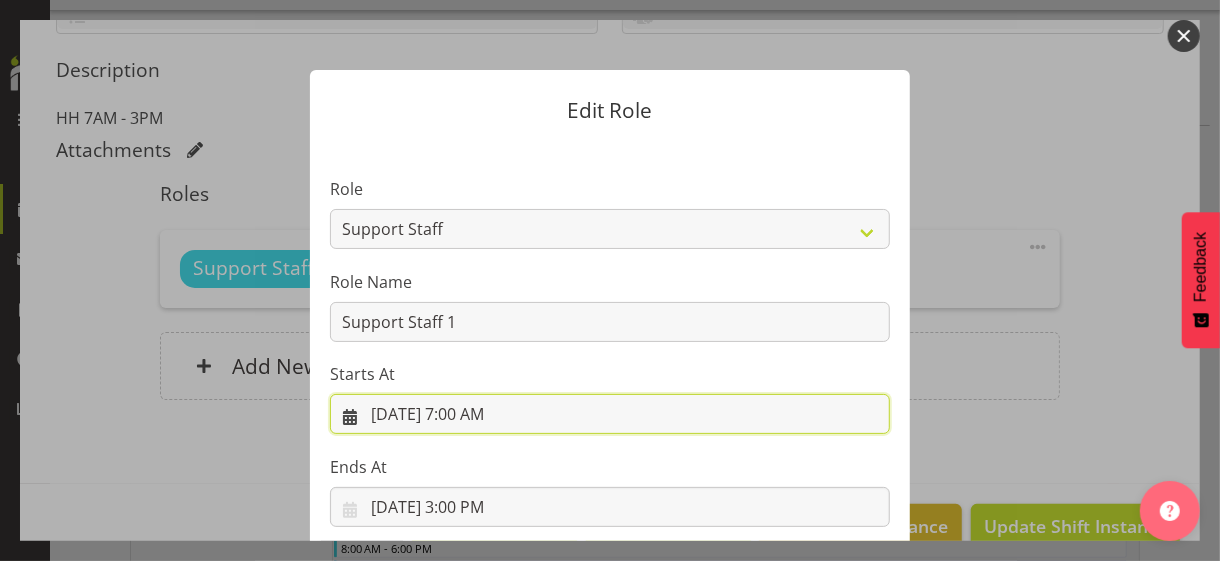 click on "[DATE] 7:00 AM" at bounding box center [610, 414] 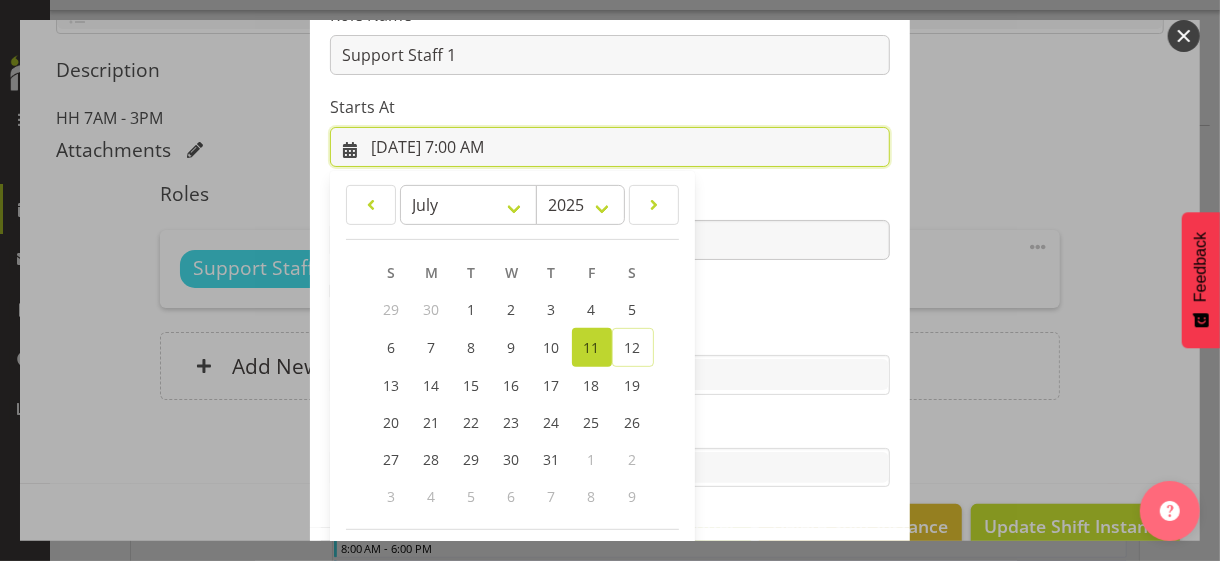 scroll, scrollTop: 347, scrollLeft: 0, axis: vertical 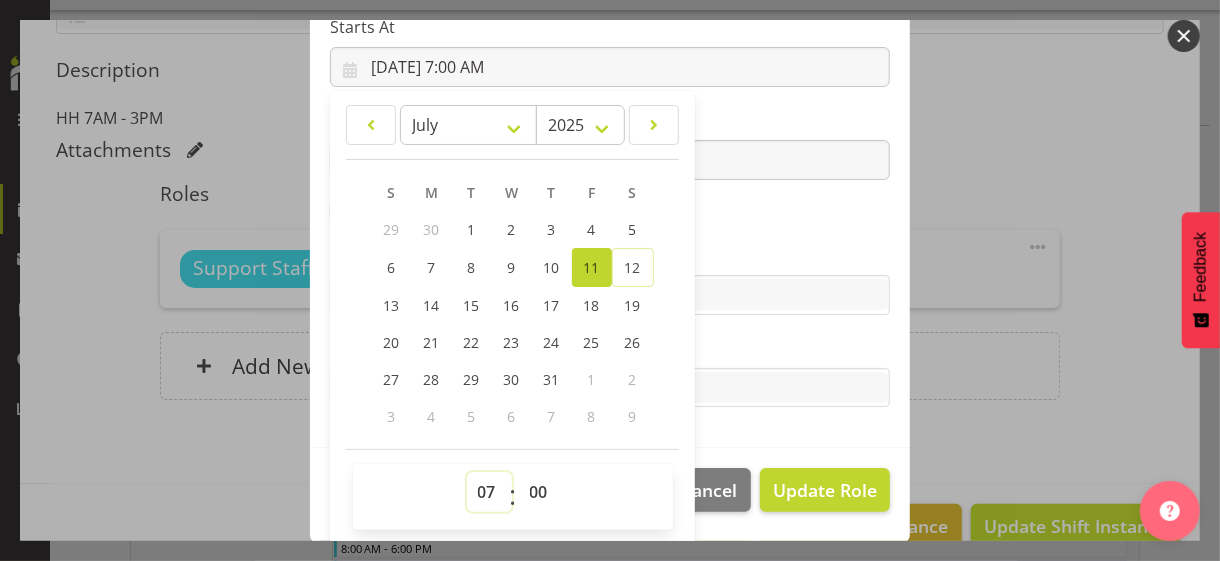 click on "00   01   02   03   04   05   06   07   08   09   10   11   12   13   14   15   16   17   18   19   20   21   22   23" at bounding box center [489, 492] 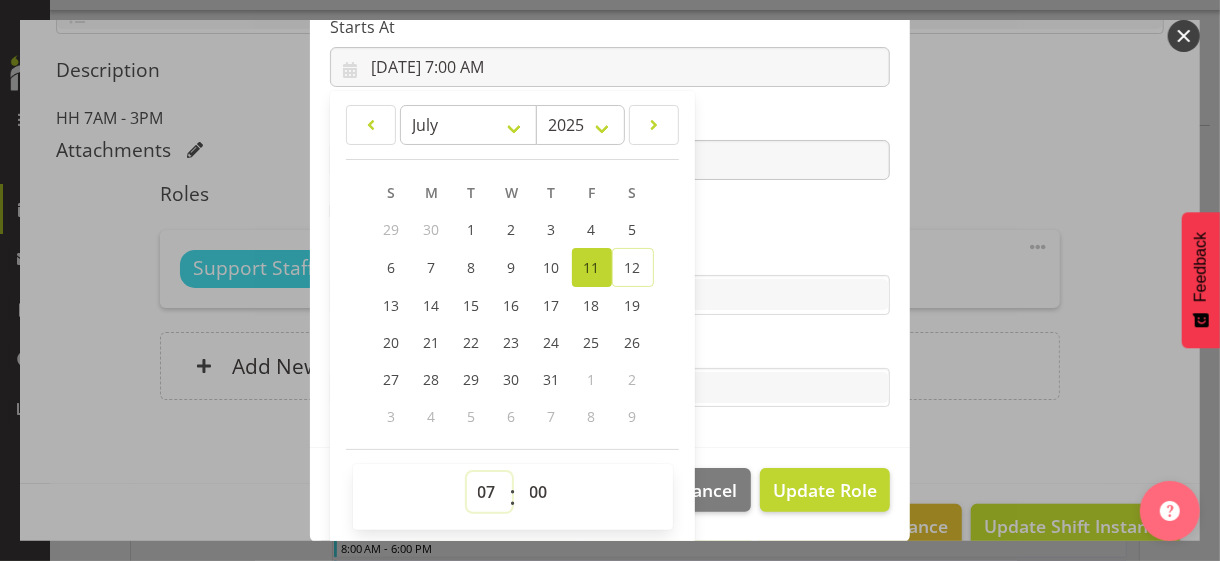 select on "8" 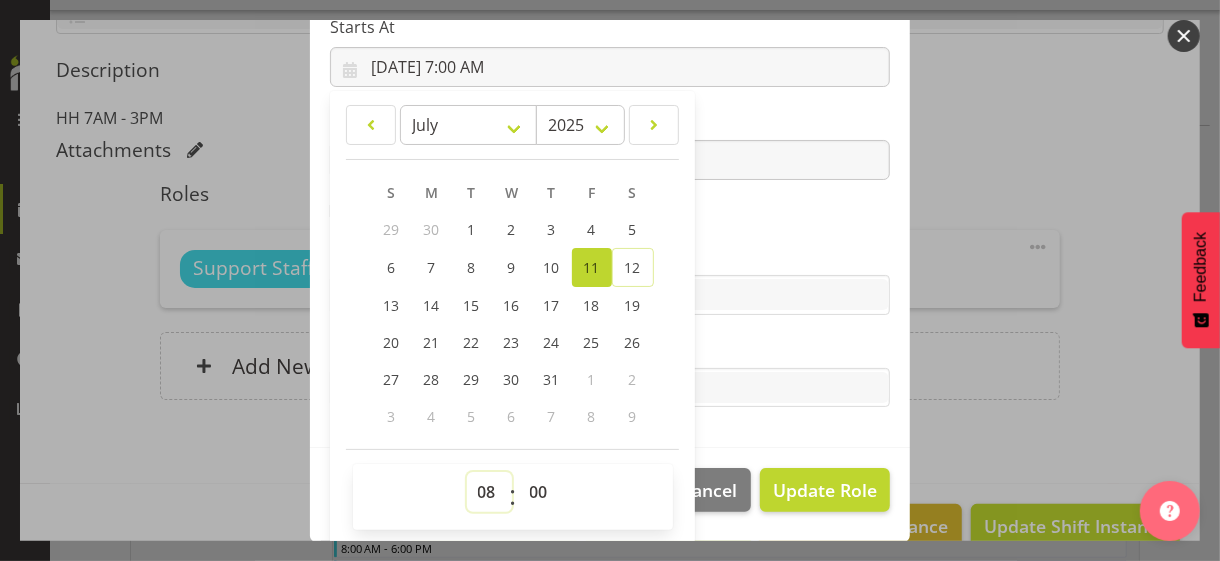 click on "00   01   02   03   04   05   06   07   08   09   10   11   12   13   14   15   16   17   18   19   20   21   22   23" at bounding box center (489, 492) 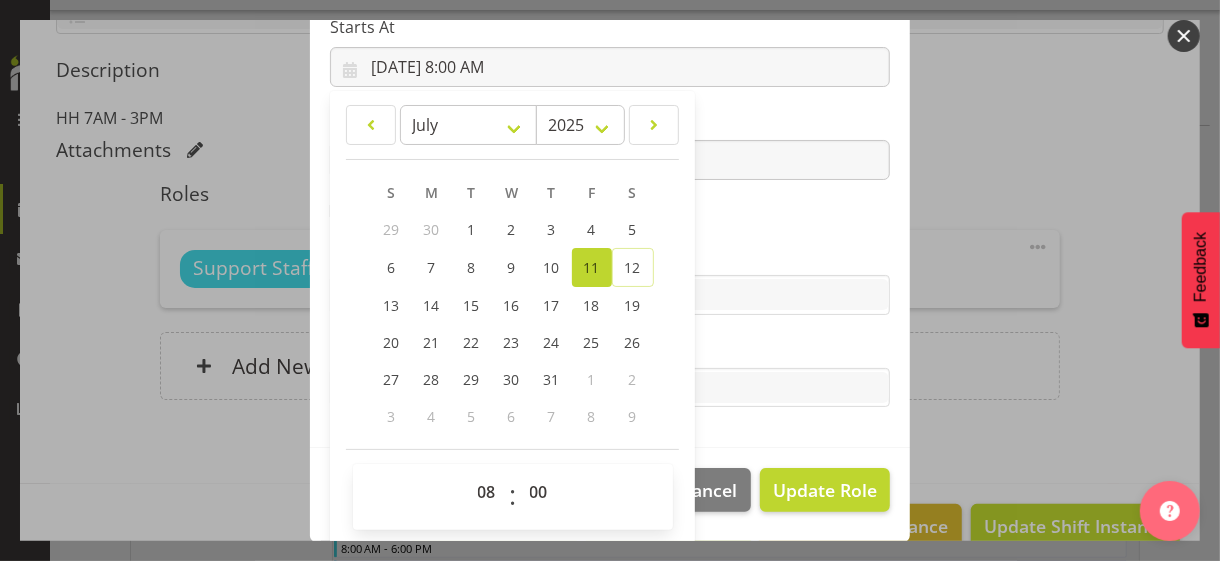 click on "Role CP House Leader Support Staff Wake   Role Name Support Staff 1
Starts At
[DATE] 8:00 AM  January   February   March   April   May   June   July   August   September   October   November   [DATE]   2034   2033   2032   2031   2030   2029   2028   2027   2026   2025   2024   2023   2022   2021   2020   2019   2018   2017   2016   2015   2014   2013   2012   2011   2010   2009   2008   2007   2006   2005   2004   2003   2002   2001   2000   1999   1998   1997   1996   1995   1994   1993   1992   1991   1990   1989   1988   1987   1986   1985   1984   1983   1982   1981   1980   1979   1978   1977   1976   1975   1974   1973   1972   1971   1970   1969   1968   1967   1966   1965   1964   1963   1962   1961   1960   1959   1958   1957   1956   1955   1954   1953   1952   1951   1950   1949   1948   1947   1946   1945   1944   1943   1942   1941   1940   1939   1938   1937   1936   1935   1934   1933   1932   1931   1930   1929   1928   1927   1926   1925  S M T W T F S 29 1" at bounding box center [610, 121] 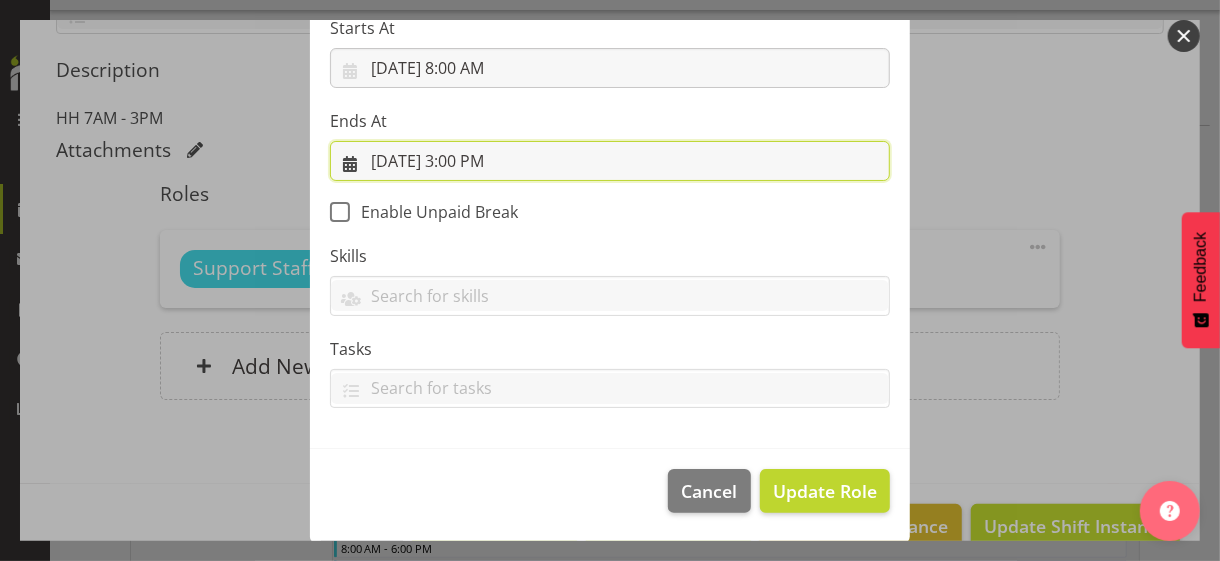click on "[DATE] 3:00 PM" at bounding box center [610, 161] 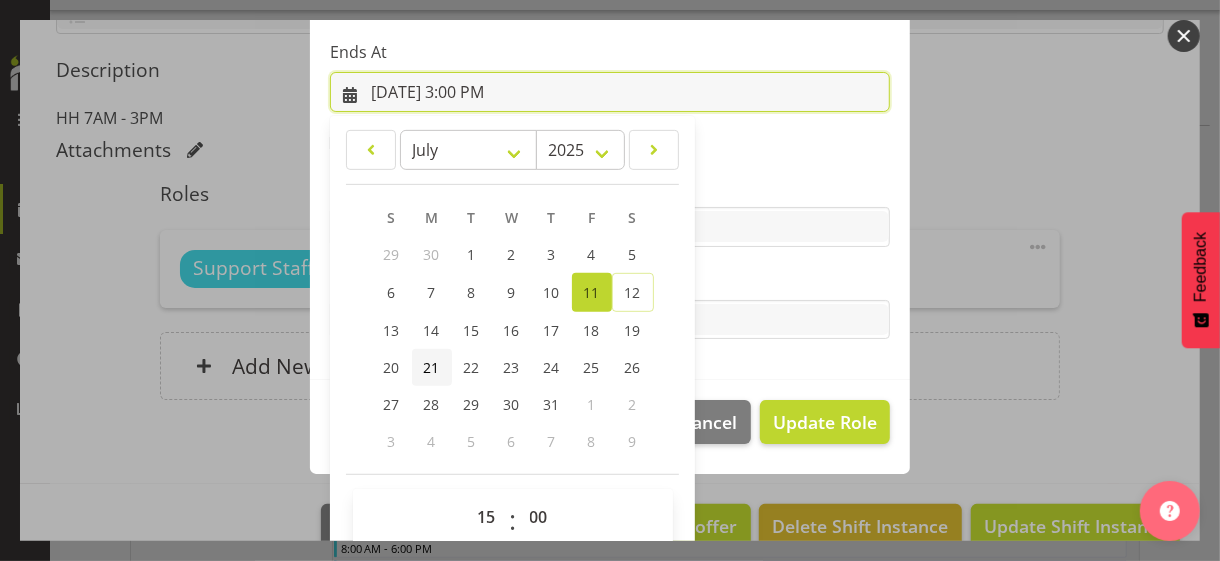 scroll, scrollTop: 441, scrollLeft: 0, axis: vertical 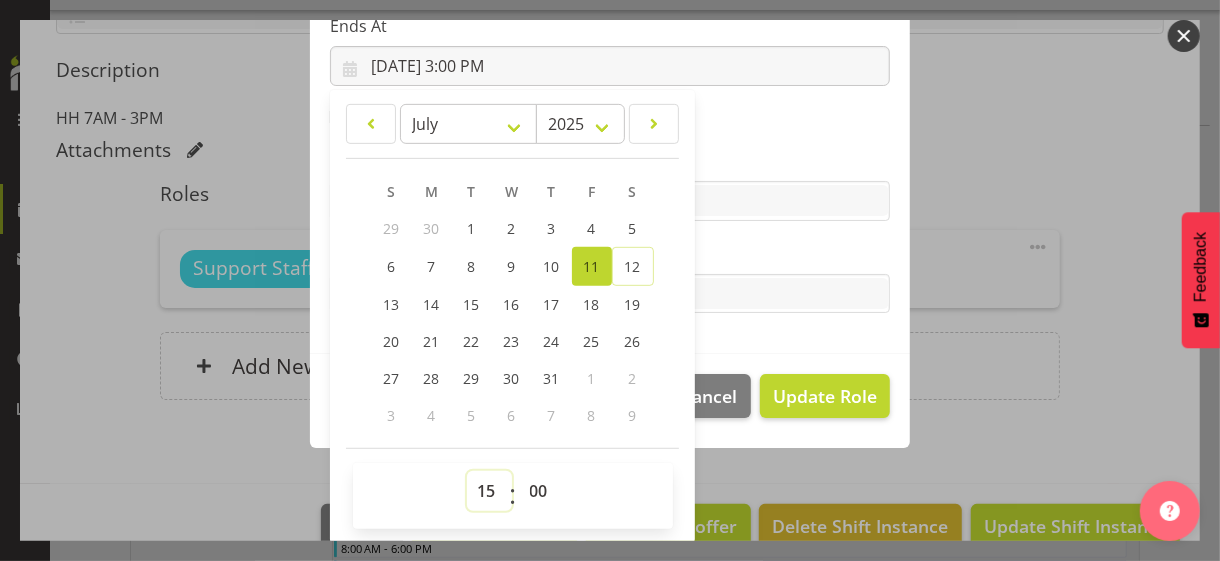 drag, startPoint x: 479, startPoint y: 485, endPoint x: 478, endPoint y: 472, distance: 13.038404 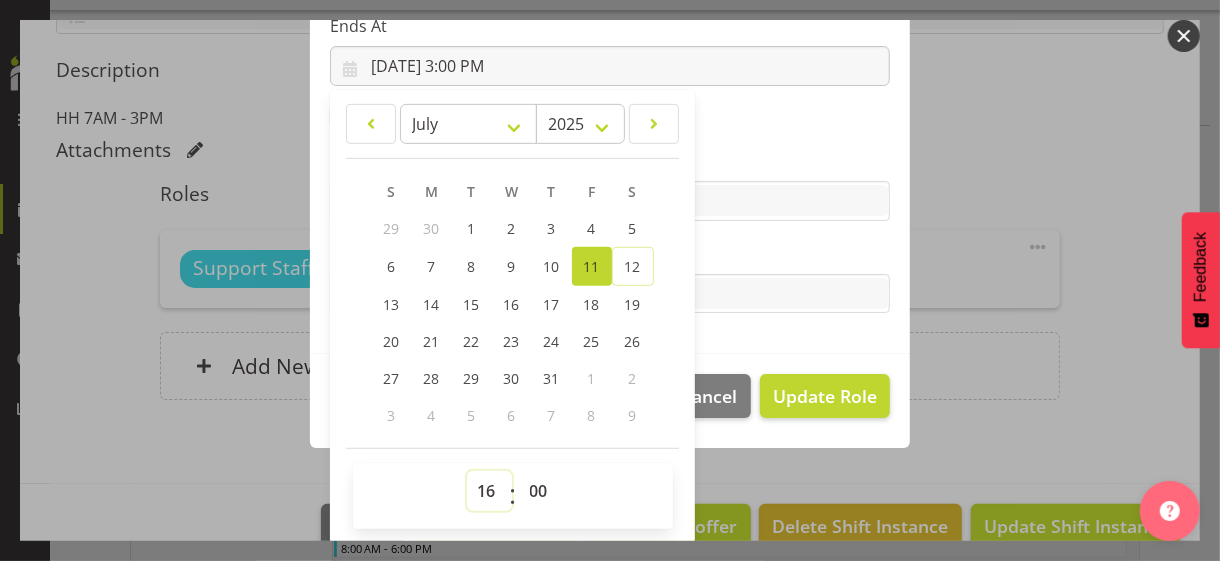 click on "00   01   02   03   04   05   06   07   08   09   10   11   12   13   14   15   16   17   18   19   20   21   22   23" at bounding box center (489, 491) 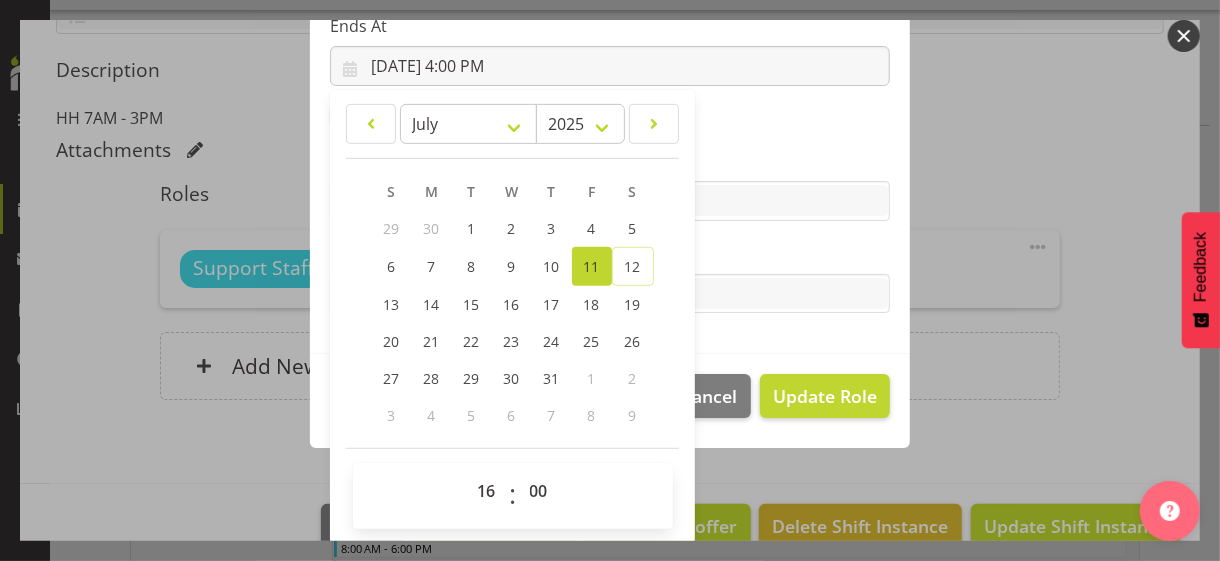 click on "Tasks" at bounding box center [610, 254] 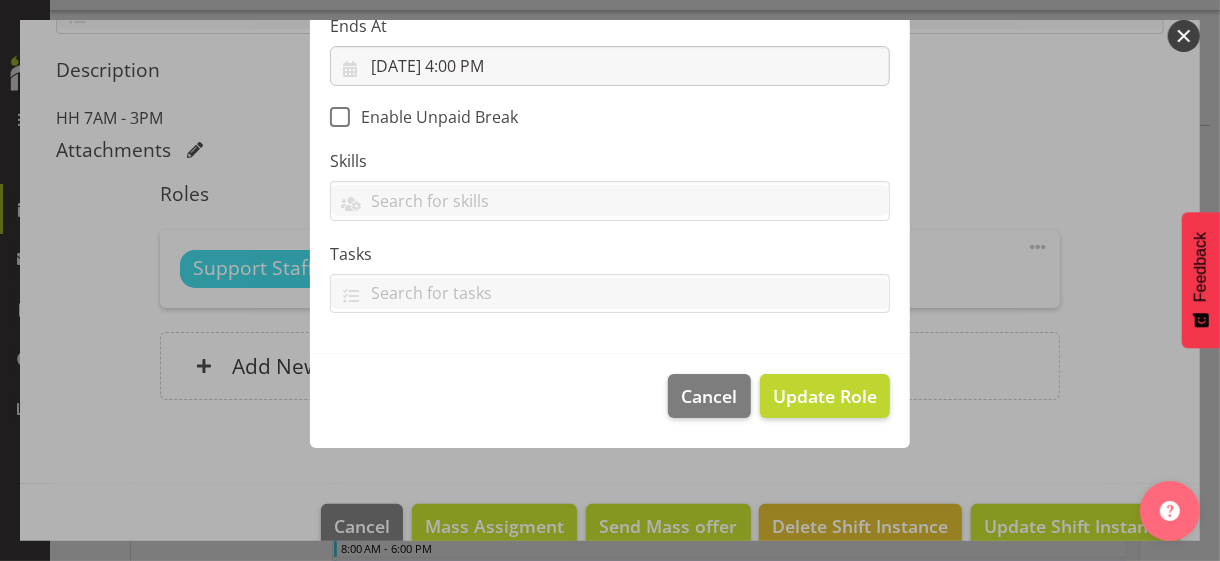 scroll, scrollTop: 346, scrollLeft: 0, axis: vertical 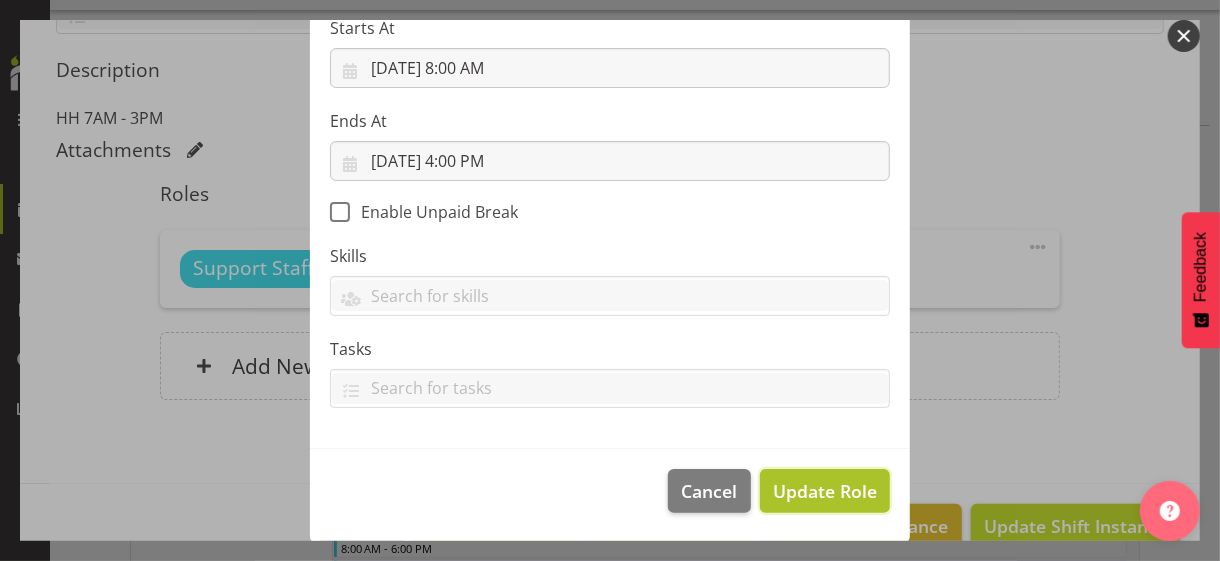 click on "Update Role" at bounding box center (825, 491) 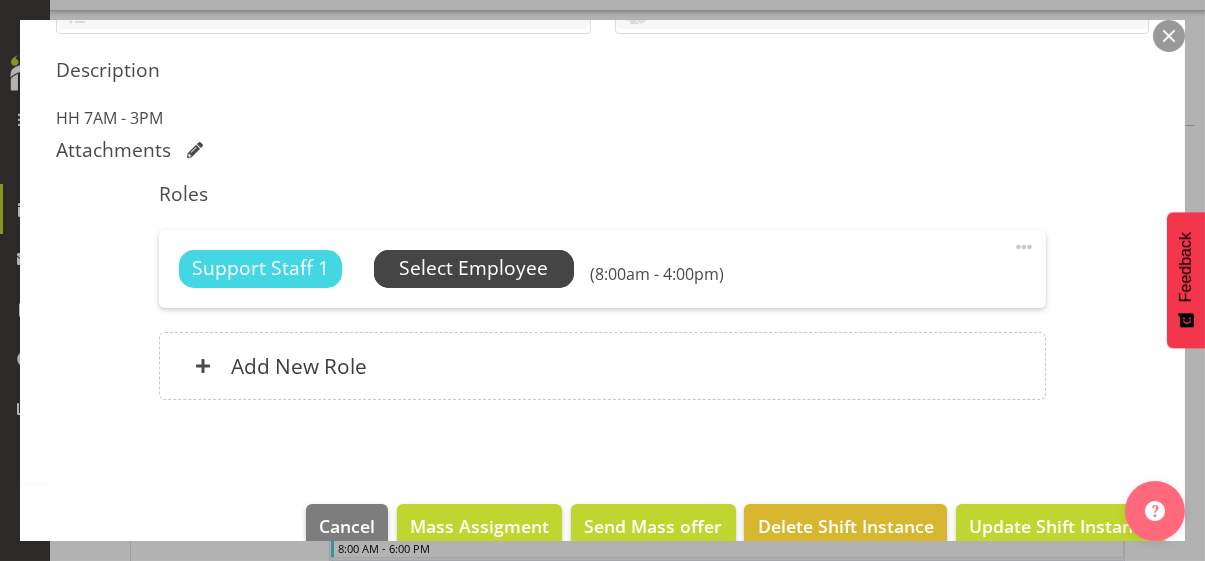 click on "Select Employee" at bounding box center (473, 268) 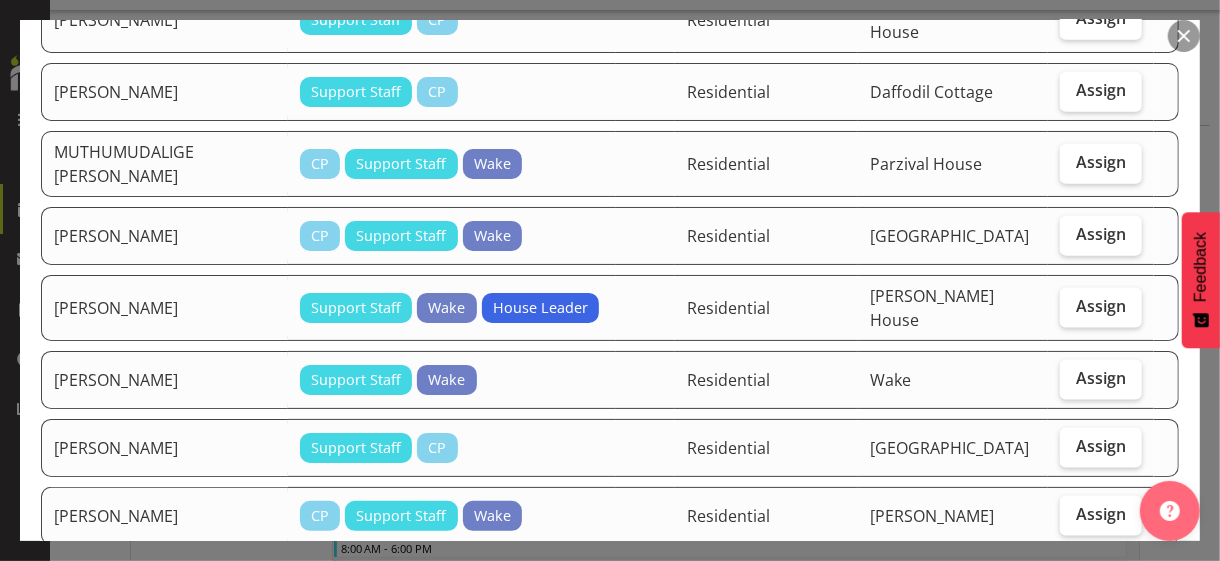 scroll, scrollTop: 1200, scrollLeft: 0, axis: vertical 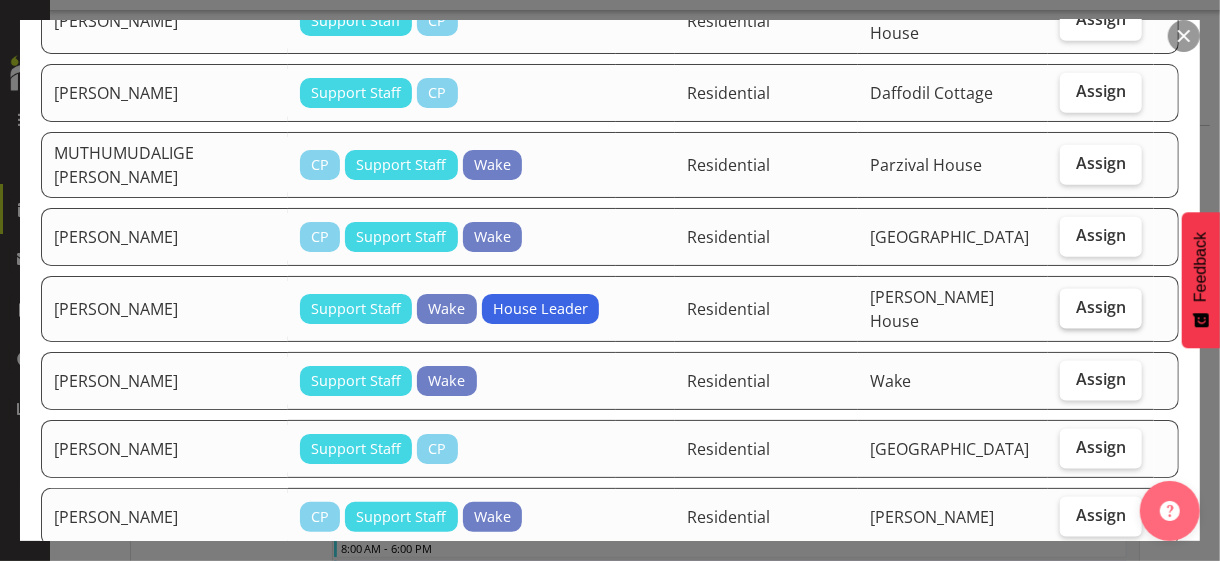 click on "Assign" at bounding box center (1101, 307) 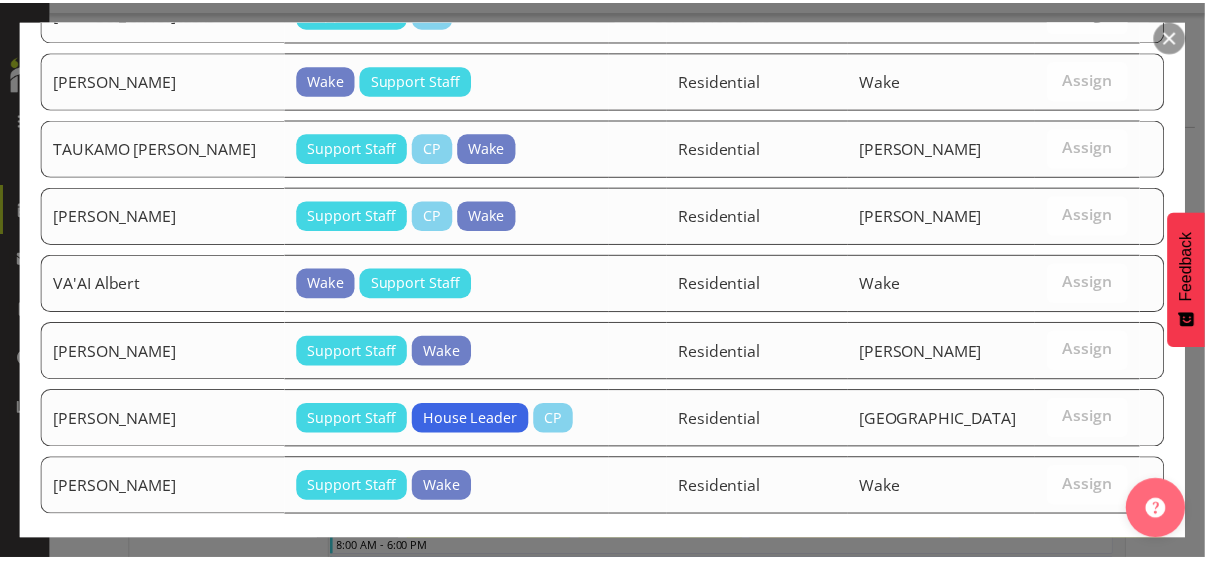 scroll, scrollTop: 2196, scrollLeft: 0, axis: vertical 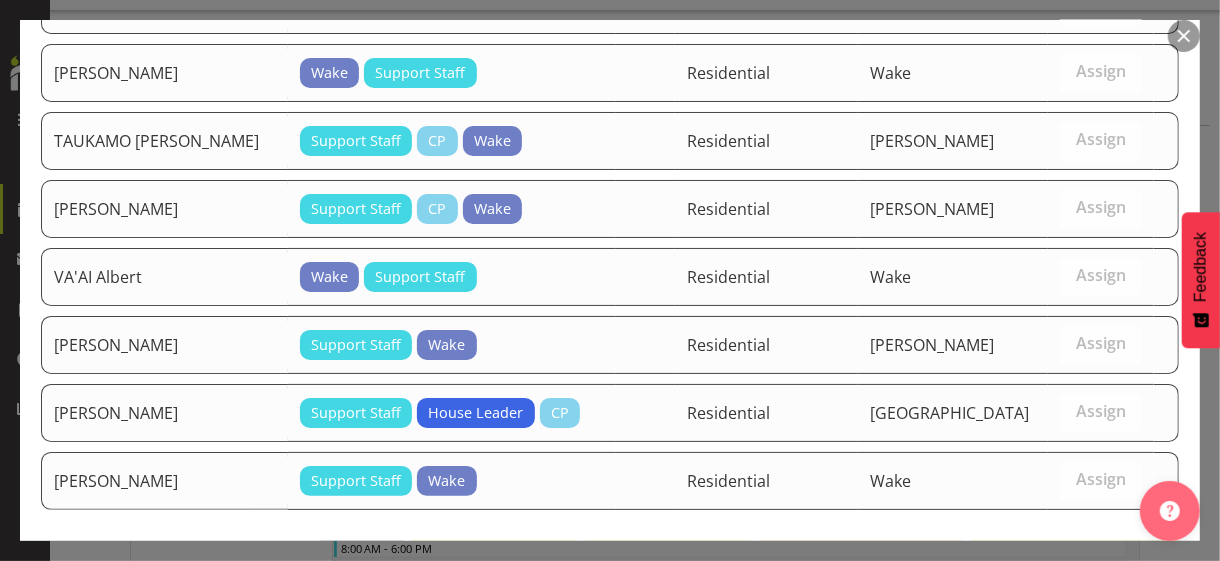 click on "Assign [PERSON_NAME]" at bounding box center [1066, 583] 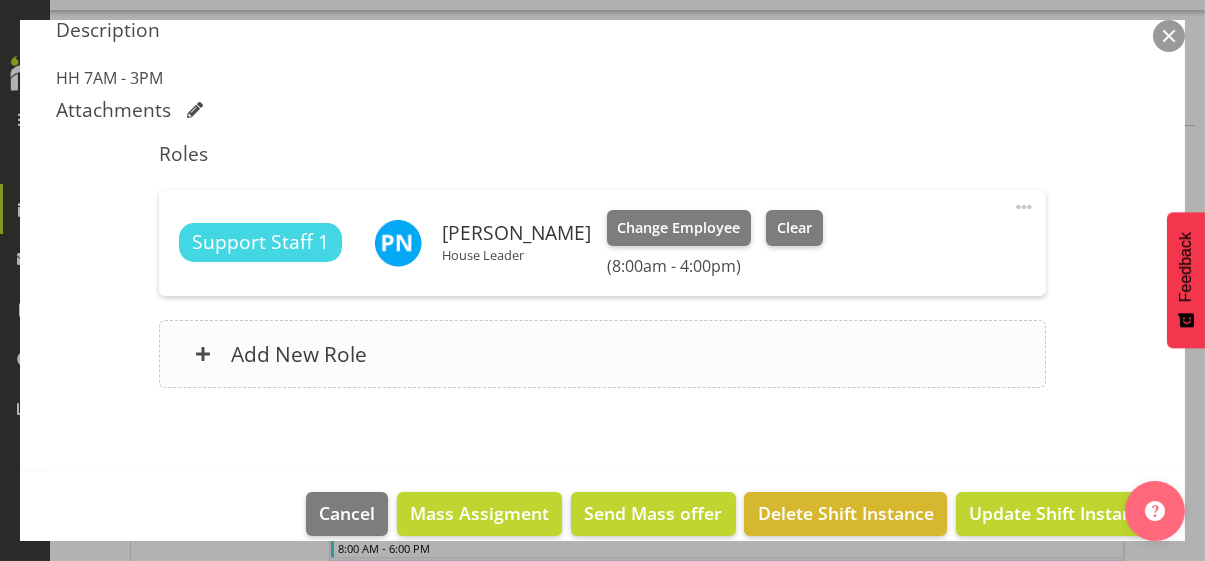 scroll, scrollTop: 561, scrollLeft: 0, axis: vertical 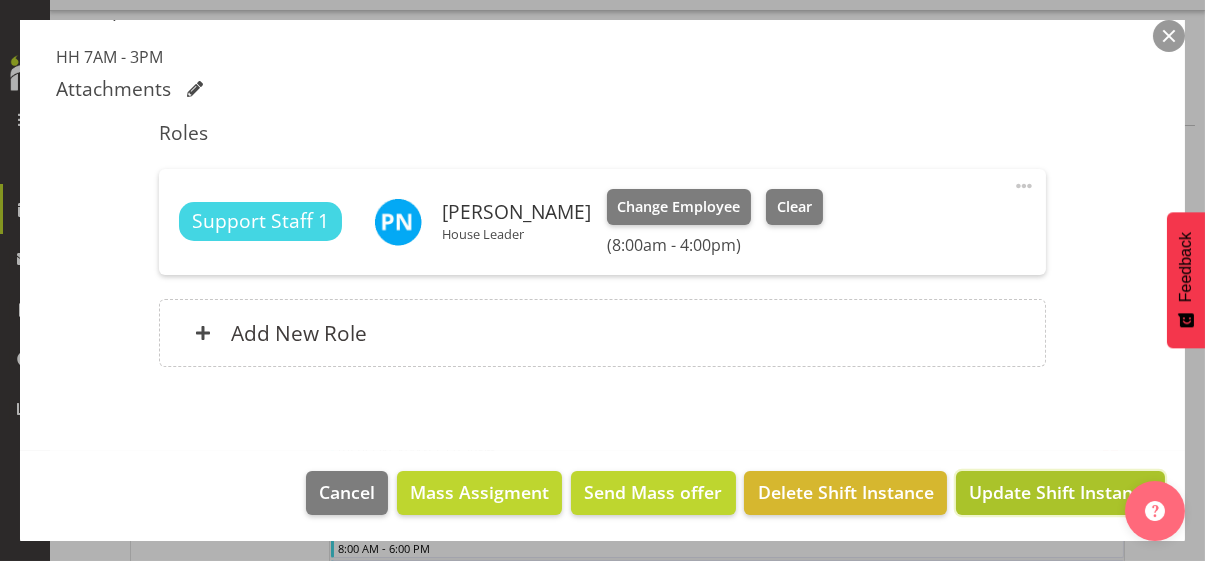 click on "Update Shift Instance" at bounding box center (1060, 492) 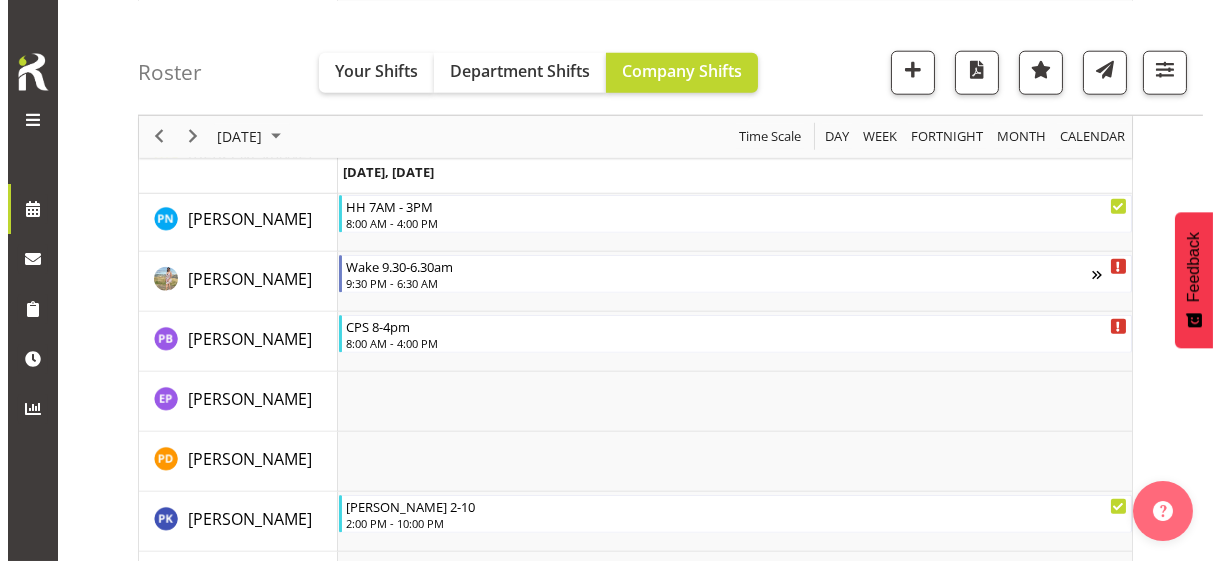 scroll, scrollTop: 4443, scrollLeft: 0, axis: vertical 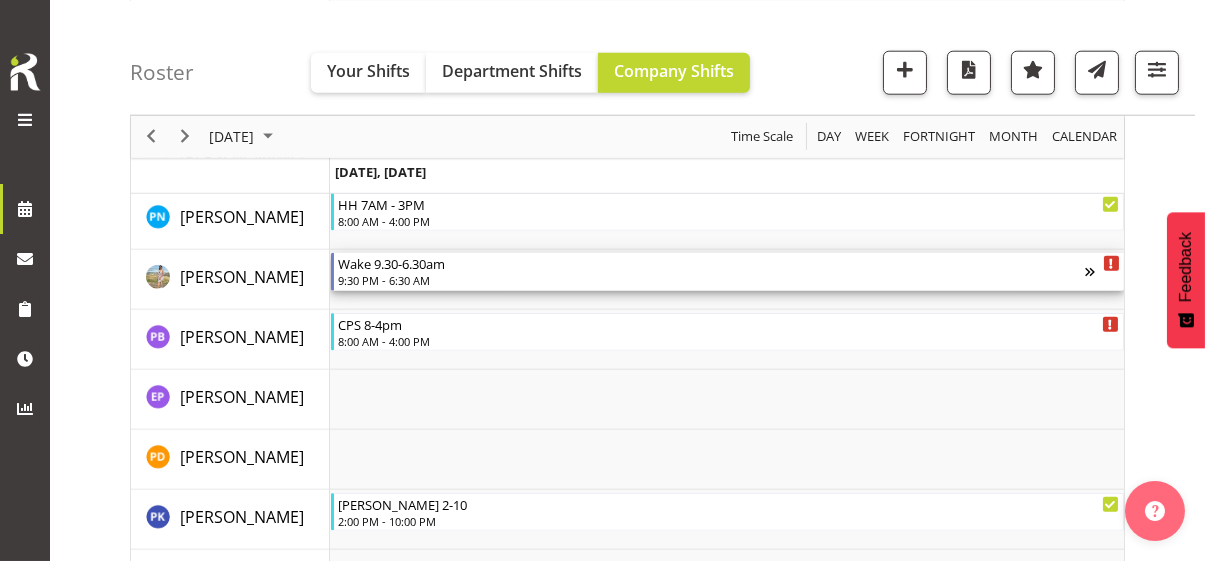 click on "9:30 PM - 6:30 AM" at bounding box center (711, 280) 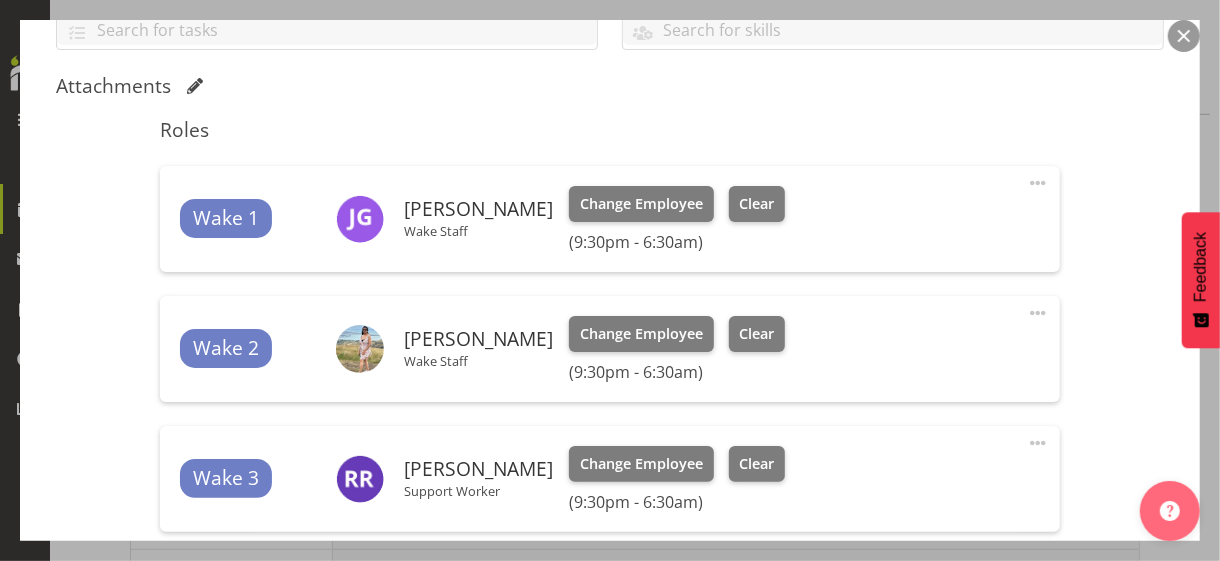 scroll, scrollTop: 500, scrollLeft: 0, axis: vertical 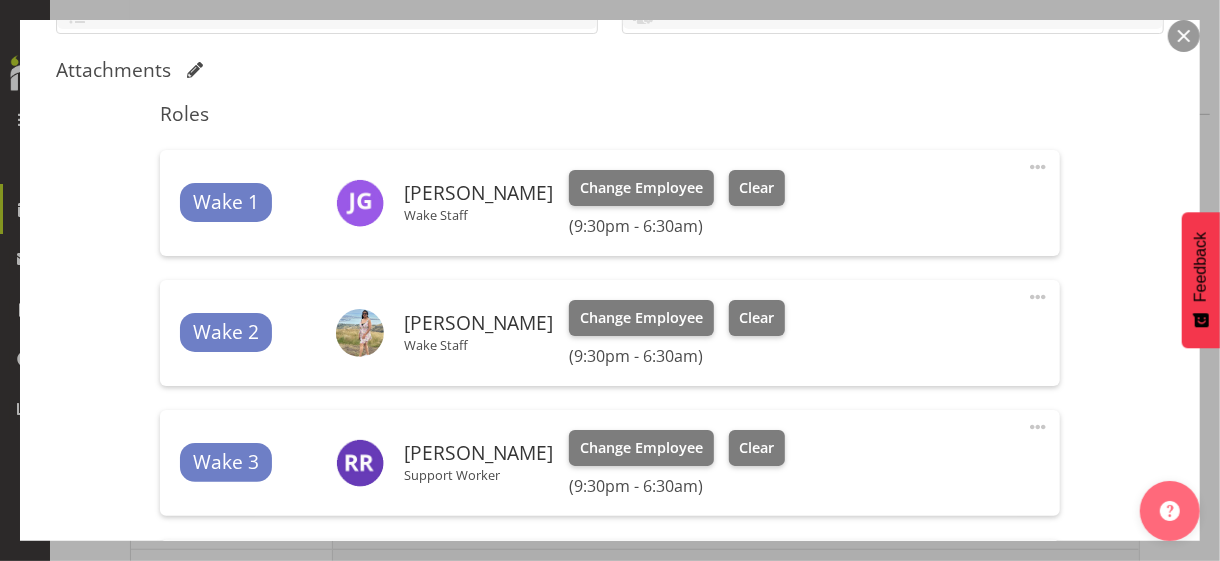 click at bounding box center (1038, 297) 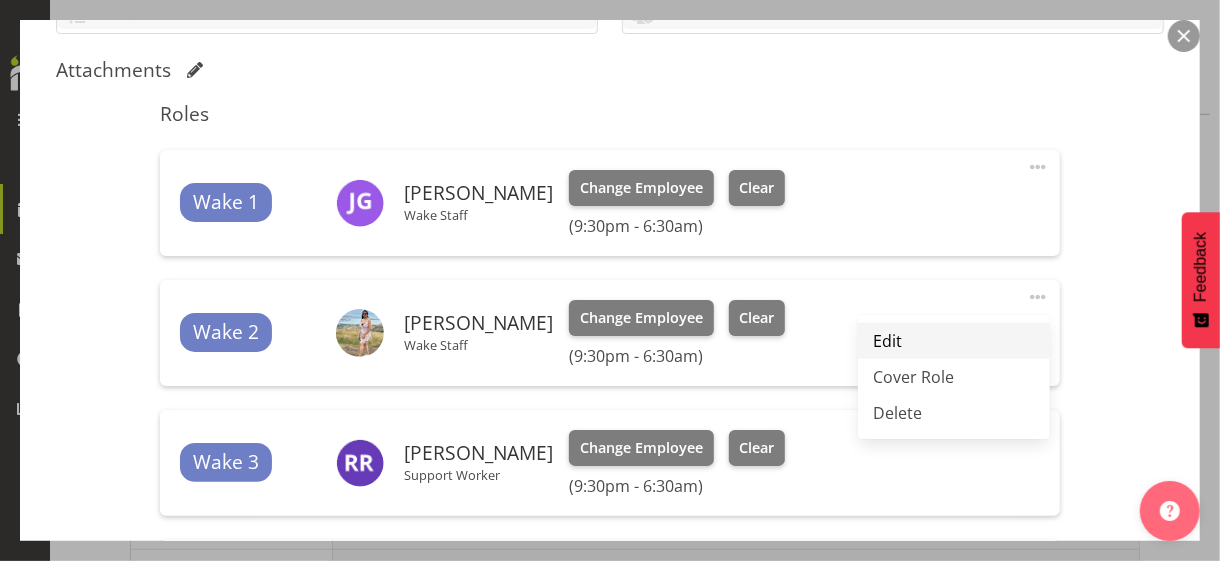 click on "Edit" at bounding box center [954, 341] 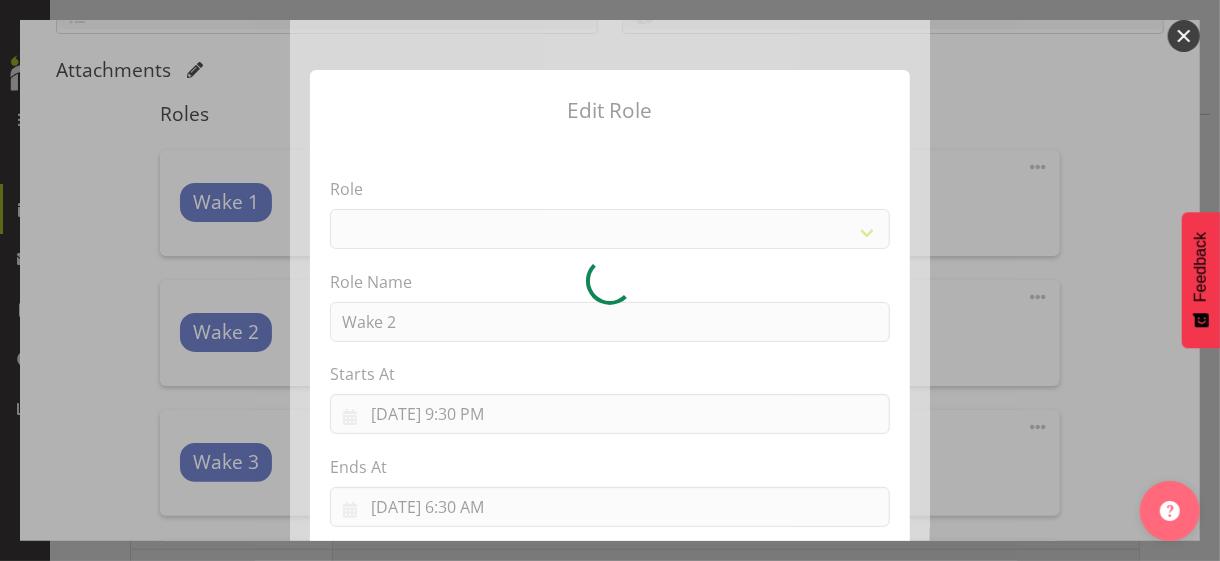select on "1094" 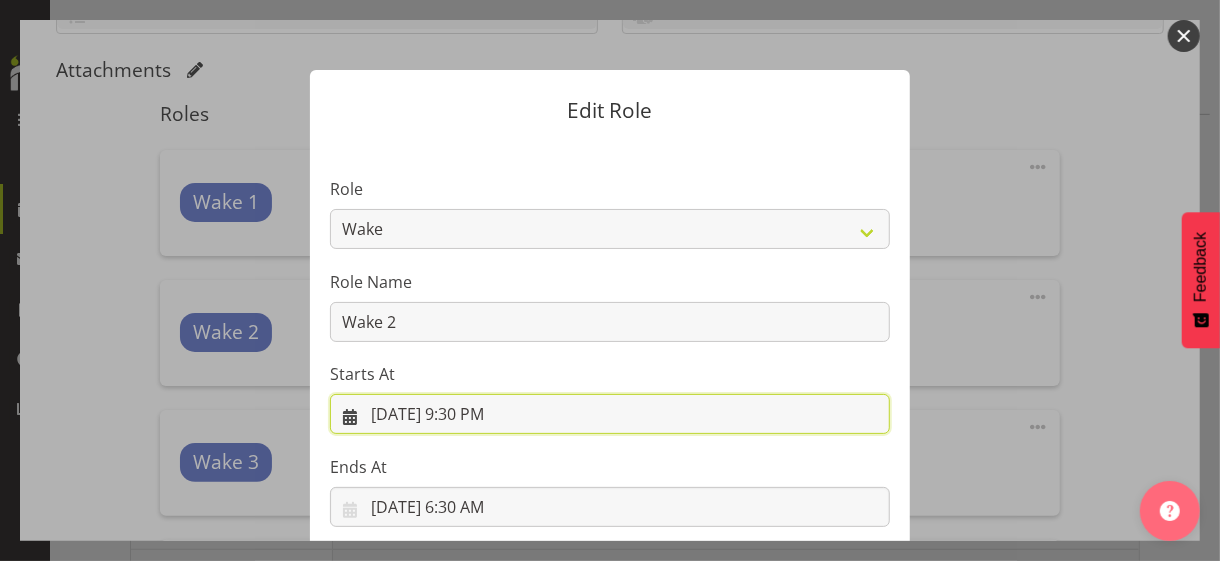 click on "[DATE] 9:30 PM" at bounding box center (610, 414) 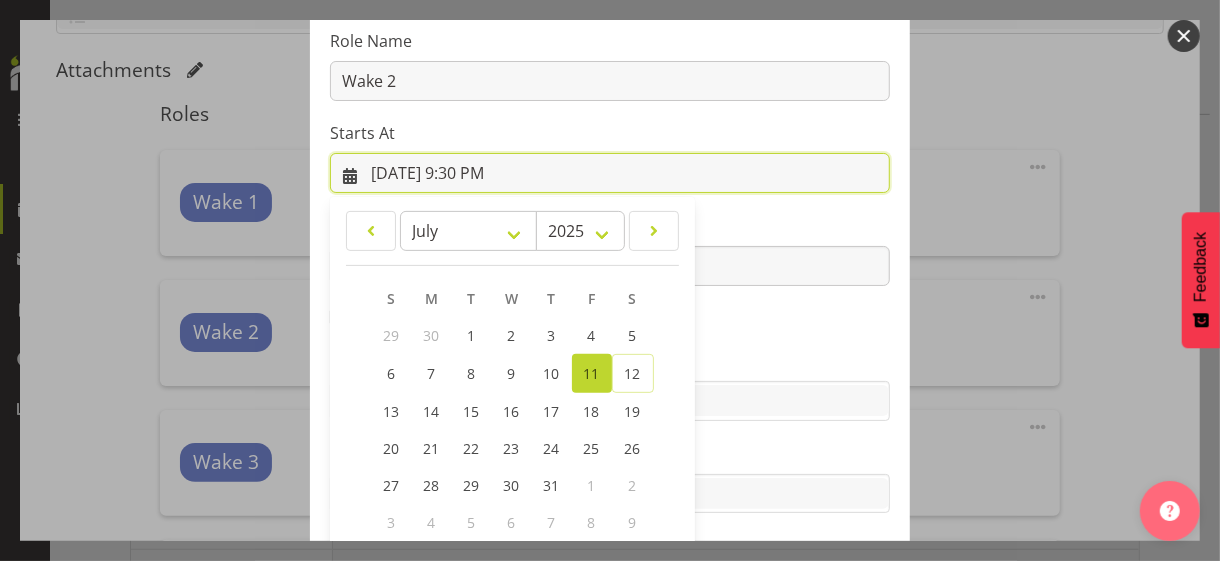scroll, scrollTop: 347, scrollLeft: 0, axis: vertical 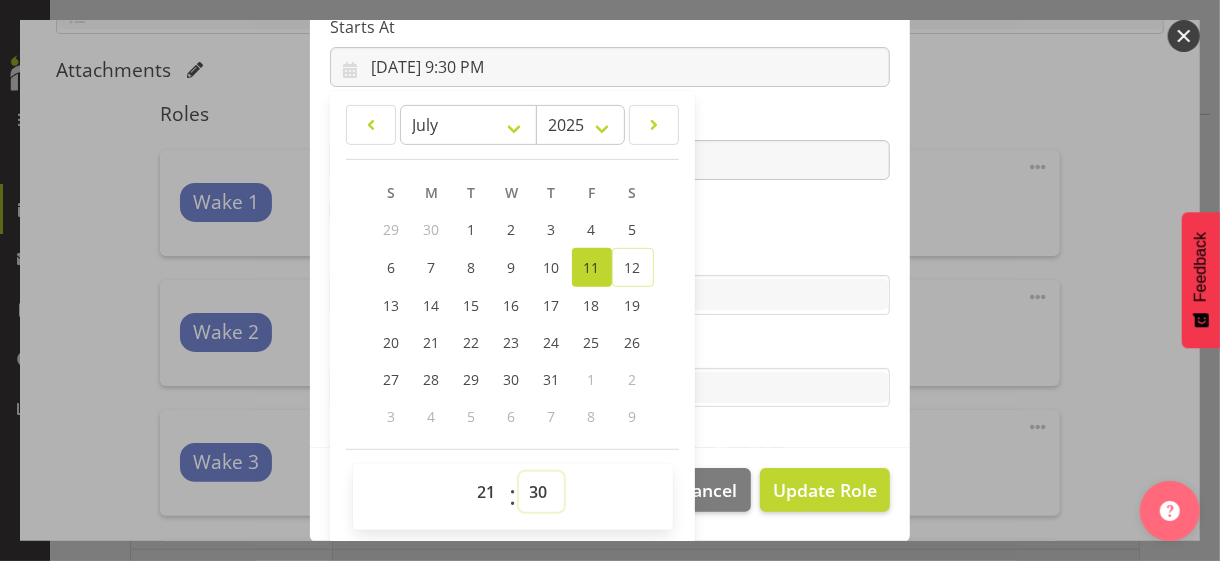 click on "00   01   02   03   04   05   06   07   08   09   10   11   12   13   14   15   16   17   18   19   20   21   22   23   24   25   26   27   28   29   30   31   32   33   34   35   36   37   38   39   40   41   42   43   44   45   46   47   48   49   50   51   52   53   54   55   56   57   58   59" at bounding box center (541, 492) 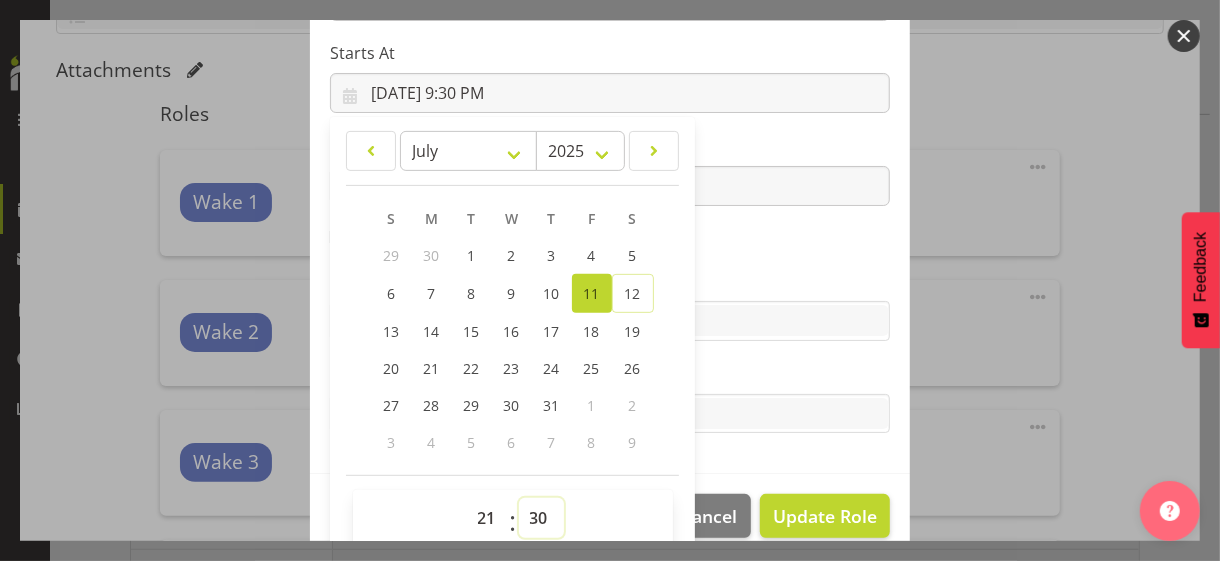 scroll, scrollTop: 347, scrollLeft: 0, axis: vertical 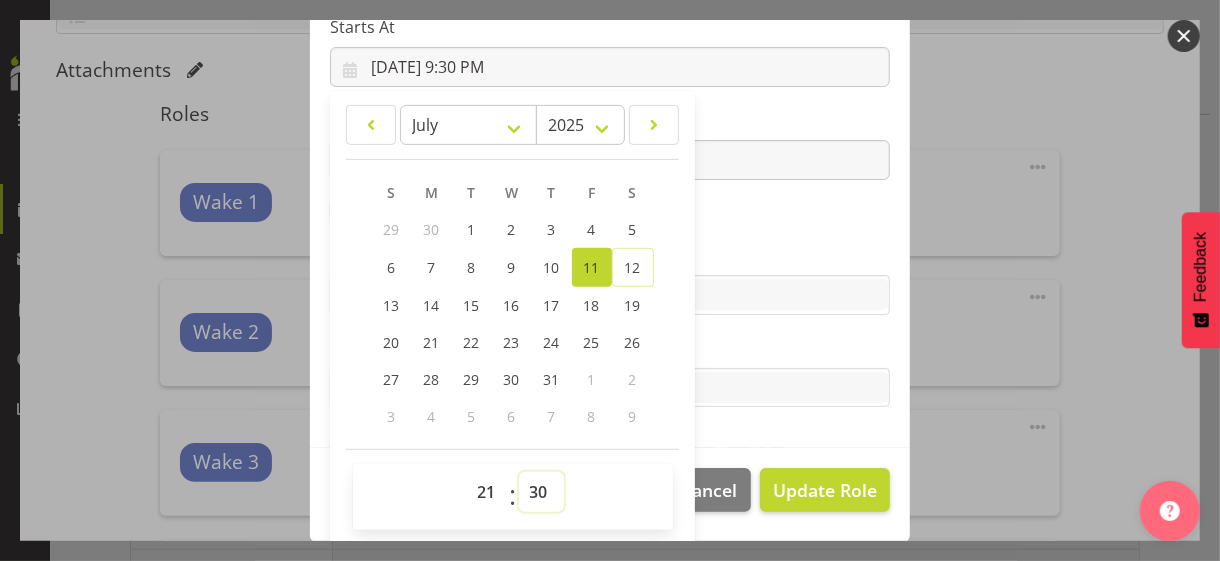 click on "00   01   02   03   04   05   06   07   08   09   10   11   12   13   14   15   16   17   18   19   20   21   22   23   24   25   26   27   28   29   30   31   32   33   34   35   36   37   38   39   40   41   42   43   44   45   46   47   48   49   50   51   52   53   54   55   56   57   58   59" at bounding box center [541, 492] 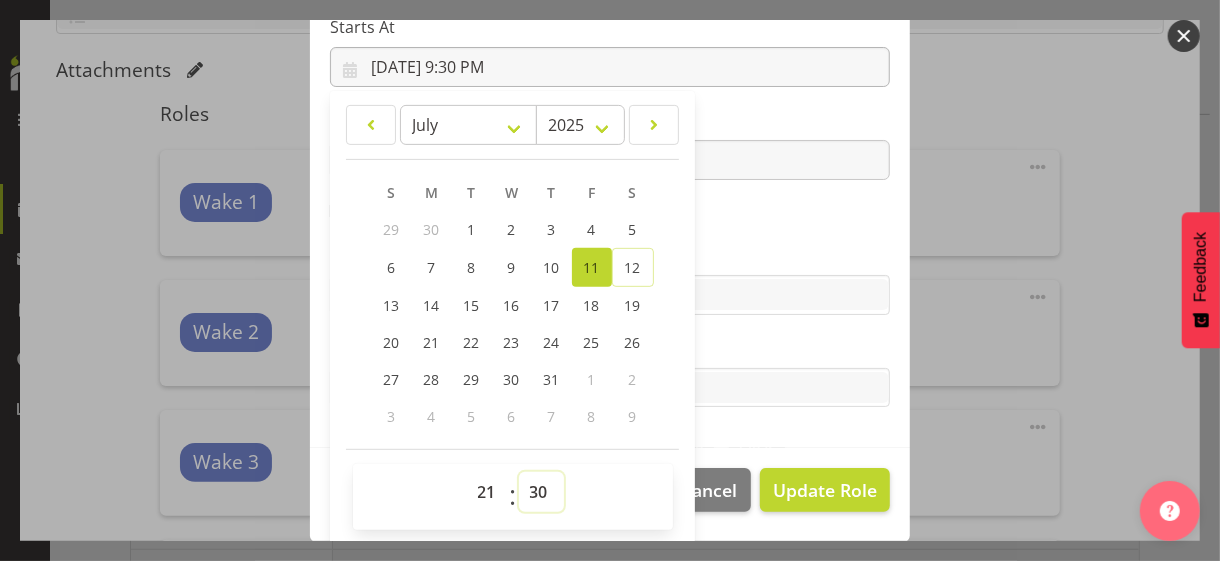 select on "0" 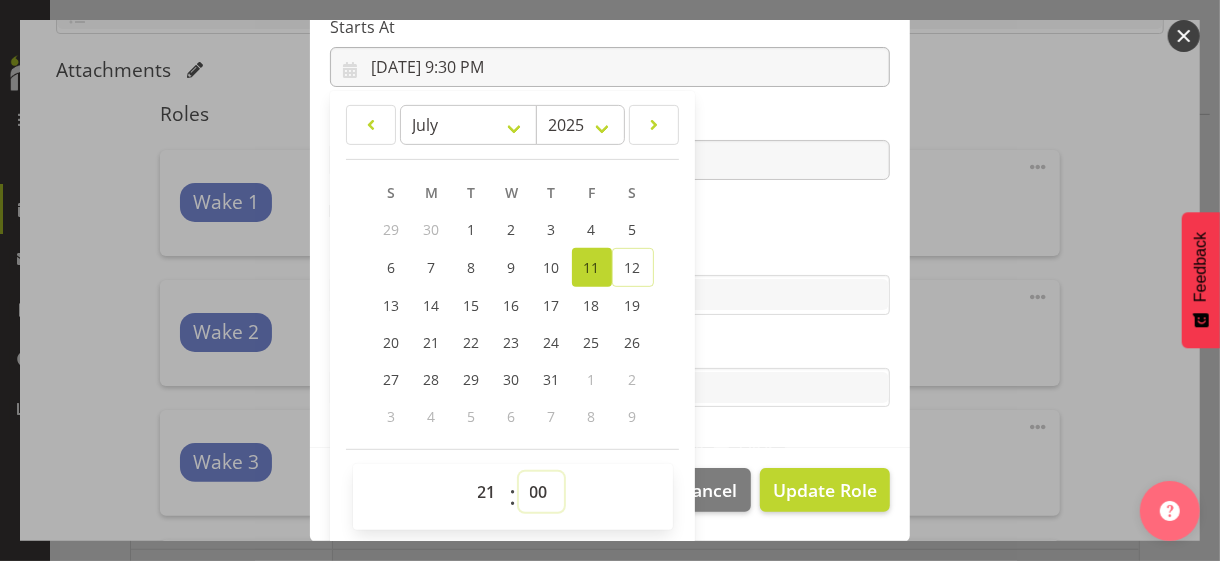 click on "00   01   02   03   04   05   06   07   08   09   10   11   12   13   14   15   16   17   18   19   20   21   22   23   24   25   26   27   28   29   30   31   32   33   34   35   36   37   38   39   40   41   42   43   44   45   46   47   48   49   50   51   52   53   54   55   56   57   58   59" at bounding box center [541, 492] 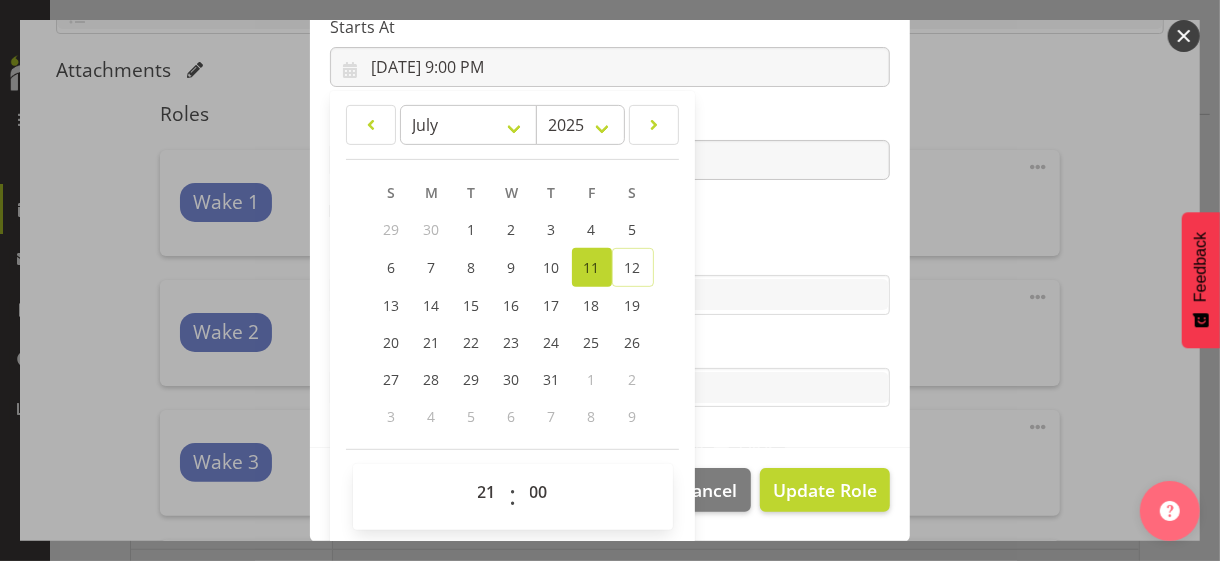 click on "Role CP House Leader Support Staff Wake   Role Name Wake 2
Starts At
[DATE] 9:00 PM  January   February   March   April   May   June   July   August   September   October   November   [DATE]   2034   2033   2032   2031   2030   2029   2028   2027   2026   2025   2024   2023   2022   2021   2020   2019   2018   2017   2016   2015   2014   2013   2012   2011   2010   2009   2008   2007   2006   2005   2004   2003   2002   2001   2000   1999   1998   1997   1996   1995   1994   1993   1992   1991   1990   1989   1988   1987   1986   1985   1984   1983   1982   1981   1980   1979   1978   1977   1976   1975   1974   1973   1972   1971   1970   1969   1968   1967   1966   1965   1964   1963   1962   1961   1960   1959   1958   1957   1956   1955   1954   1953   1952   1951   1950   1949   1948   1947   1946   1945   1944   1943   1942   1941   1940   1939   1938   1937   1936   1935   1934   1933   1932   1931   1930   1929   1928   1927   1926   1925  S M T W T F S 29 30 1 2 3 4" at bounding box center (610, 121) 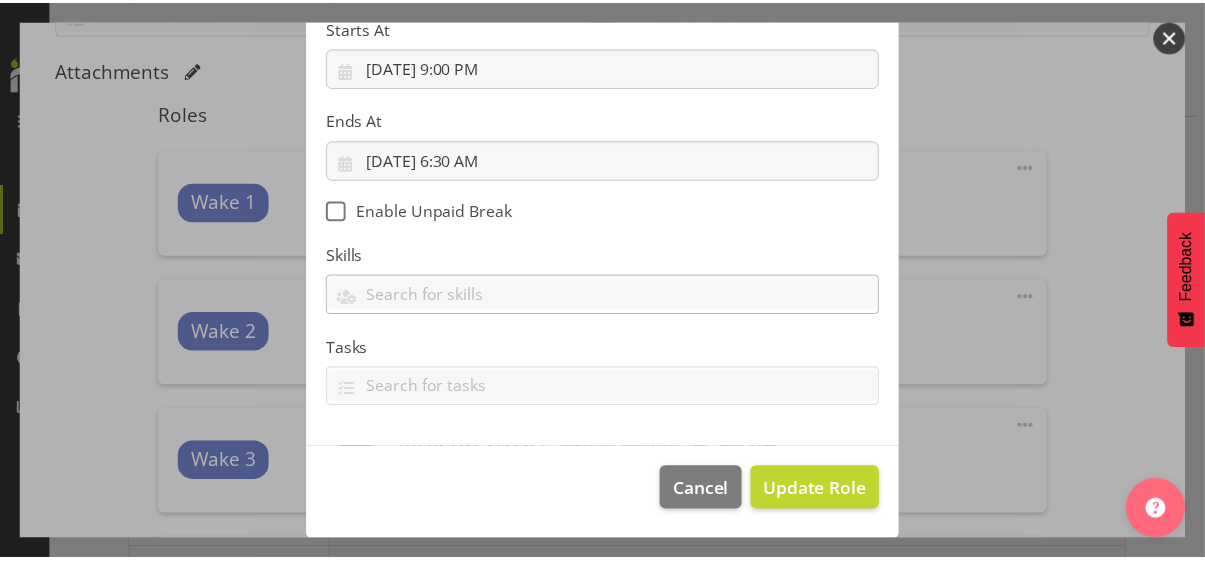 scroll, scrollTop: 346, scrollLeft: 0, axis: vertical 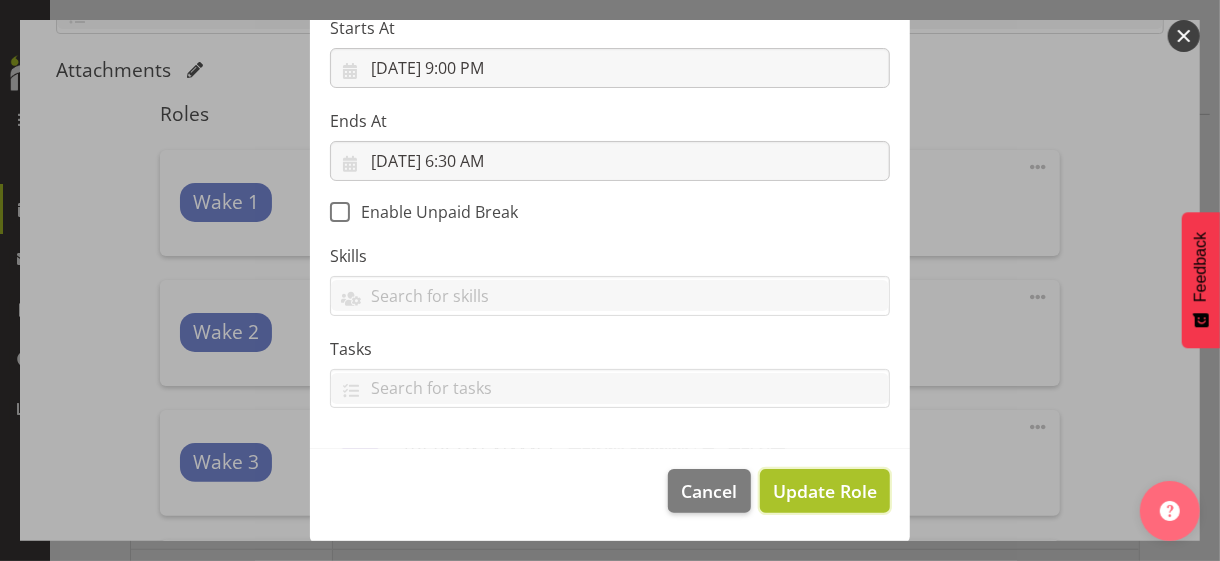 click on "Update Role" at bounding box center (825, 491) 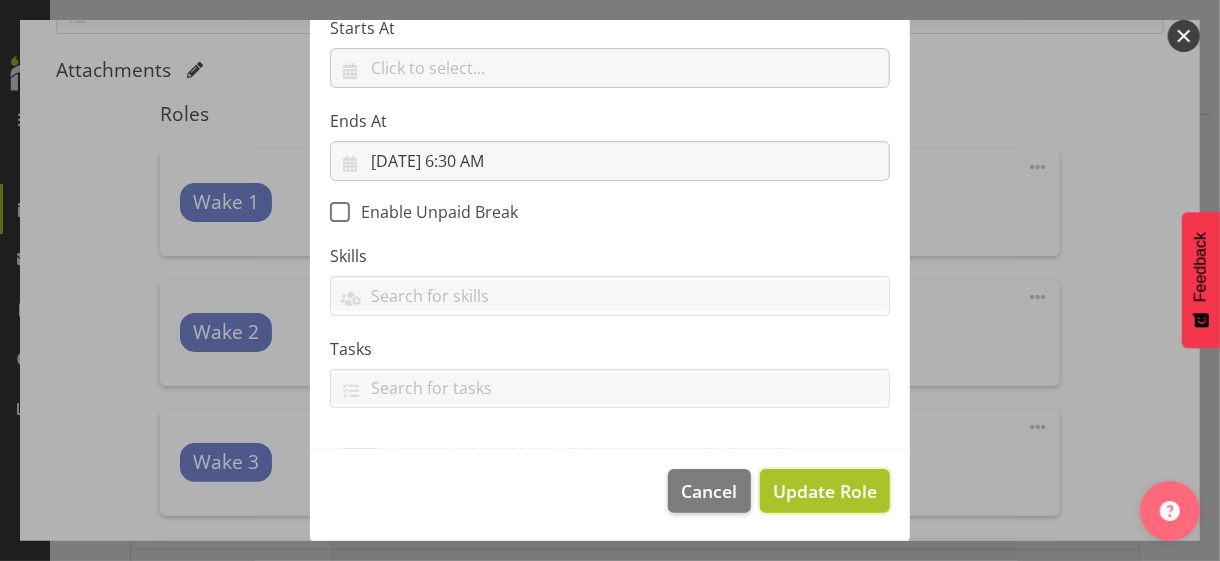 type 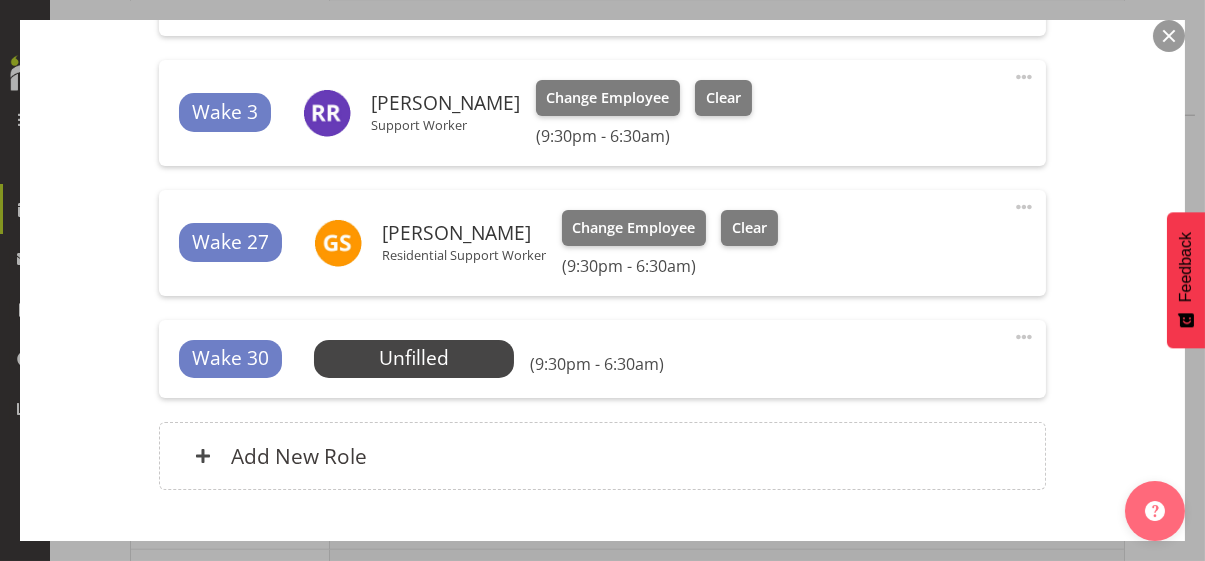 scroll, scrollTop: 973, scrollLeft: 0, axis: vertical 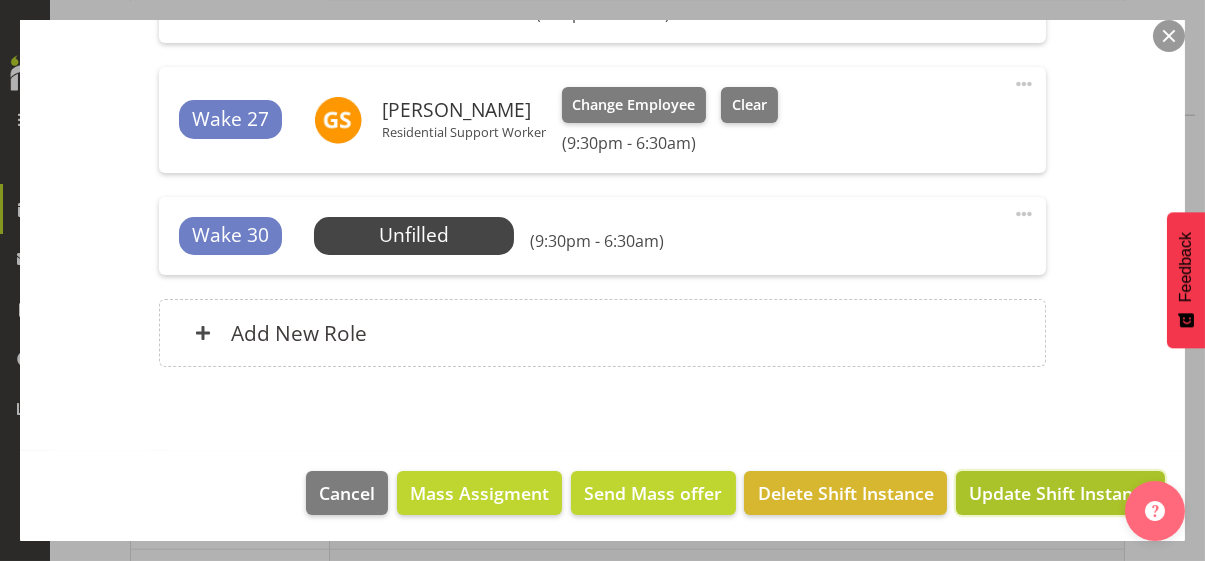 click on "Update Shift Instance" at bounding box center [1060, 493] 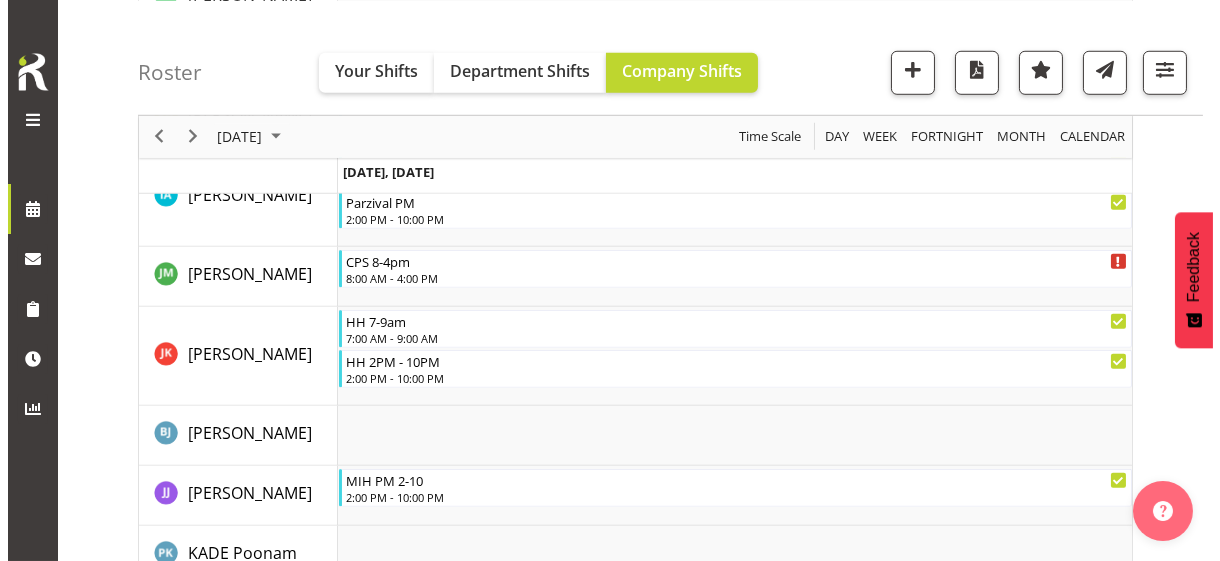 scroll, scrollTop: 3043, scrollLeft: 0, axis: vertical 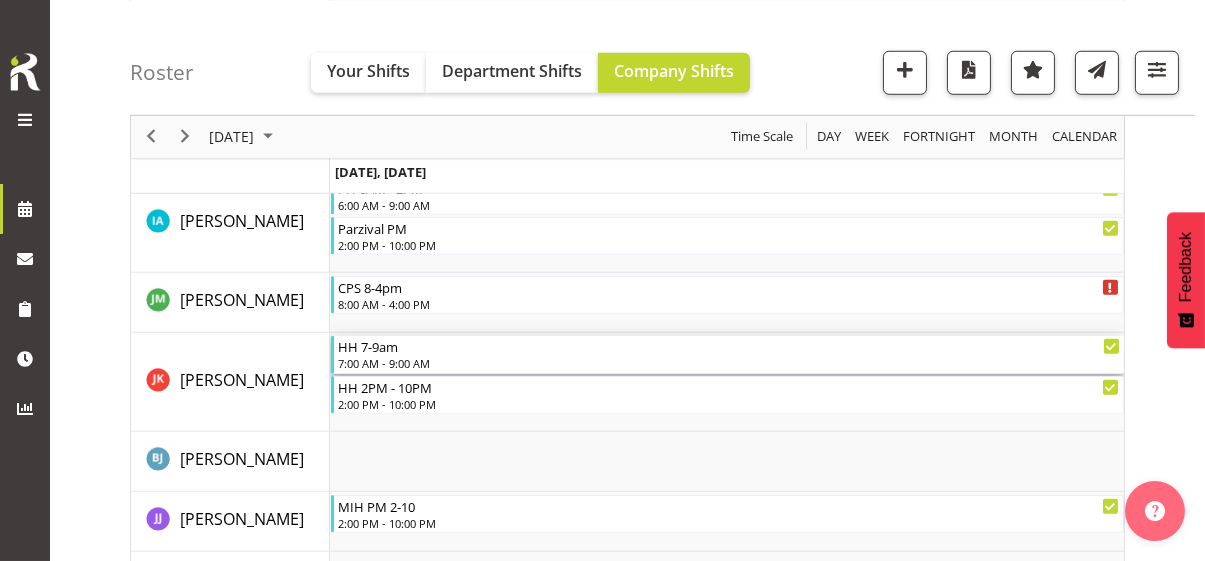 click on "7:00 AM - 9:00 AM" at bounding box center [729, 363] 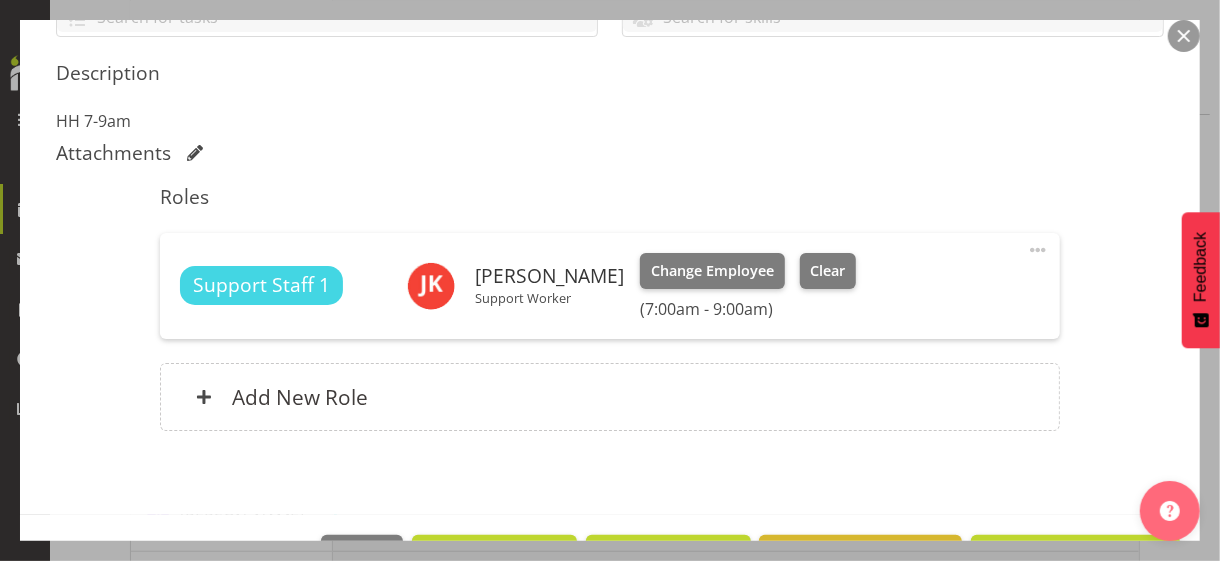 scroll, scrollTop: 500, scrollLeft: 0, axis: vertical 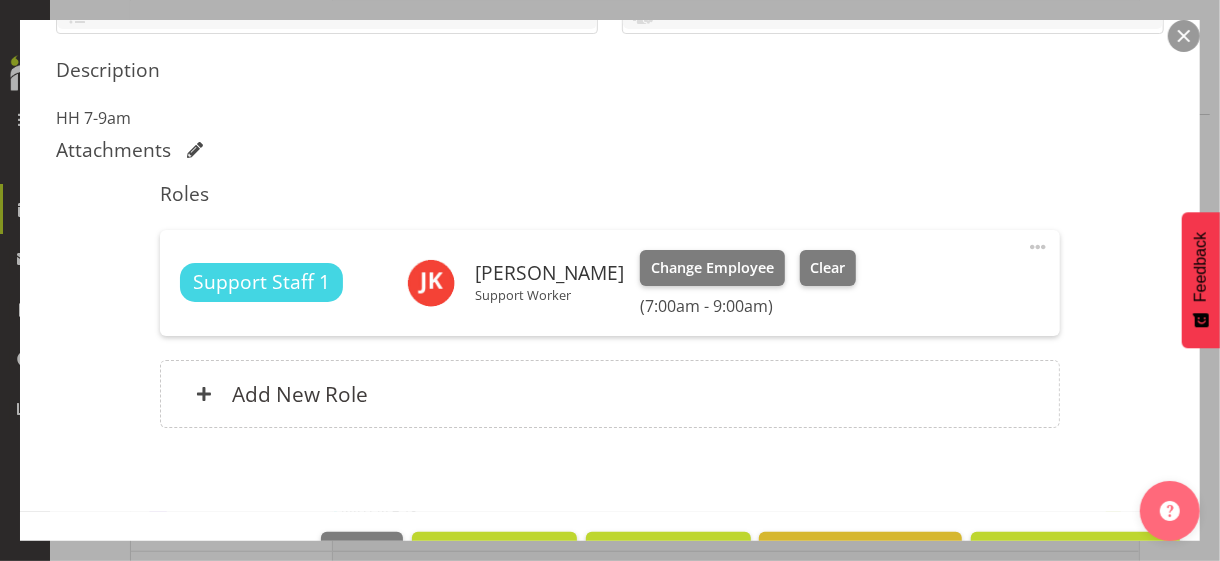 click at bounding box center (1038, 247) 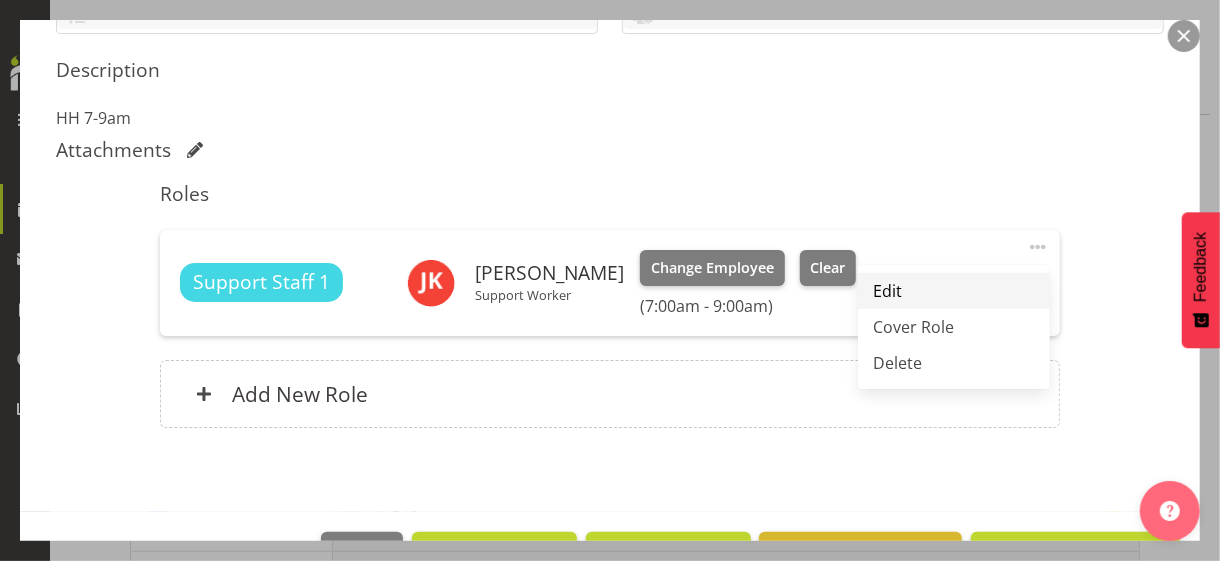 click on "Edit" at bounding box center (954, 291) 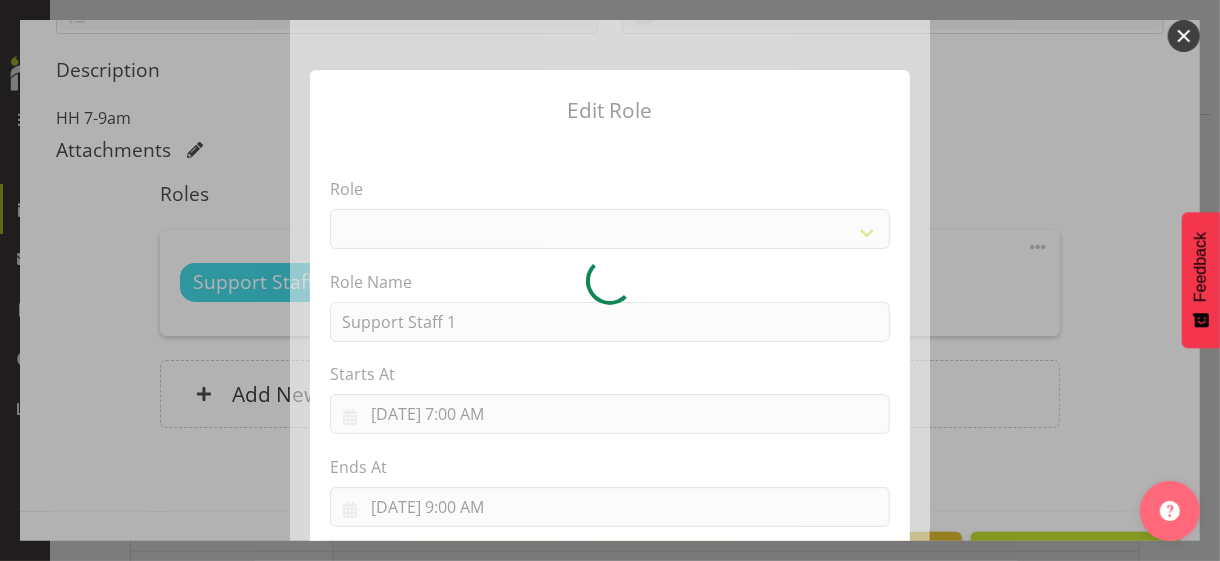 select on "1091" 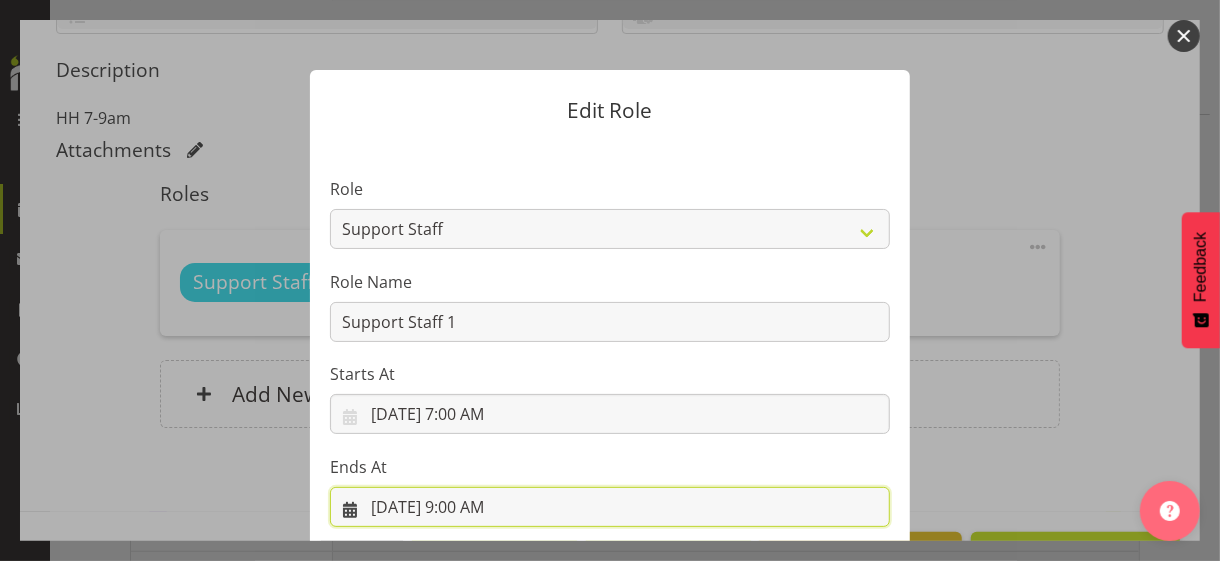 click on "[DATE] 9:00 AM" at bounding box center [610, 507] 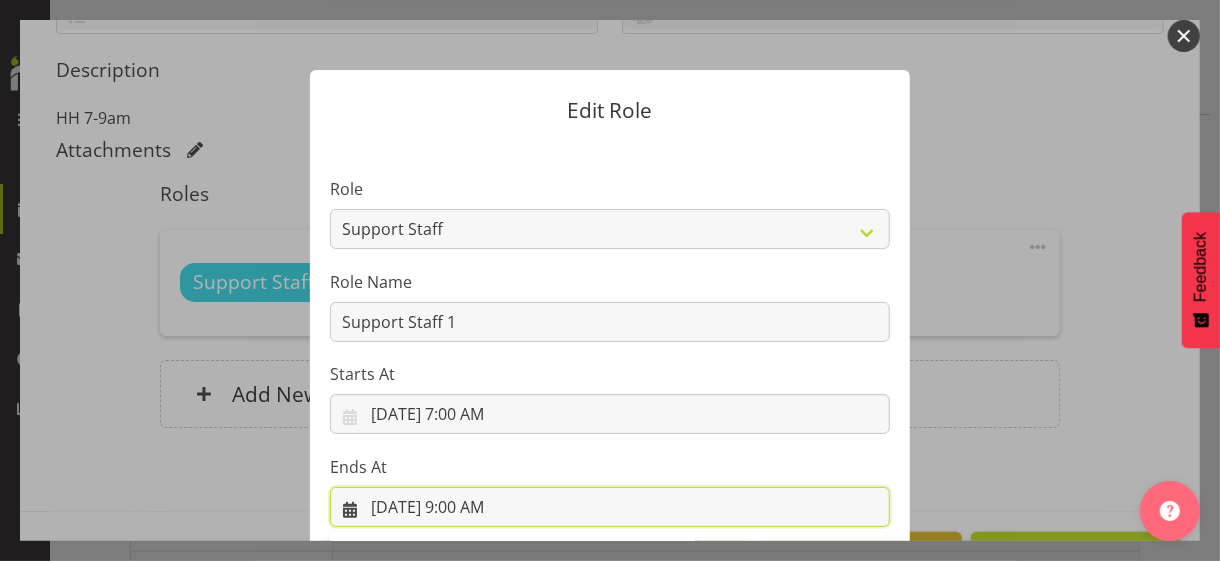 scroll, scrollTop: 441, scrollLeft: 0, axis: vertical 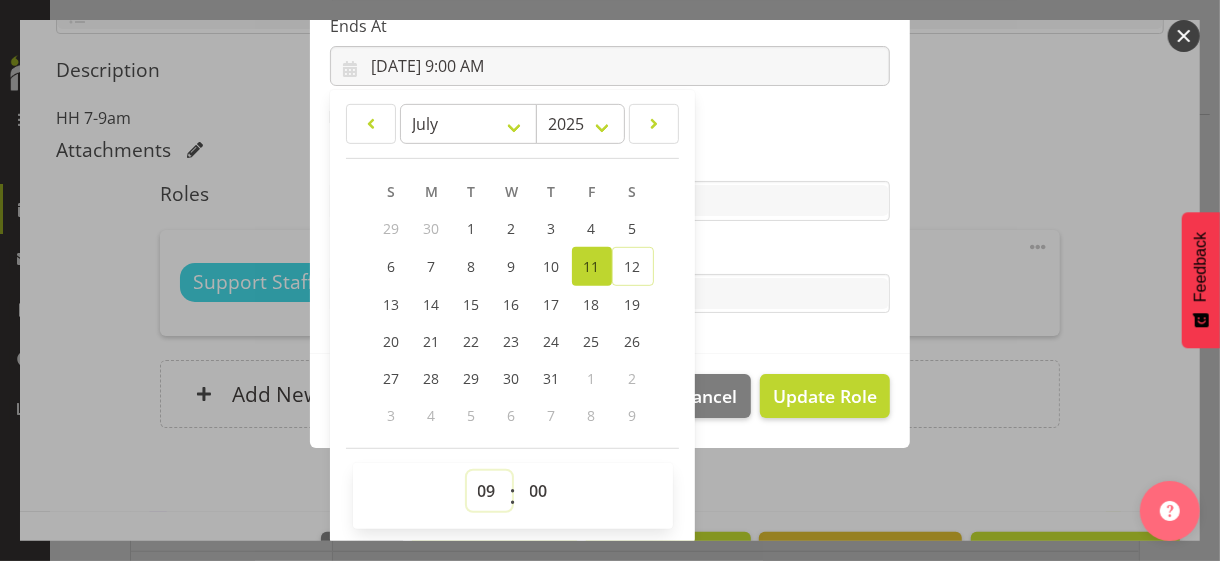drag, startPoint x: 477, startPoint y: 487, endPoint x: 473, endPoint y: 473, distance: 14.56022 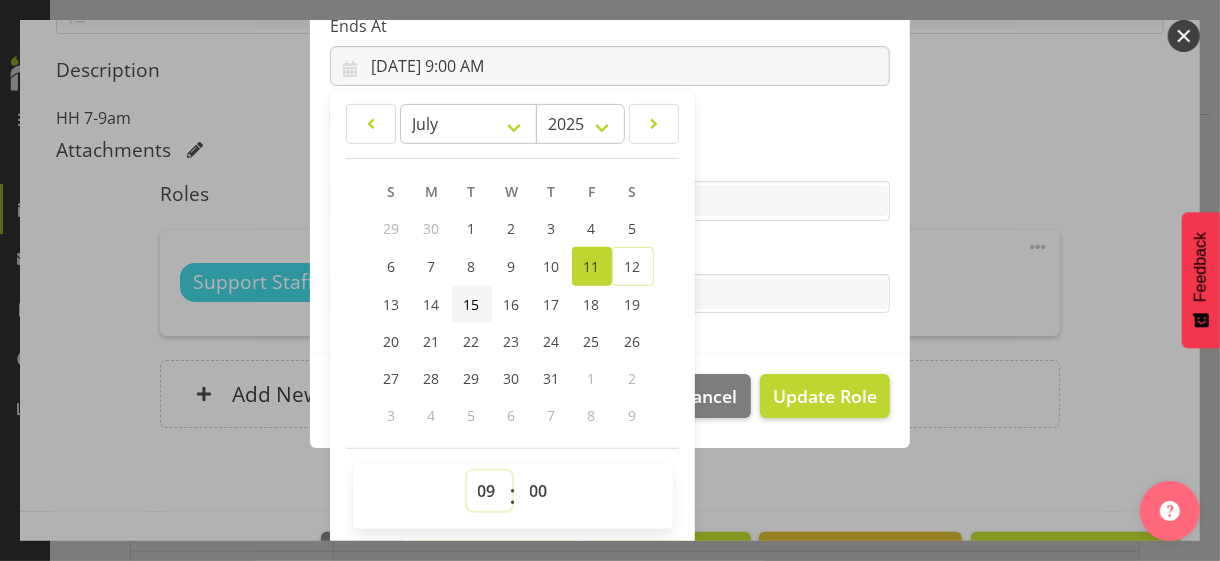select on "10" 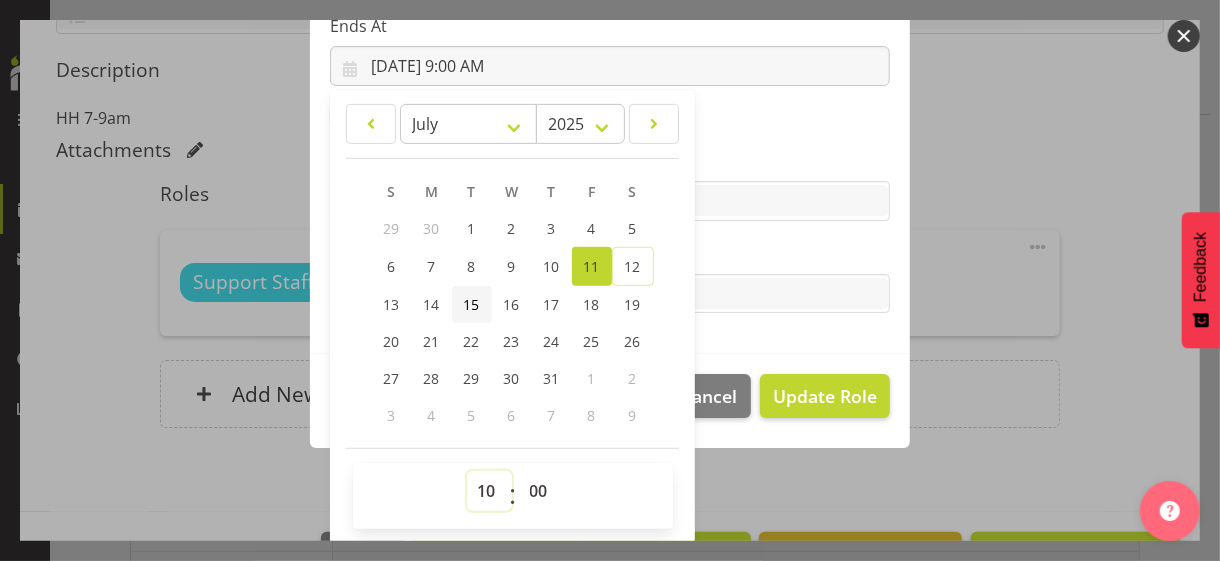 click on "00   01   02   03   04   05   06   07   08   09   10   11   12   13   14   15   16   17   18   19   20   21   22   23" at bounding box center [489, 491] 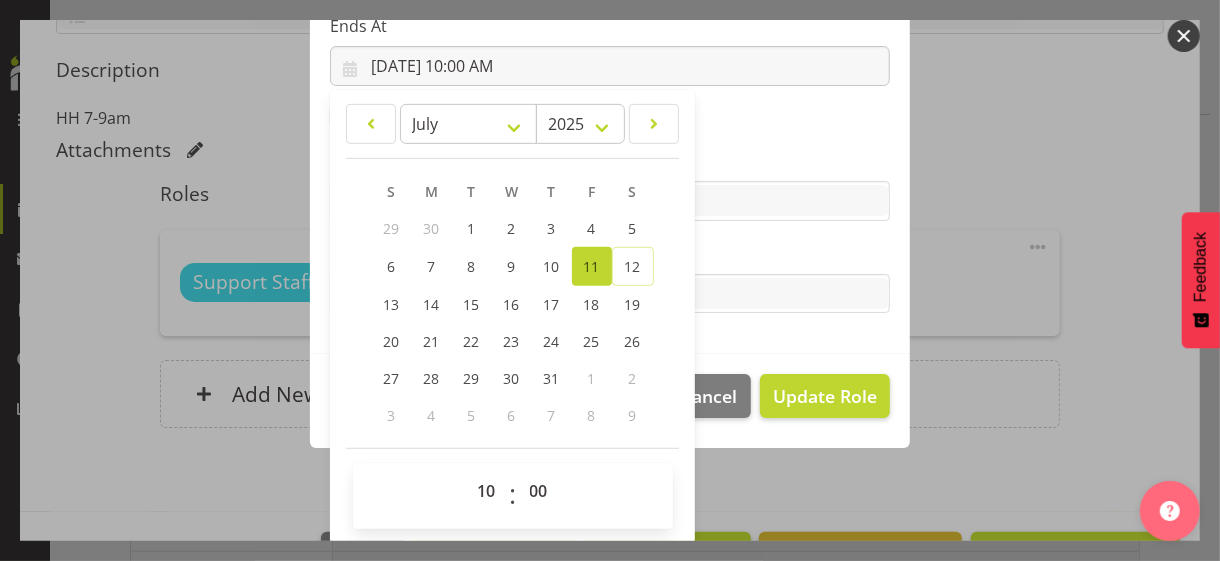 click on "Tasks" at bounding box center [610, 254] 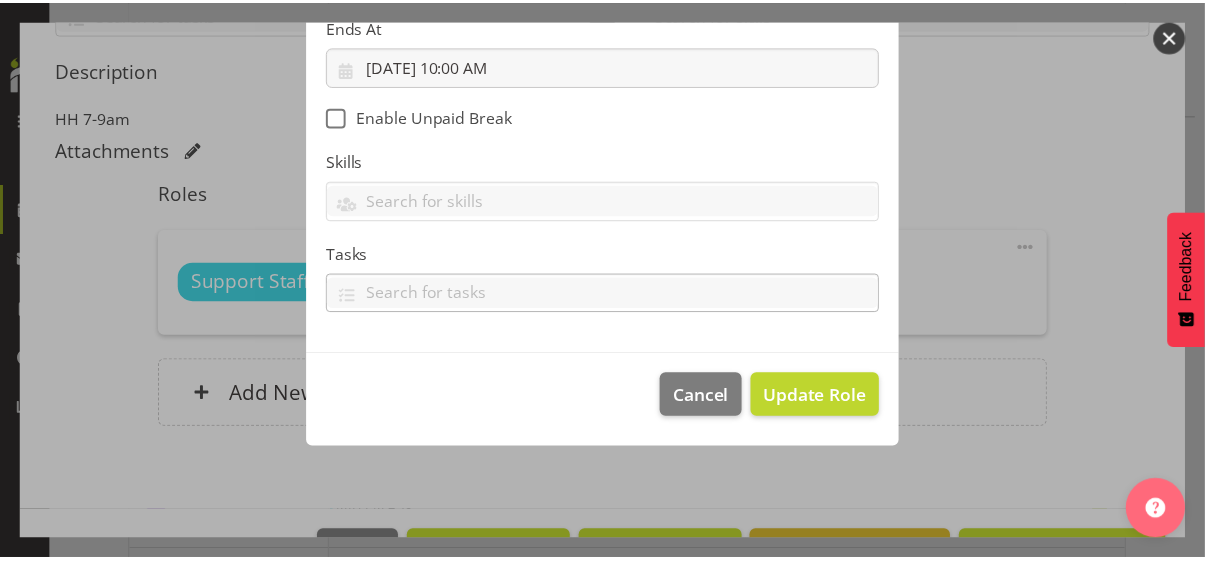 scroll, scrollTop: 346, scrollLeft: 0, axis: vertical 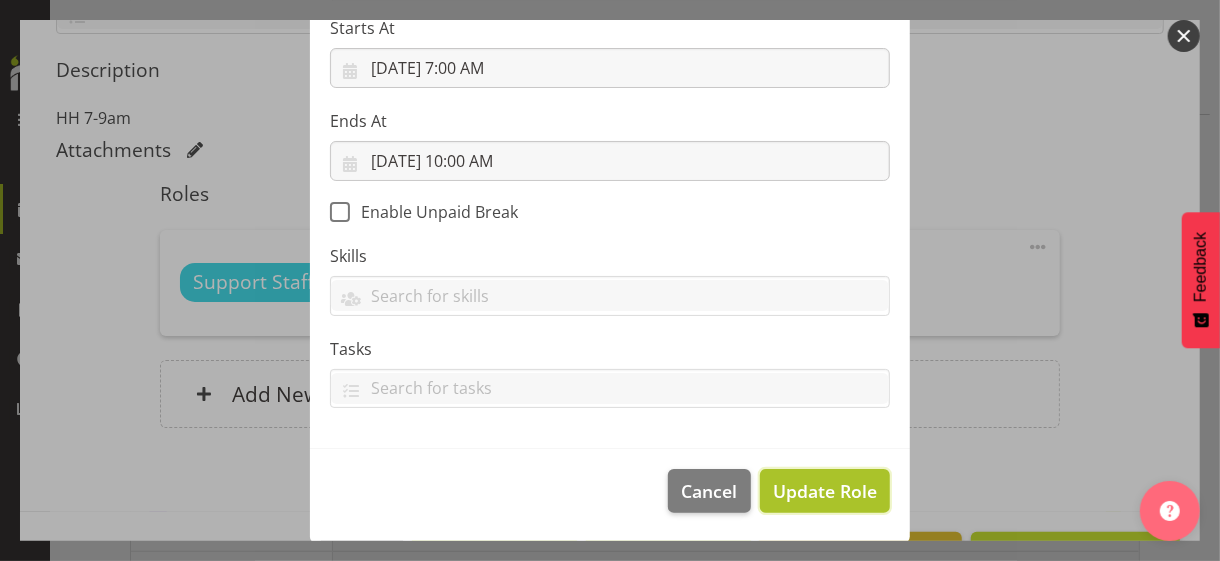 click on "Update Role" at bounding box center (825, 491) 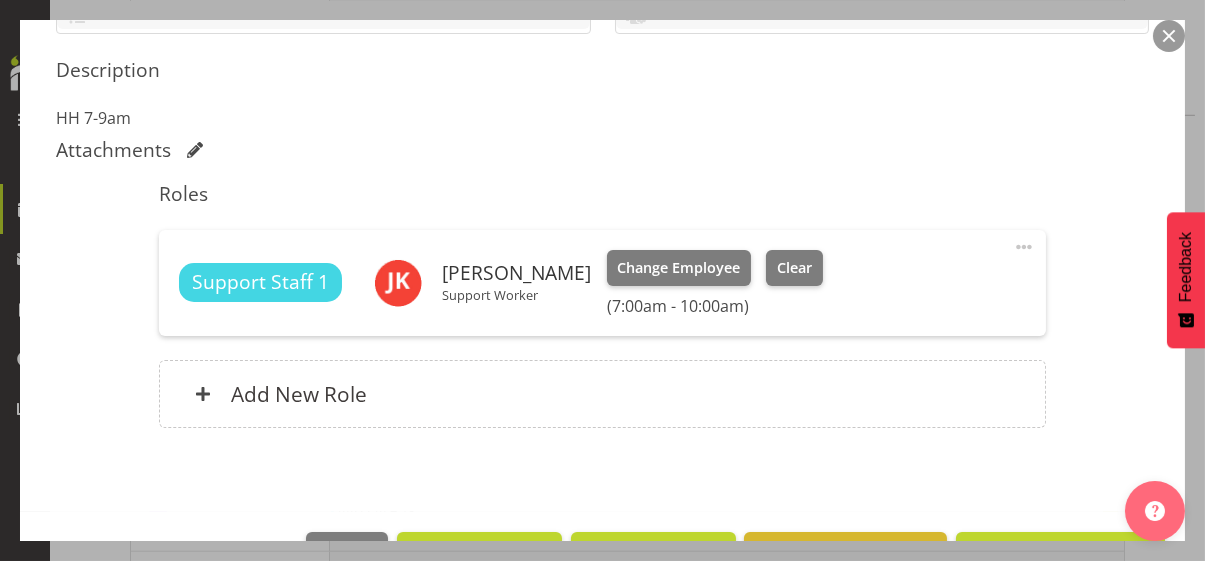 scroll, scrollTop: 561, scrollLeft: 0, axis: vertical 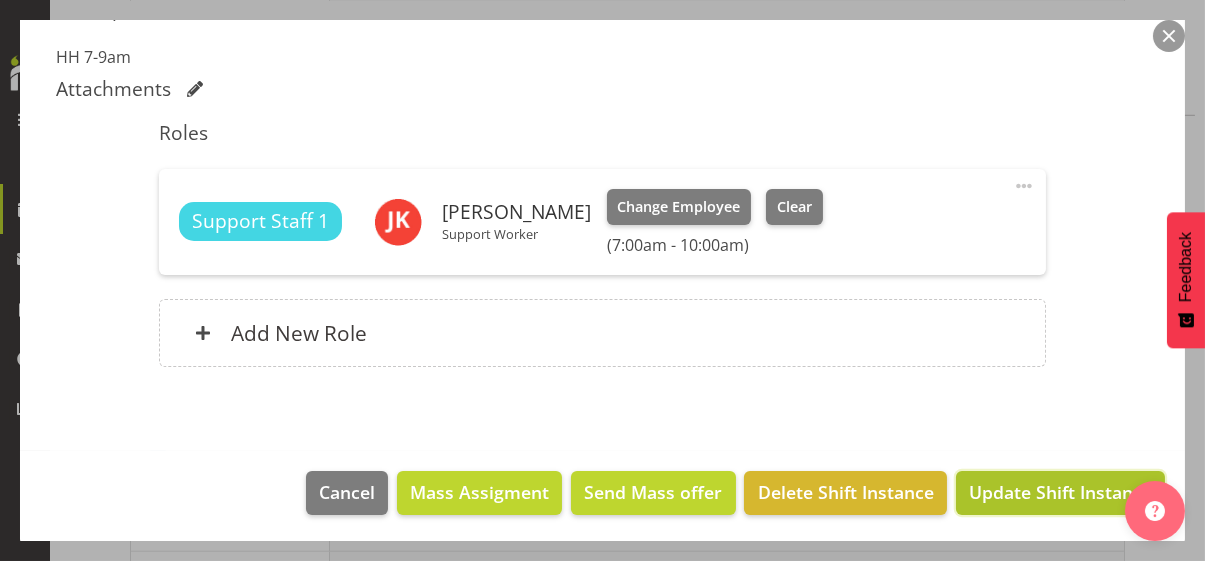 click on "Update Shift Instance" at bounding box center [1060, 492] 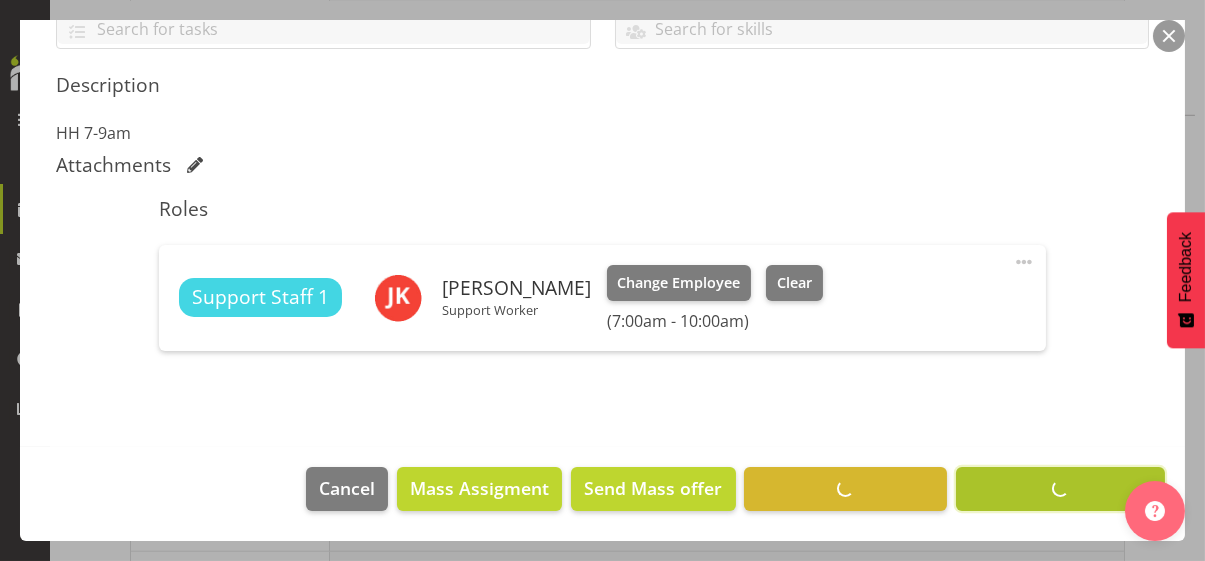 scroll, scrollTop: 482, scrollLeft: 0, axis: vertical 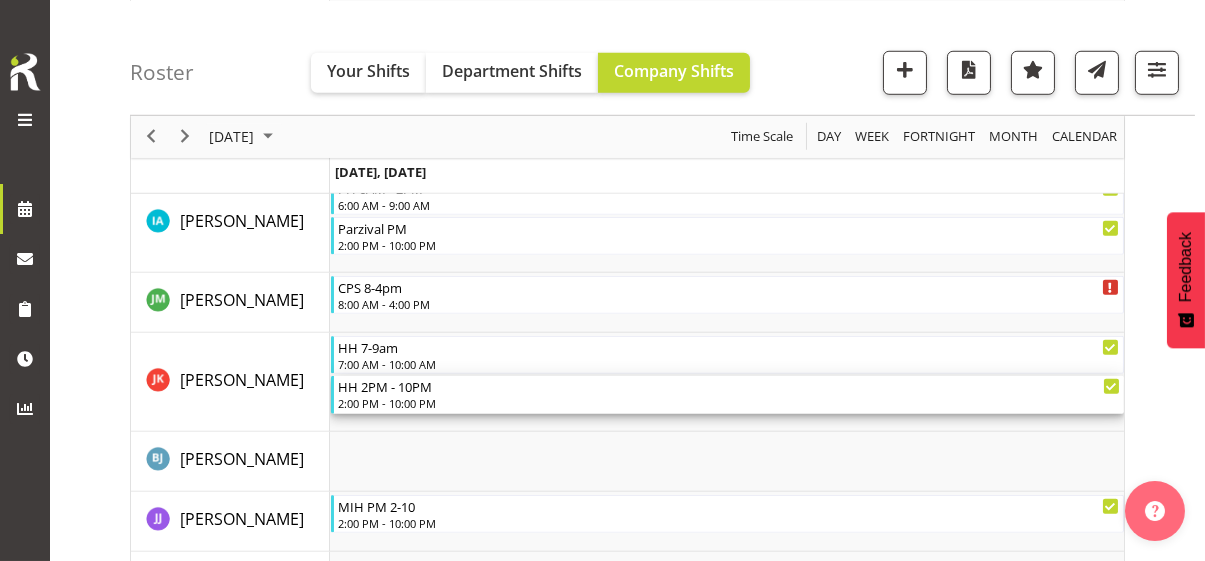 click on "2:00 PM - 10:00 PM" at bounding box center [729, 403] 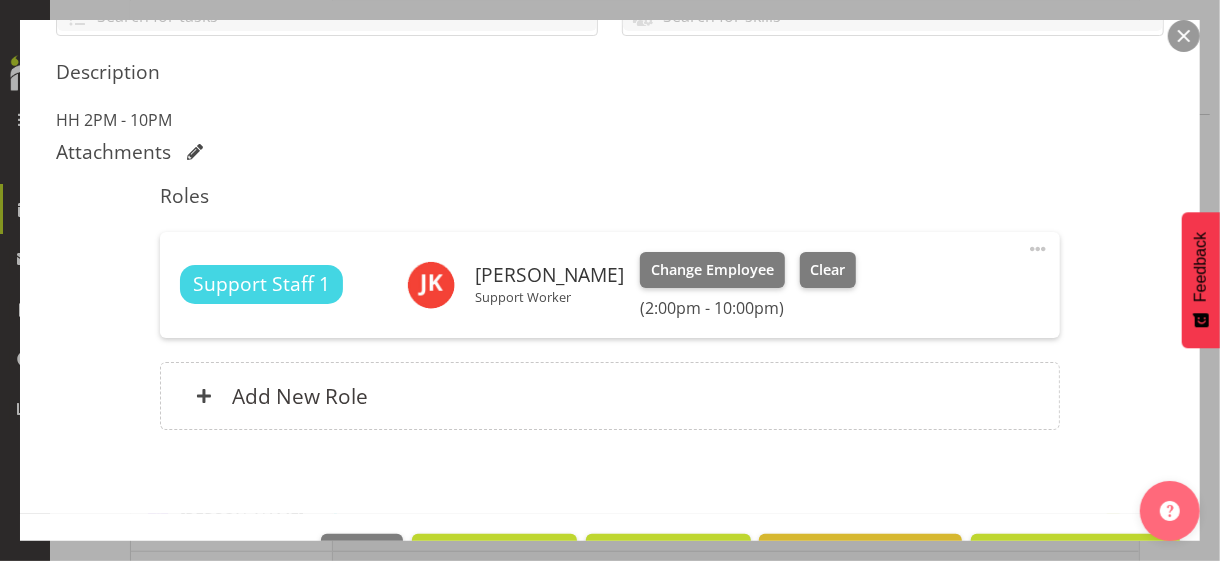 scroll, scrollTop: 500, scrollLeft: 0, axis: vertical 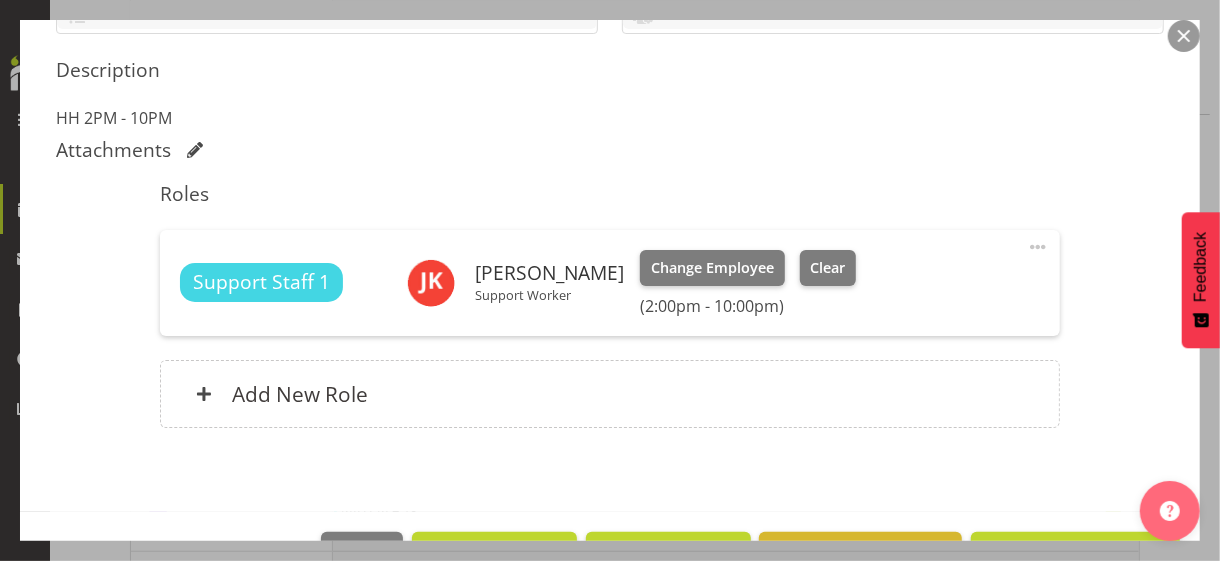 click at bounding box center (1038, 247) 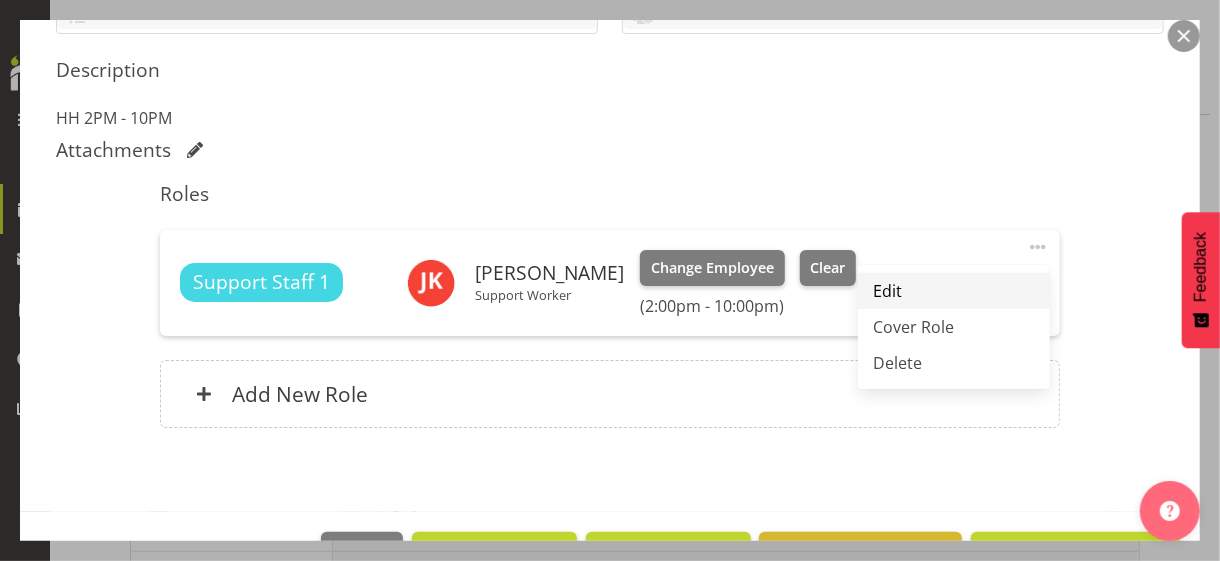click on "Edit" at bounding box center (954, 291) 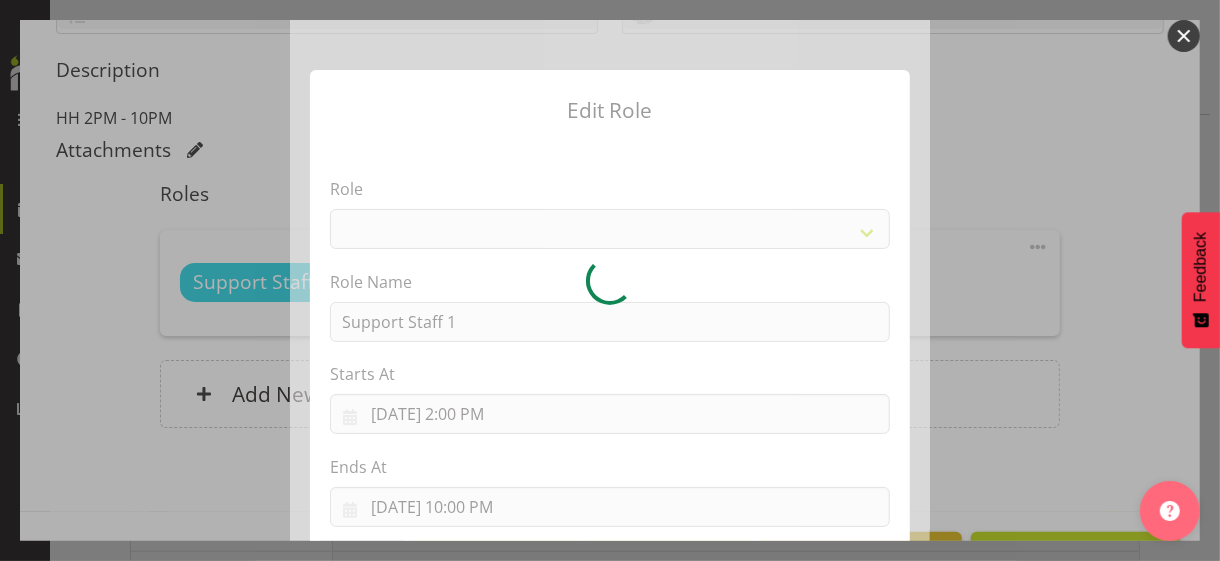 select on "1091" 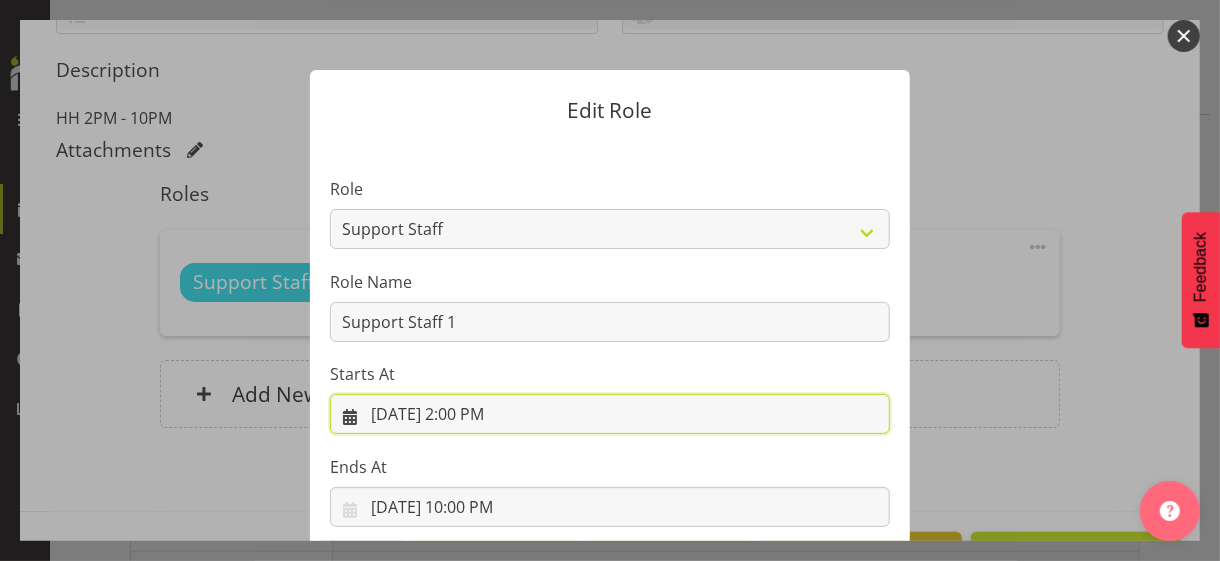 click on "[DATE] 2:00 PM" at bounding box center (610, 414) 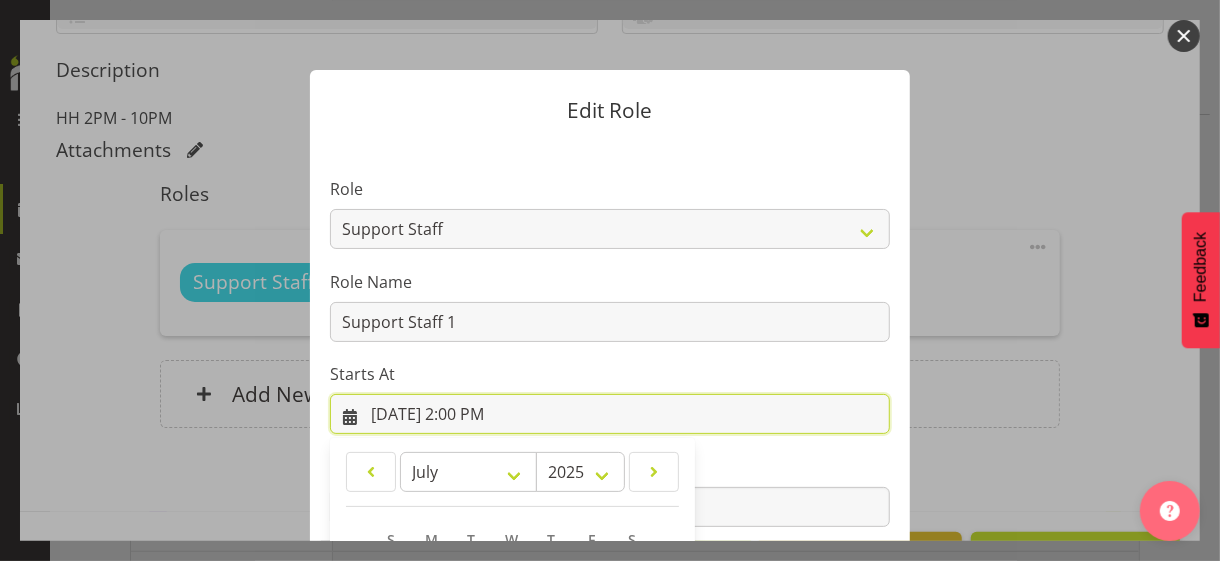 scroll, scrollTop: 347, scrollLeft: 0, axis: vertical 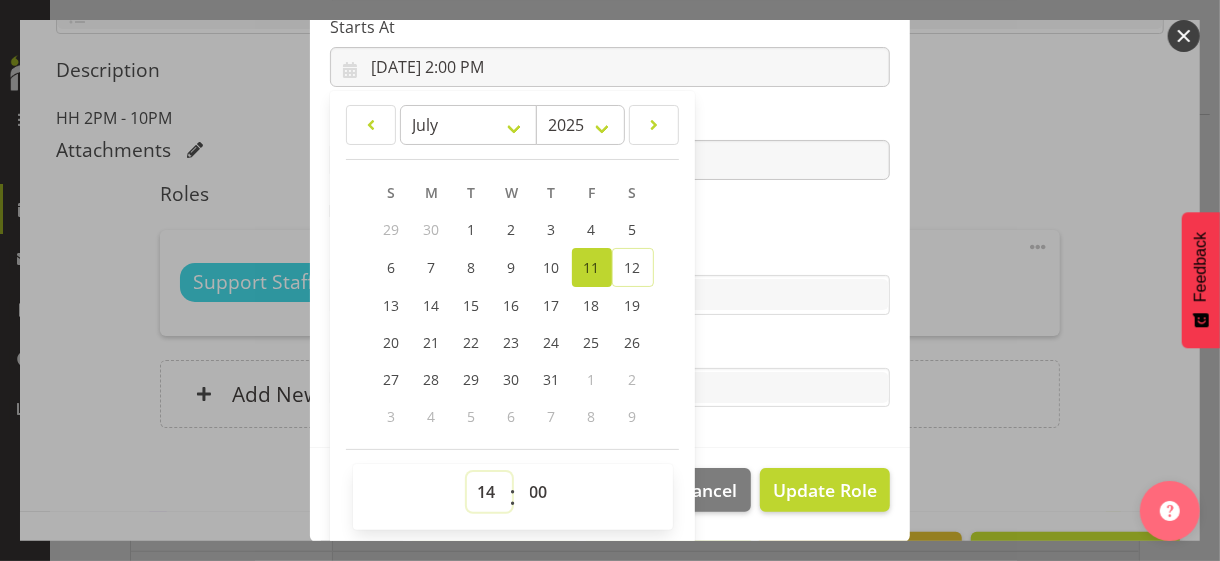 drag, startPoint x: 478, startPoint y: 485, endPoint x: 477, endPoint y: 471, distance: 14.035668 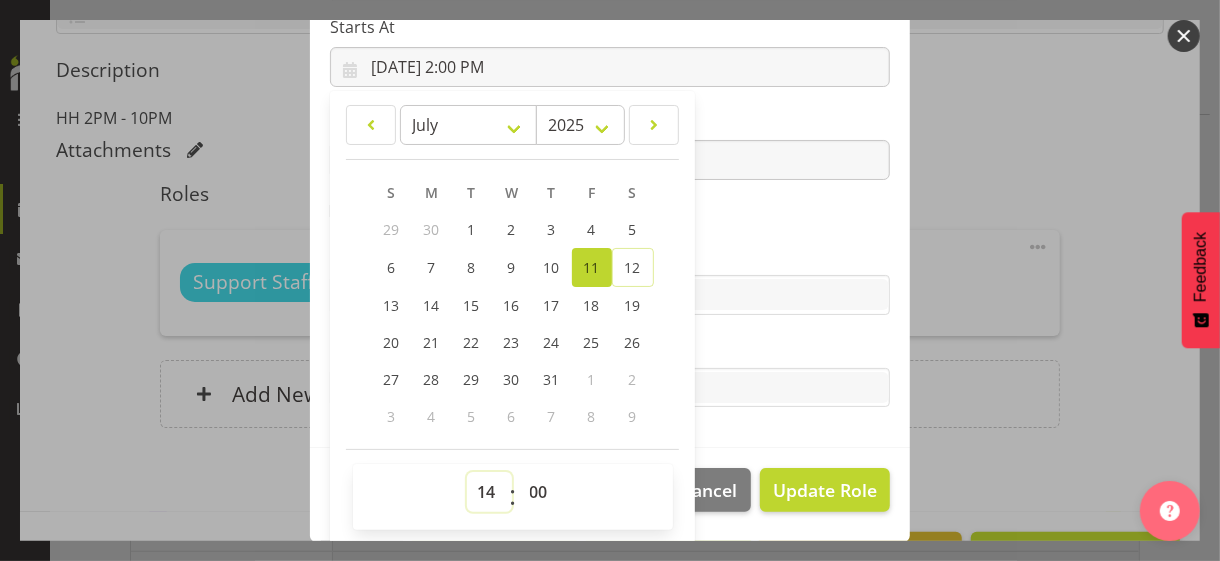 click on "00   01   02   03   04   05   06   07   08   09   10   11   12   13   14   15   16   17   18   19   20   21   22   23" at bounding box center [489, 492] 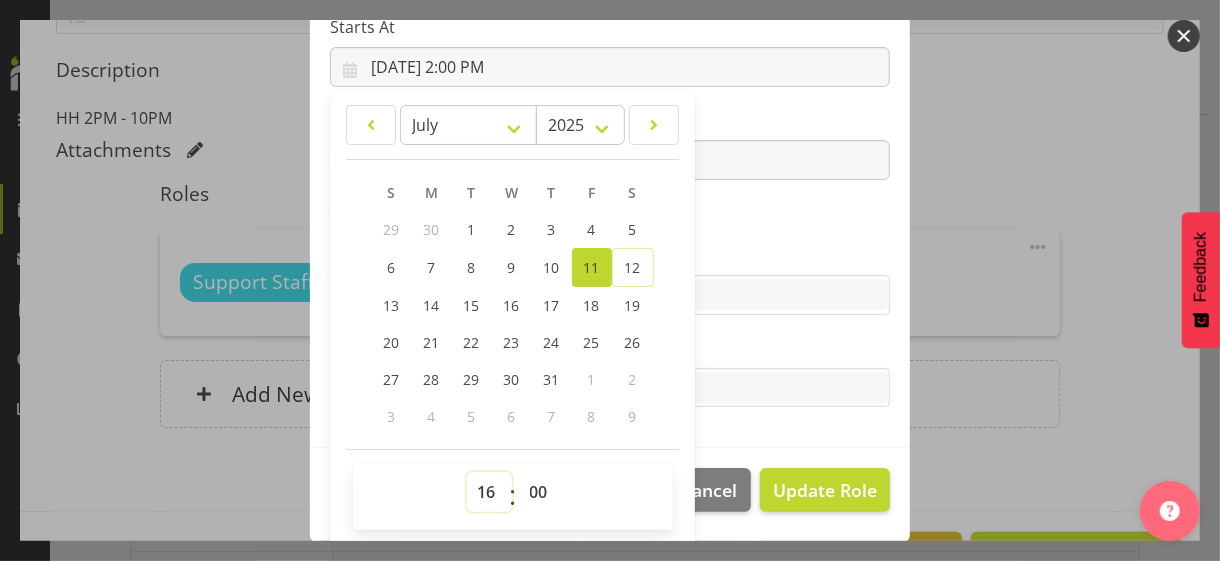 click on "00   01   02   03   04   05   06   07   08   09   10   11   12   13   14   15   16   17   18   19   20   21   22   23" at bounding box center (489, 492) 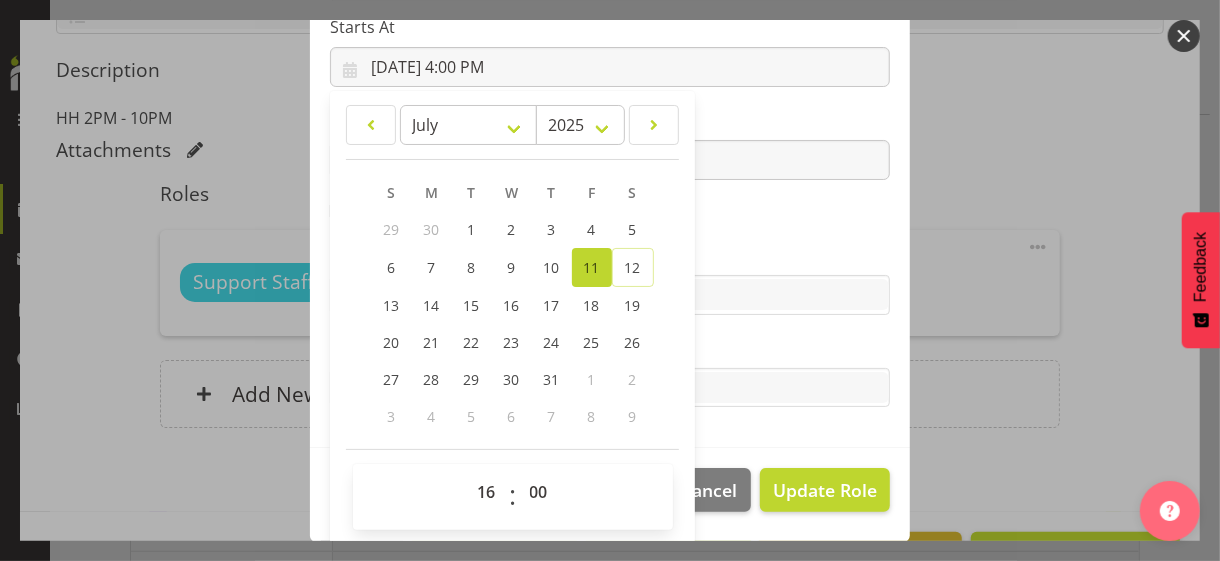 click on "Role CP House Leader Support Staff Wake   Role Name Support Staff 1
Starts At
[DATE] 4:00 PM  January   February   March   April   May   June   July   August   September   October   November   [DATE]   2034   2033   2032   2031   2030   2029   2028   2027   2026   2025   2024   2023   2022   2021   2020   2019   2018   2017   2016   2015   2014   2013   2012   2011   2010   2009   2008   2007   2006   2005   2004   2003   2002   2001   2000   1999   1998   1997   1996   1995   1994   1993   1992   1991   1990   1989   1988   1987   1986   1985   1984   1983   1982   1981   1980   1979   1978   1977   1976   1975   1974   1973   1972   1971   1970   1969   1968   1967   1966   1965   1964   1963   1962   1961   1960   1959   1958   1957   1956   1955   1954   1953   1952   1951   1950   1949   1948   1947   1946   1945   1944   1943   1942   1941   1940   1939   1938   1937   1936   1935   1934   1933   1932   1931   1930   1929   1928   1927   1926   1925  S M T W T F S 29 1" at bounding box center (610, 121) 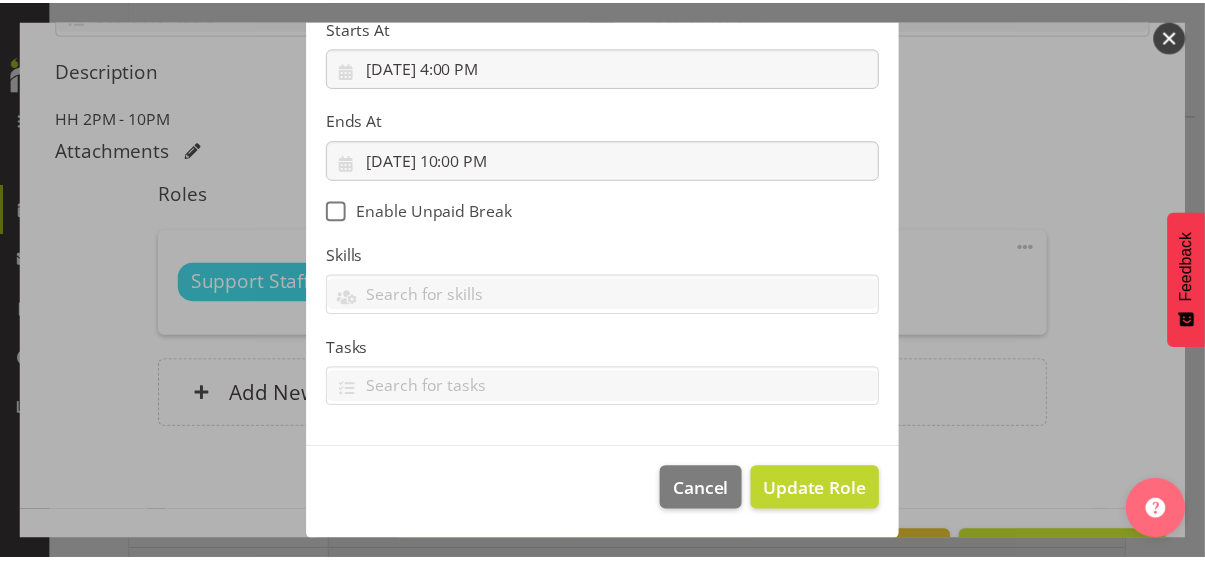 scroll, scrollTop: 346, scrollLeft: 0, axis: vertical 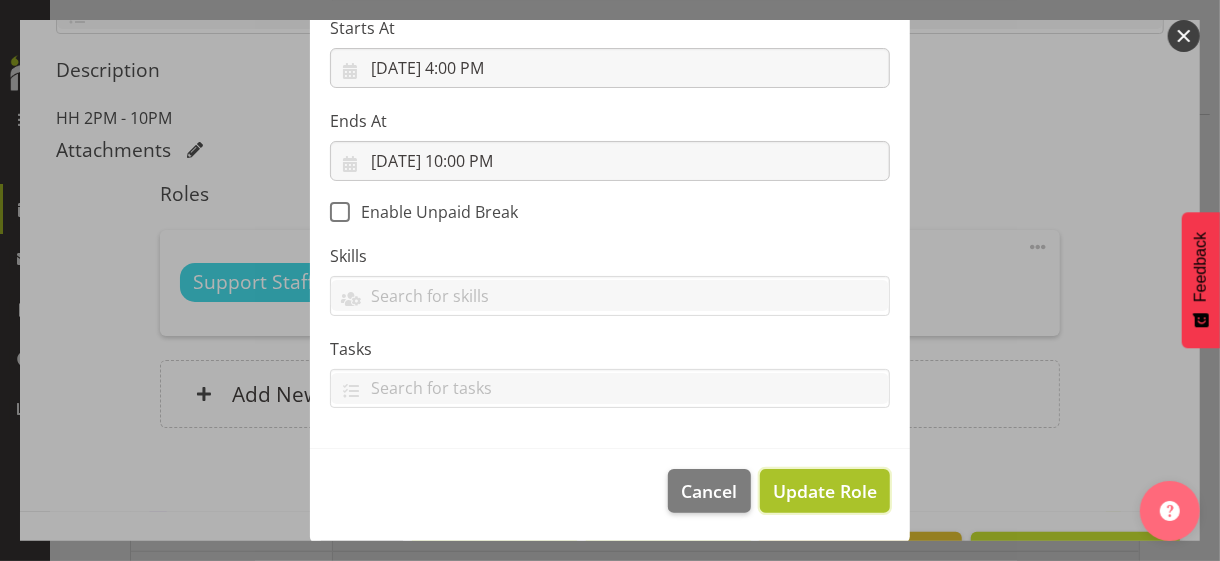 click on "Update Role" at bounding box center (825, 491) 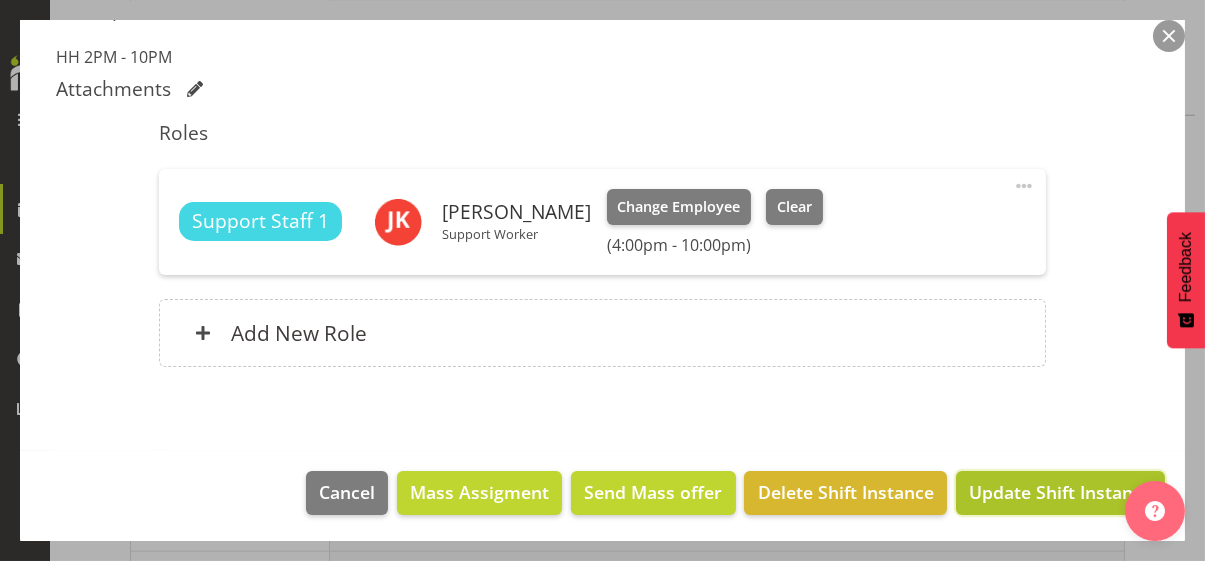 click on "Update Shift Instance" at bounding box center (1060, 492) 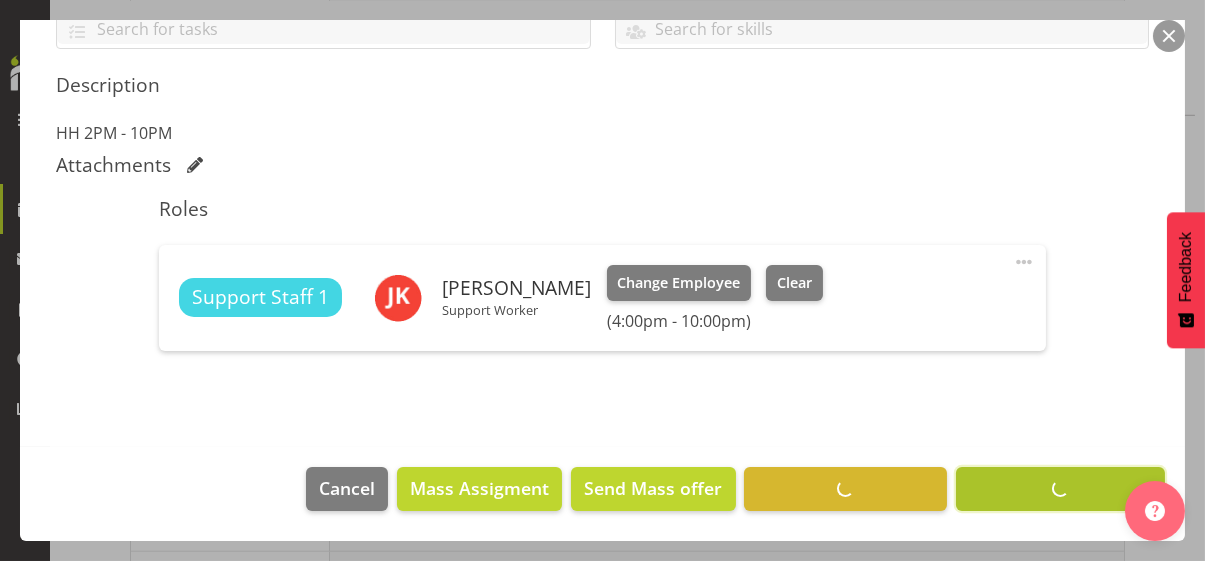 scroll, scrollTop: 482, scrollLeft: 0, axis: vertical 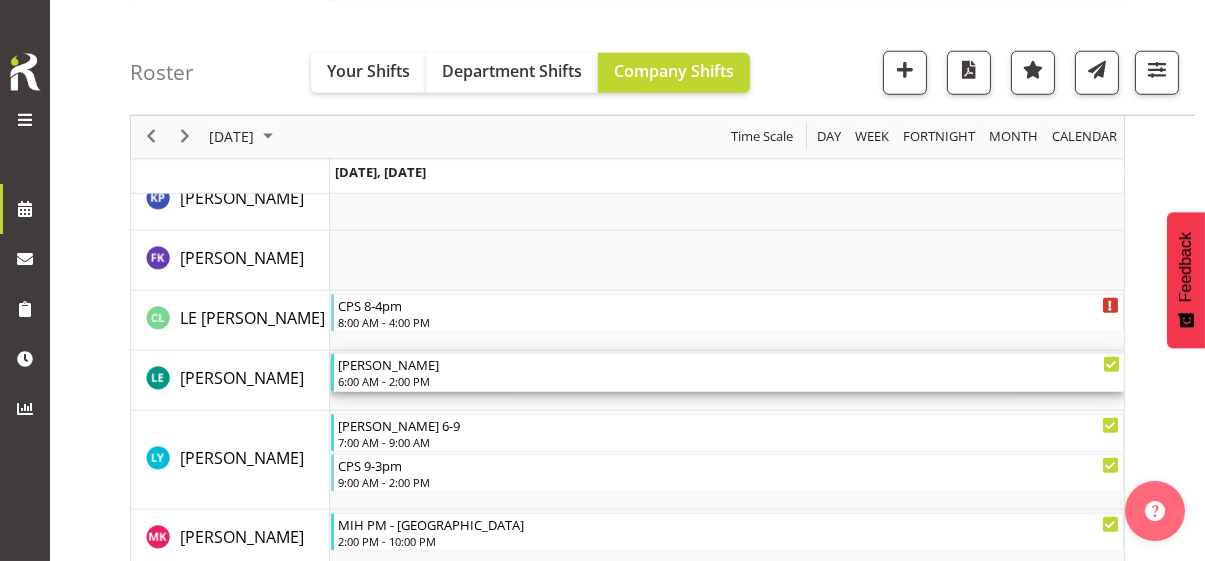 click on "6:00 AM - 2:00 PM" at bounding box center (729, 381) 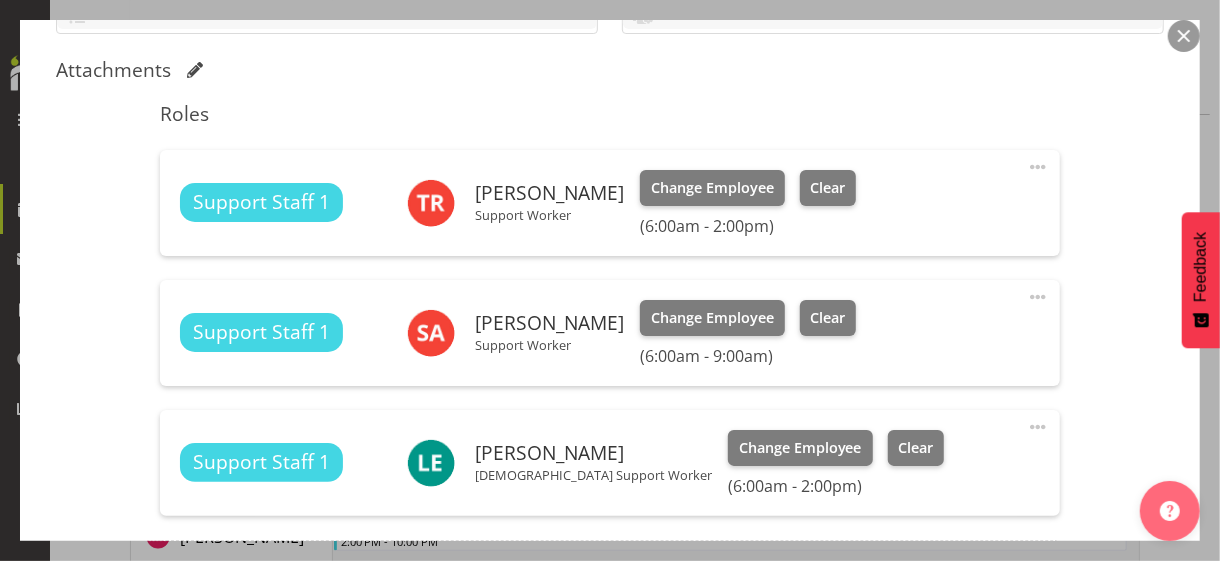 scroll, scrollTop: 741, scrollLeft: 0, axis: vertical 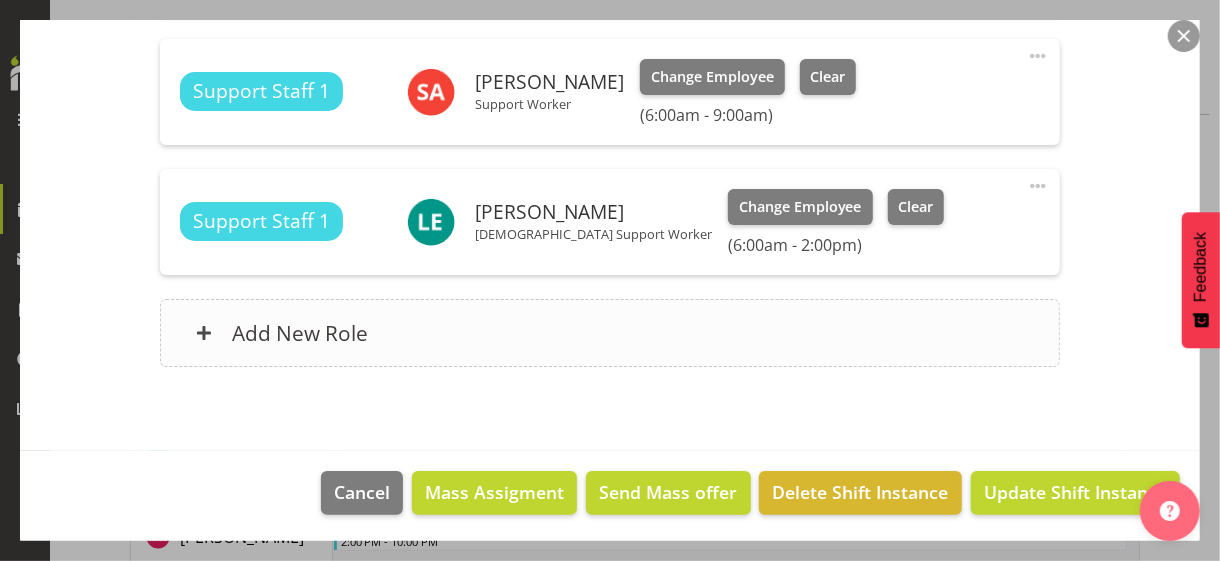 click on "Add New Role" at bounding box center (609, 333) 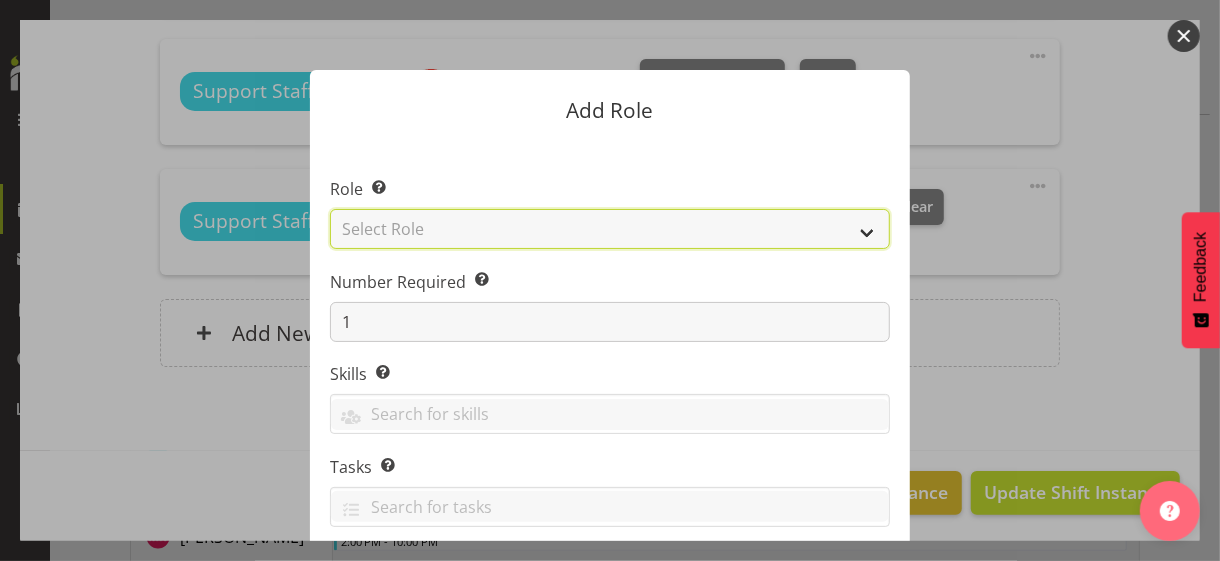 click on "Select Role  CP House Leader Support Staff Wake" at bounding box center (610, 229) 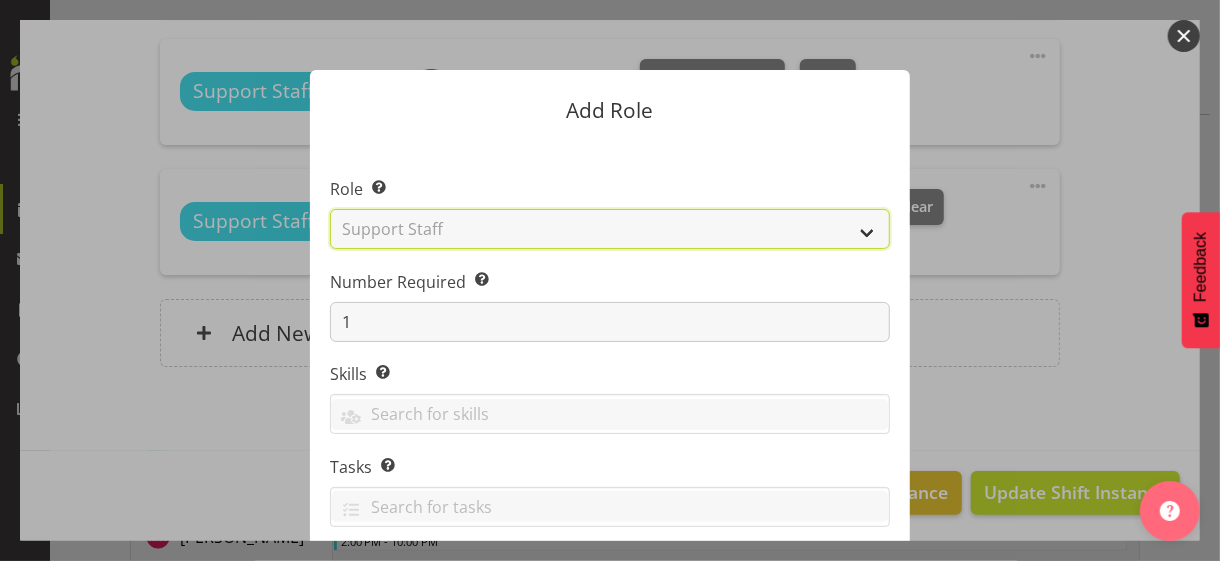 click on "Select Role  CP House Leader Support Staff Wake" at bounding box center (610, 229) 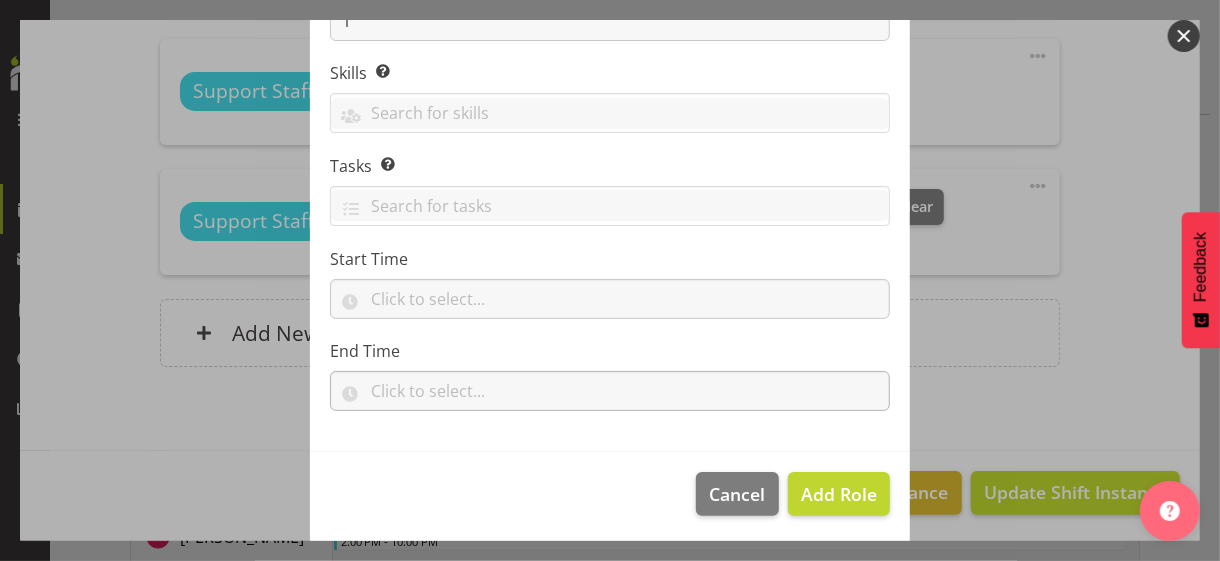 scroll, scrollTop: 304, scrollLeft: 0, axis: vertical 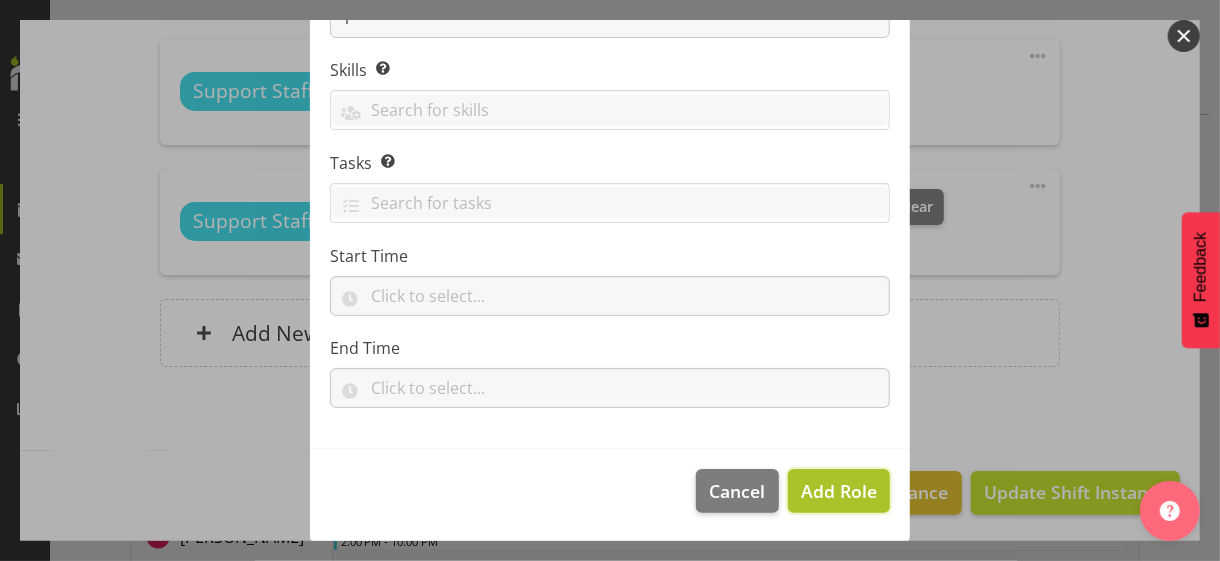 click on "Add Role" at bounding box center (839, 491) 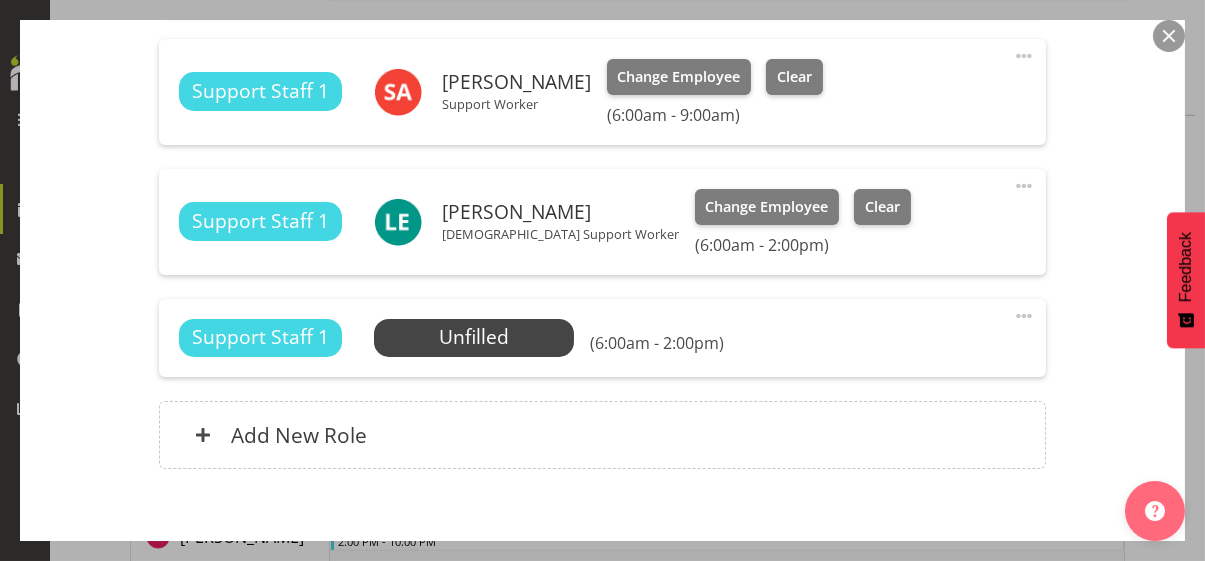click at bounding box center [1024, 316] 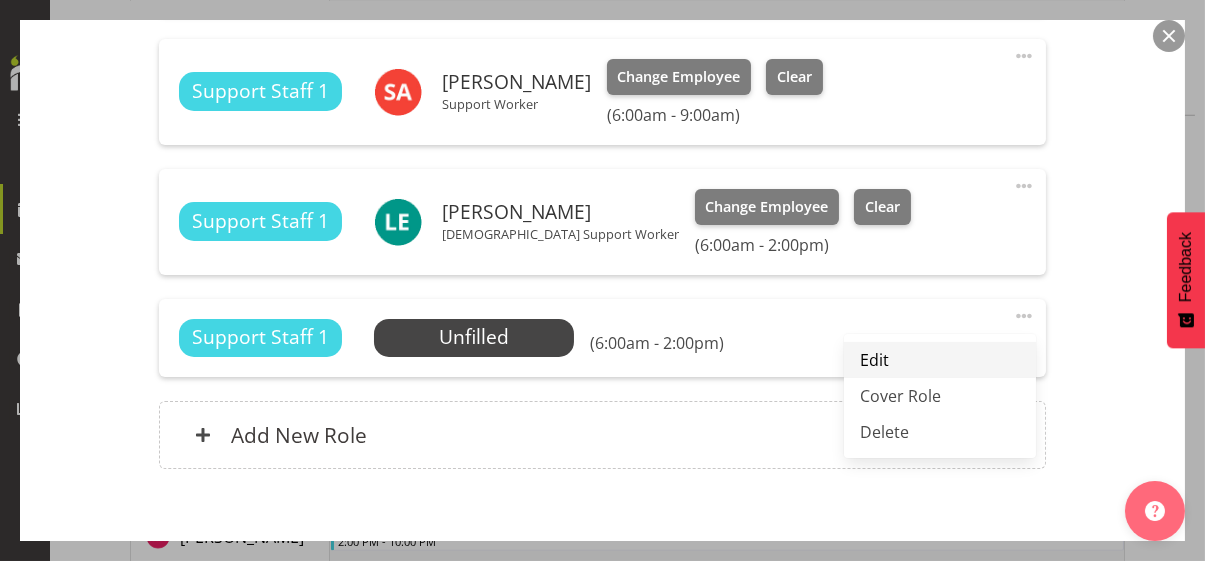 click on "Edit" at bounding box center (940, 360) 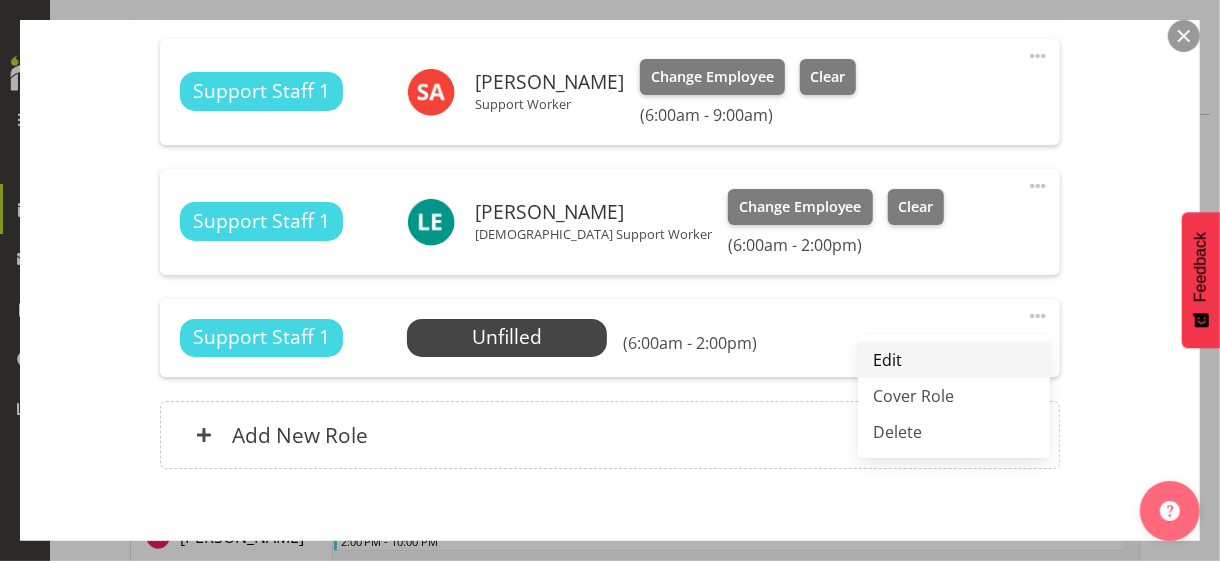 select on "6" 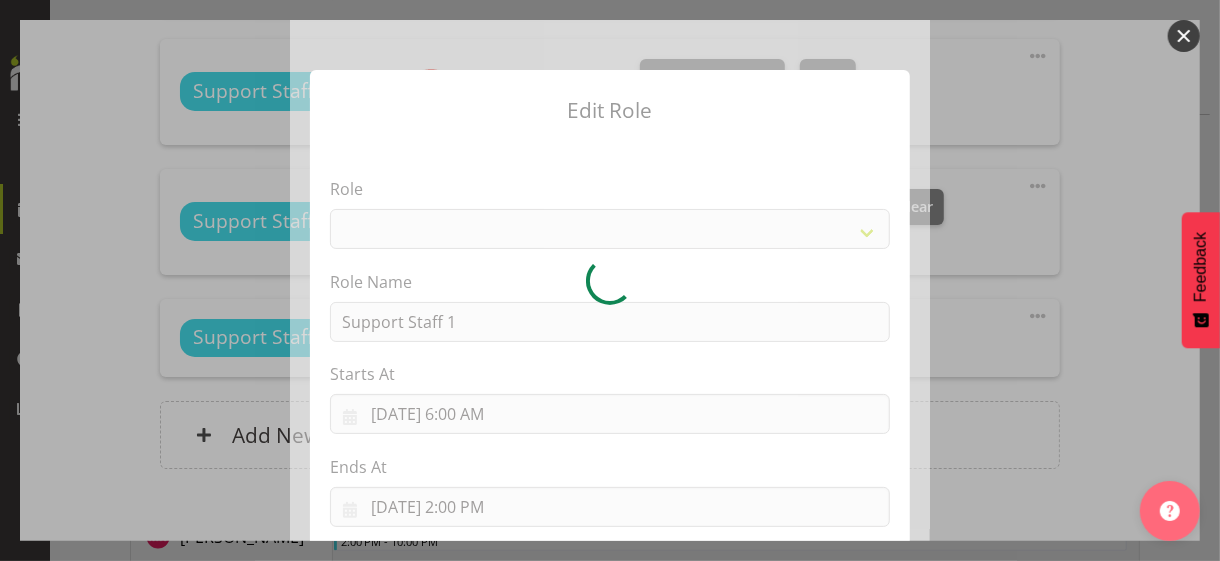 select on "1091" 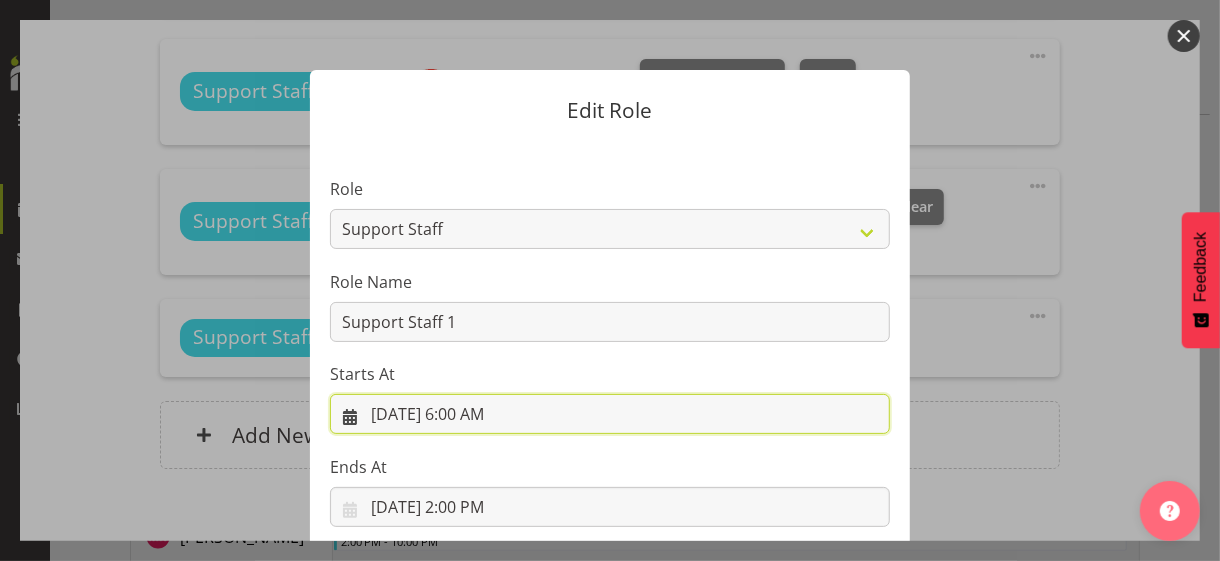 click on "[DATE] 6:00 AM" at bounding box center [610, 414] 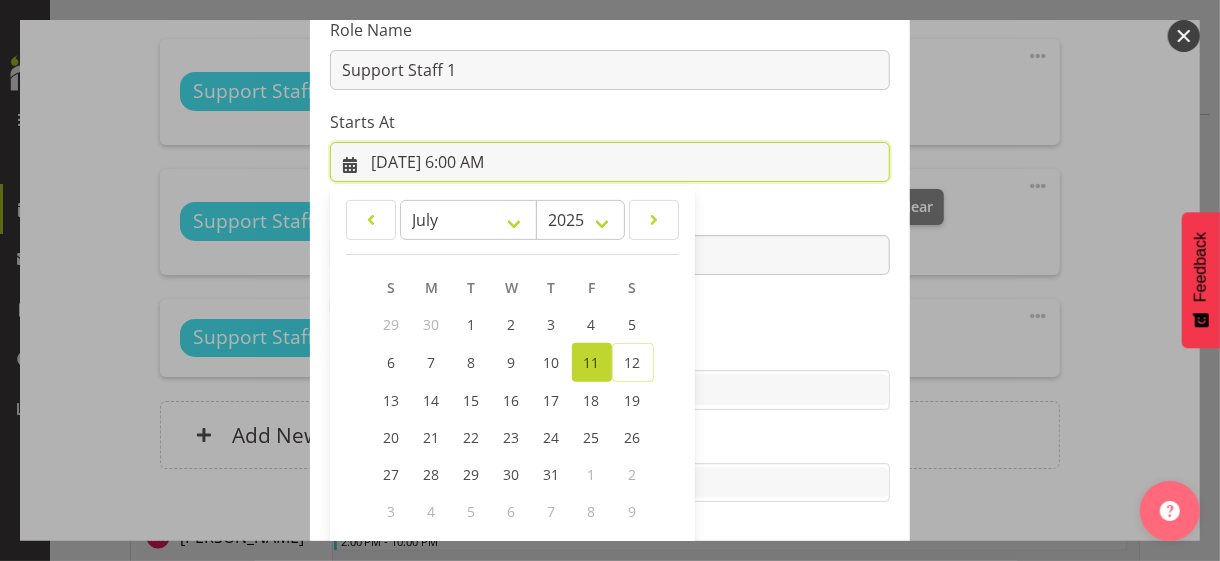 scroll, scrollTop: 347, scrollLeft: 0, axis: vertical 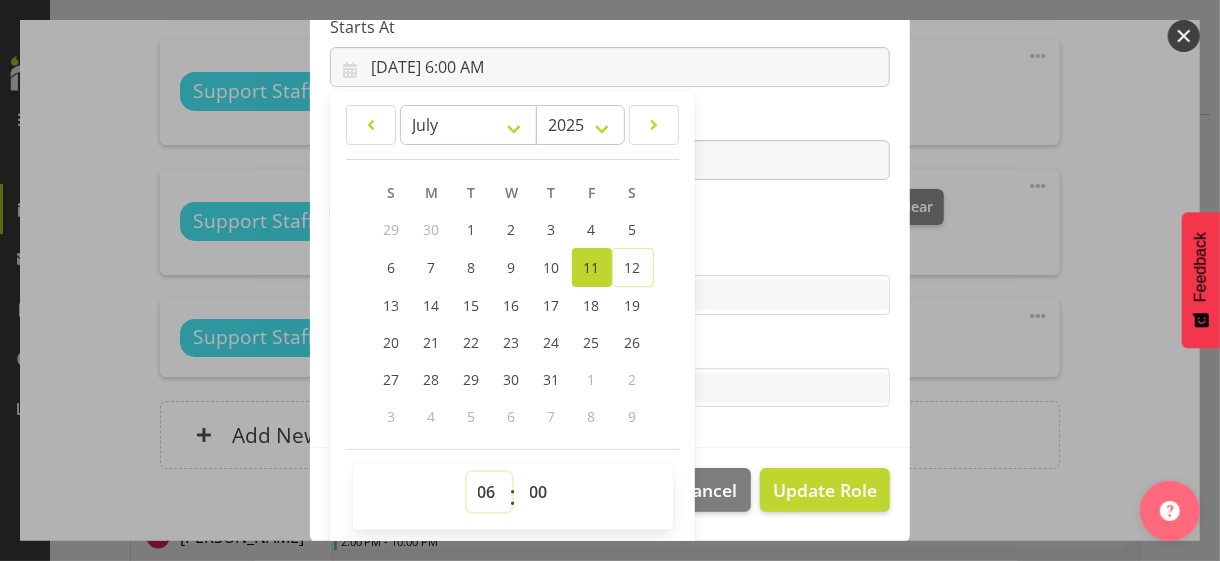 drag, startPoint x: 476, startPoint y: 486, endPoint x: 480, endPoint y: 471, distance: 15.524175 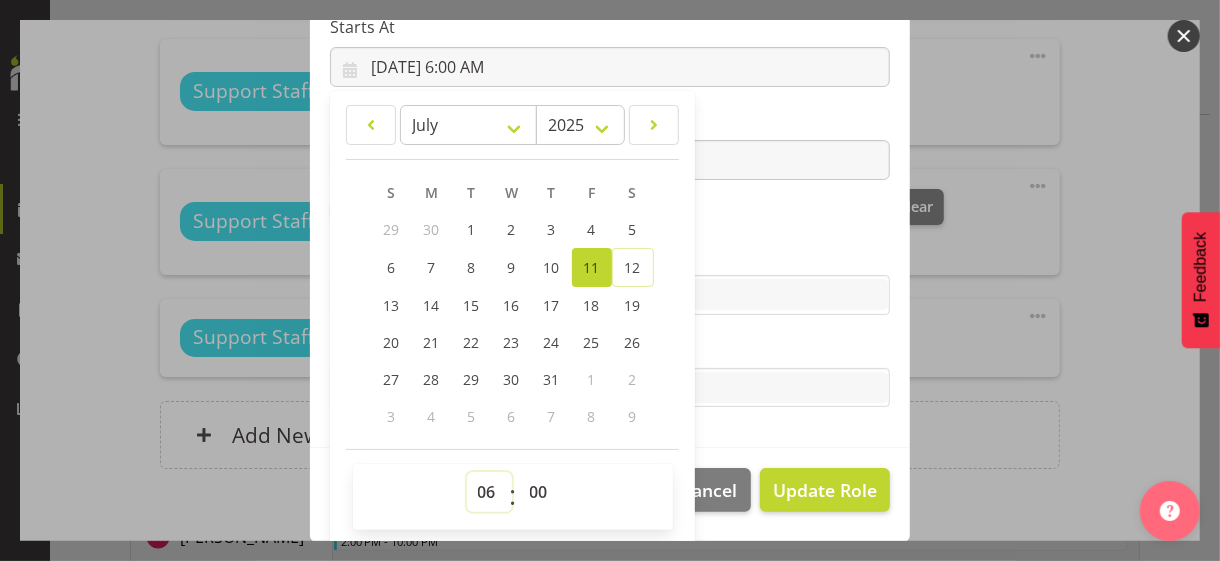 click on "00   01   02   03   04   05   06   07   08   09   10   11   12   13   14   15   16   17   18   19   20   21   22   23" at bounding box center (489, 492) 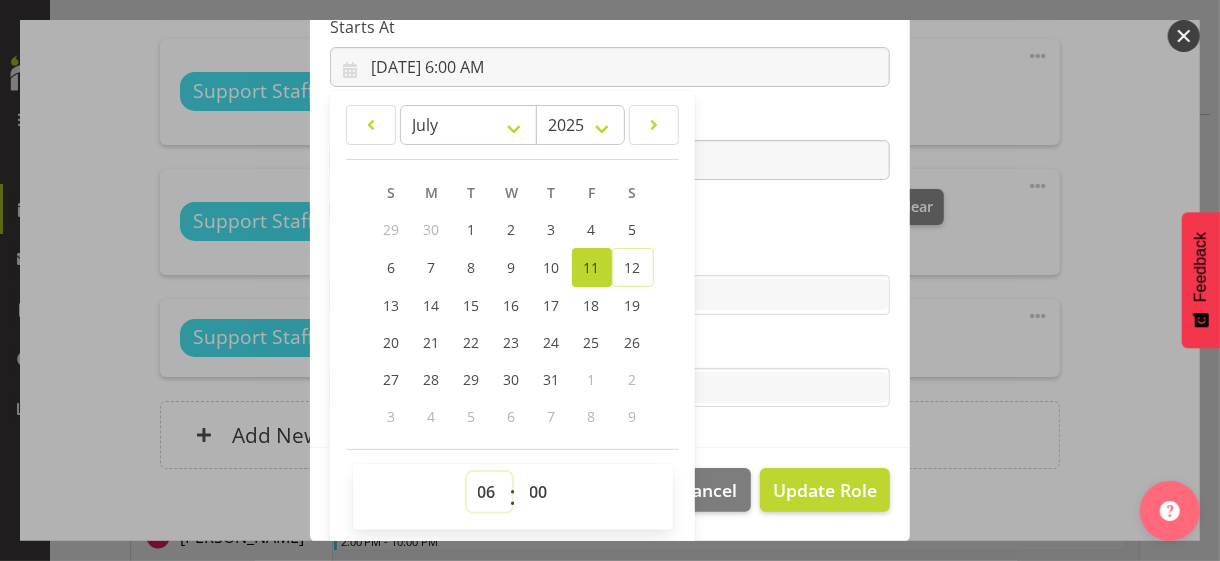 select on "8" 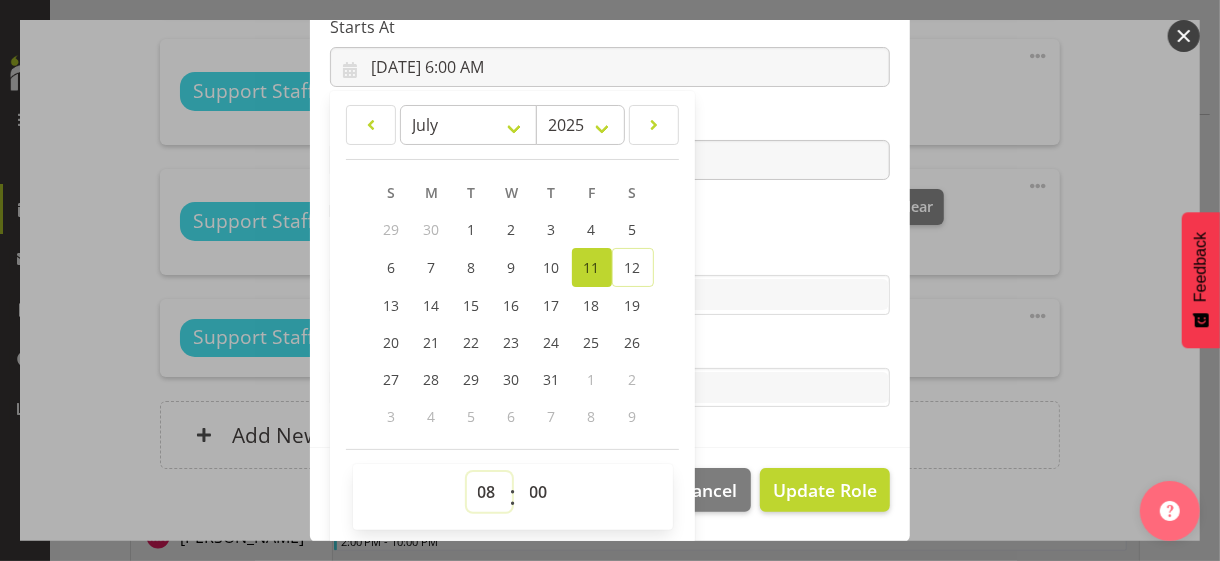 click on "00   01   02   03   04   05   06   07   08   09   10   11   12   13   14   15   16   17   18   19   20   21   22   23" at bounding box center [489, 492] 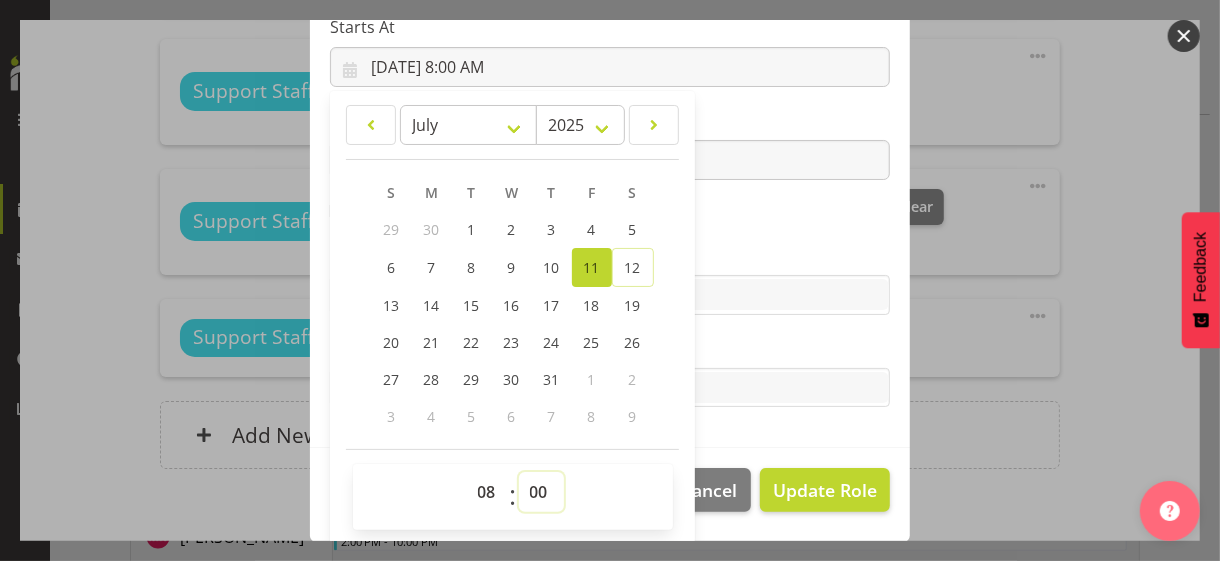 drag, startPoint x: 533, startPoint y: 493, endPoint x: 533, endPoint y: 474, distance: 19 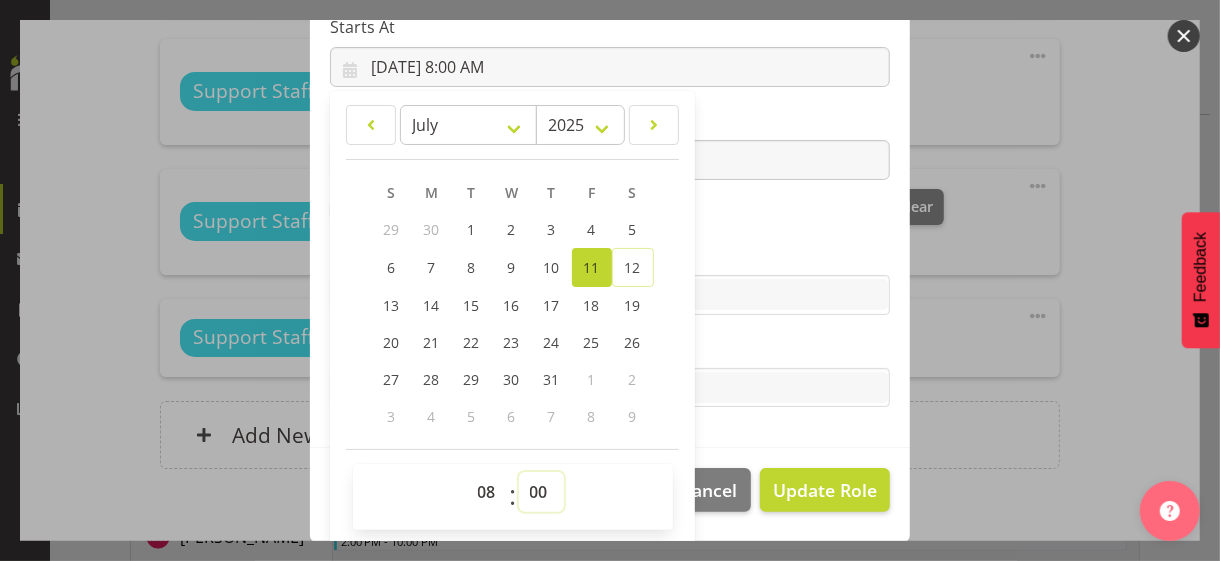 click on "00   01   02   03   04   05   06   07   08   09   10   11   12   13   14   15   16   17   18   19   20   21   22   23   24   25   26   27   28   29   30   31   32   33   34   35   36   37   38   39   40   41   42   43   44   45   46   47   48   49   50   51   52   53   54   55   56   57   58   59" at bounding box center [541, 492] 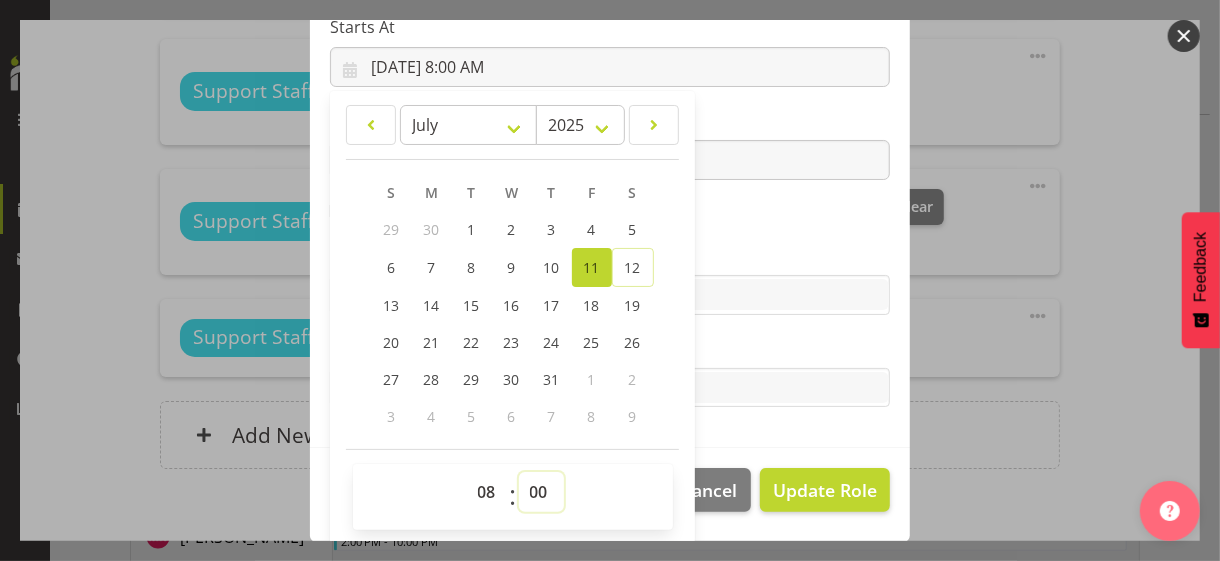 select on "30" 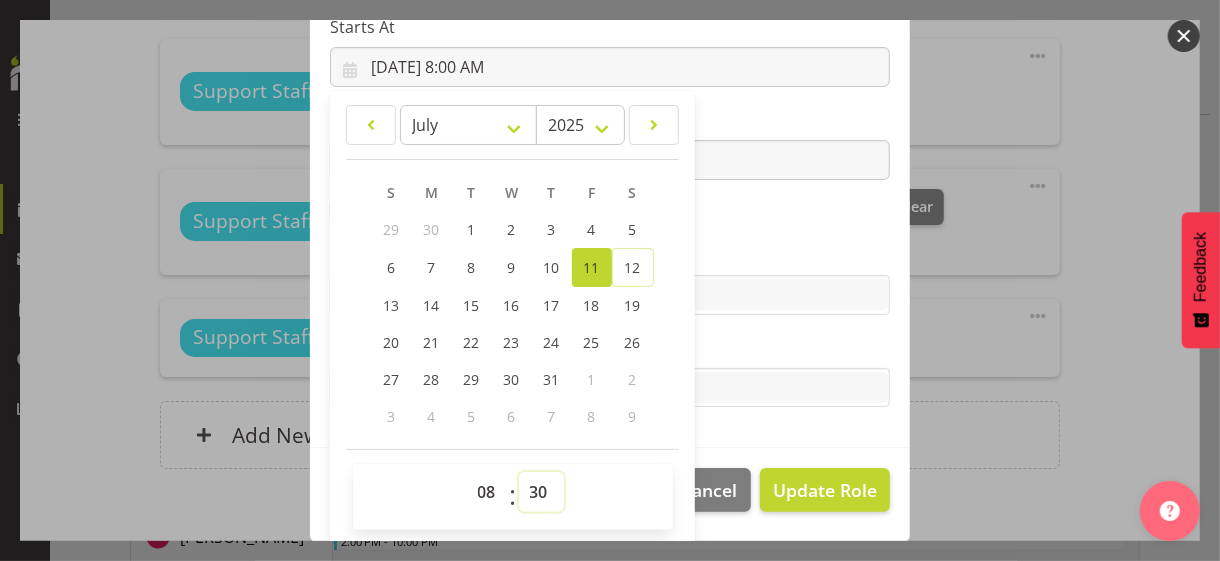 click on "00   01   02   03   04   05   06   07   08   09   10   11   12   13   14   15   16   17   18   19   20   21   22   23   24   25   26   27   28   29   30   31   32   33   34   35   36   37   38   39   40   41   42   43   44   45   46   47   48   49   50   51   52   53   54   55   56   57   58   59" at bounding box center [541, 492] 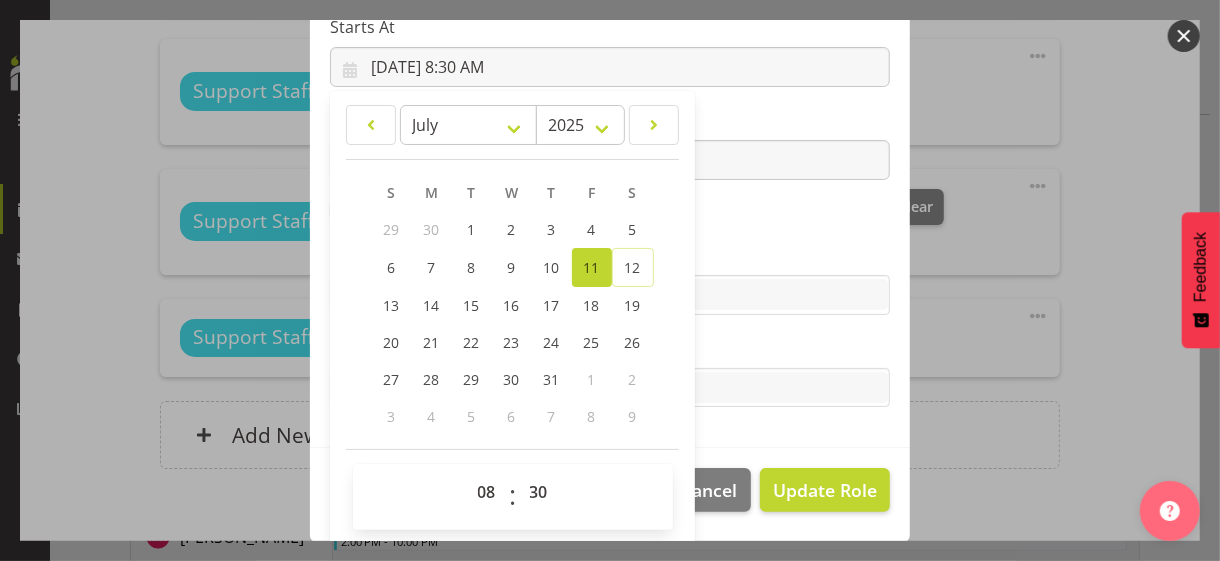 click on "Skills" at bounding box center (610, 255) 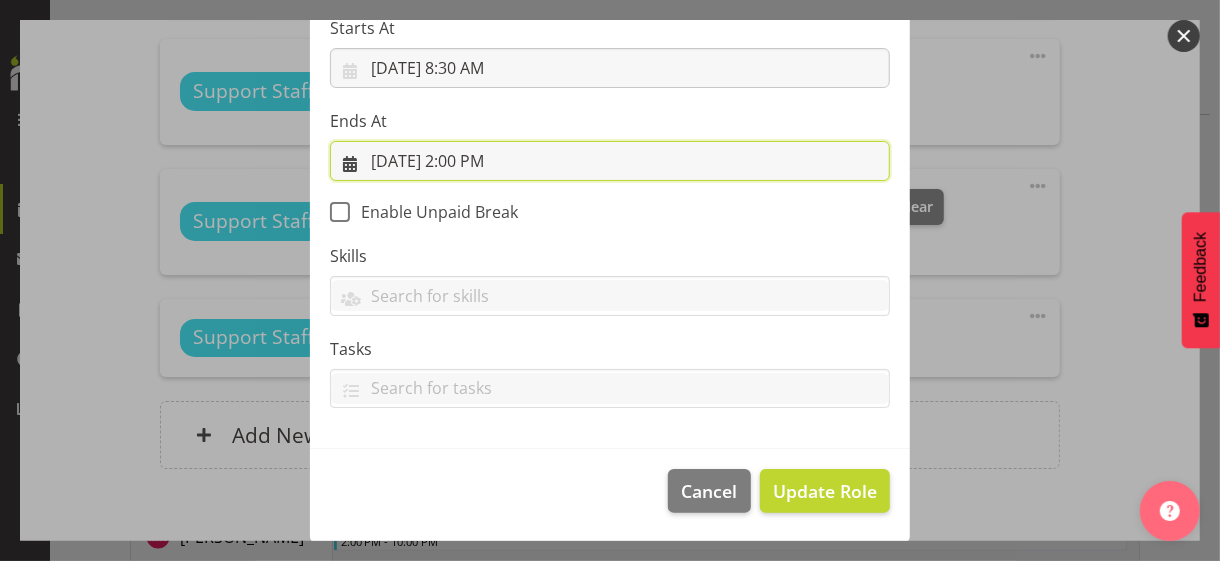 click on "[DATE] 2:00 PM" at bounding box center (610, 161) 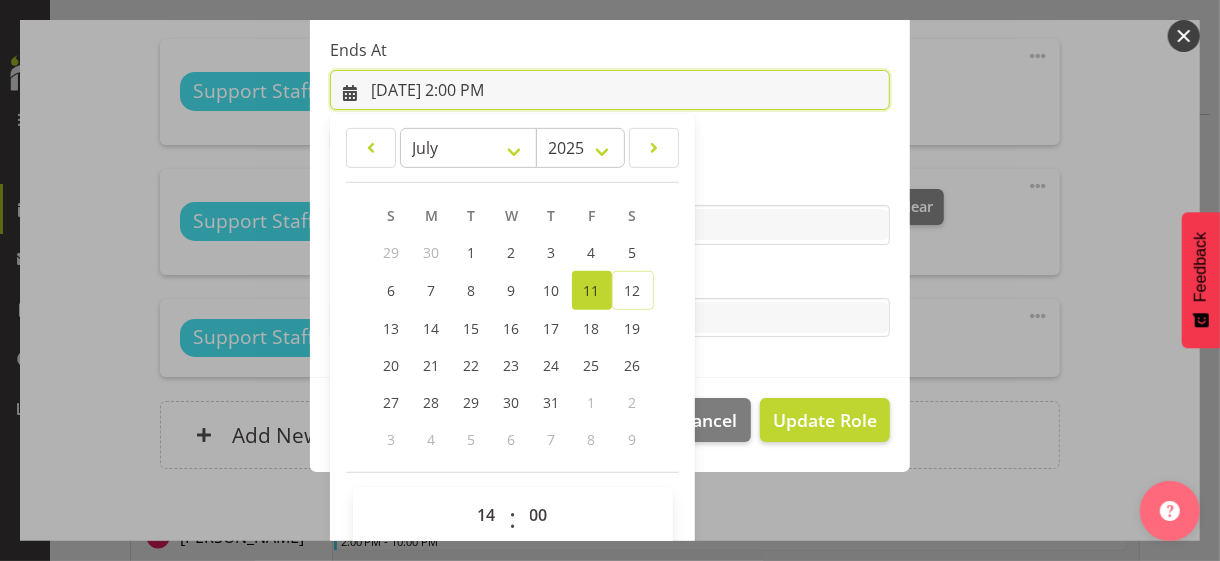 scroll, scrollTop: 441, scrollLeft: 0, axis: vertical 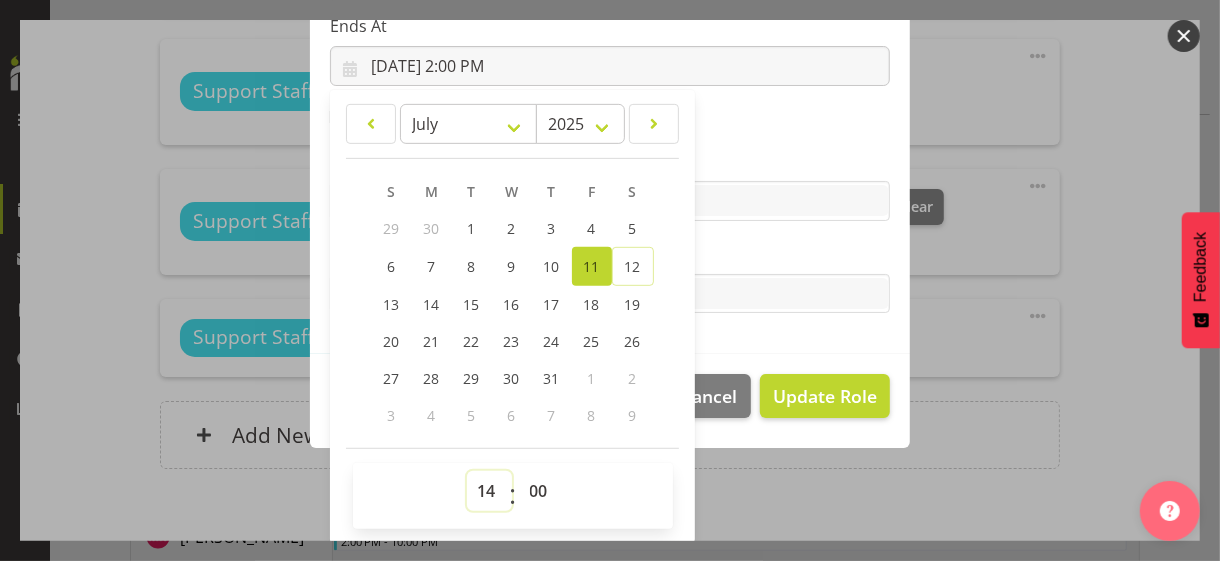 drag, startPoint x: 471, startPoint y: 484, endPoint x: 475, endPoint y: 474, distance: 10.770329 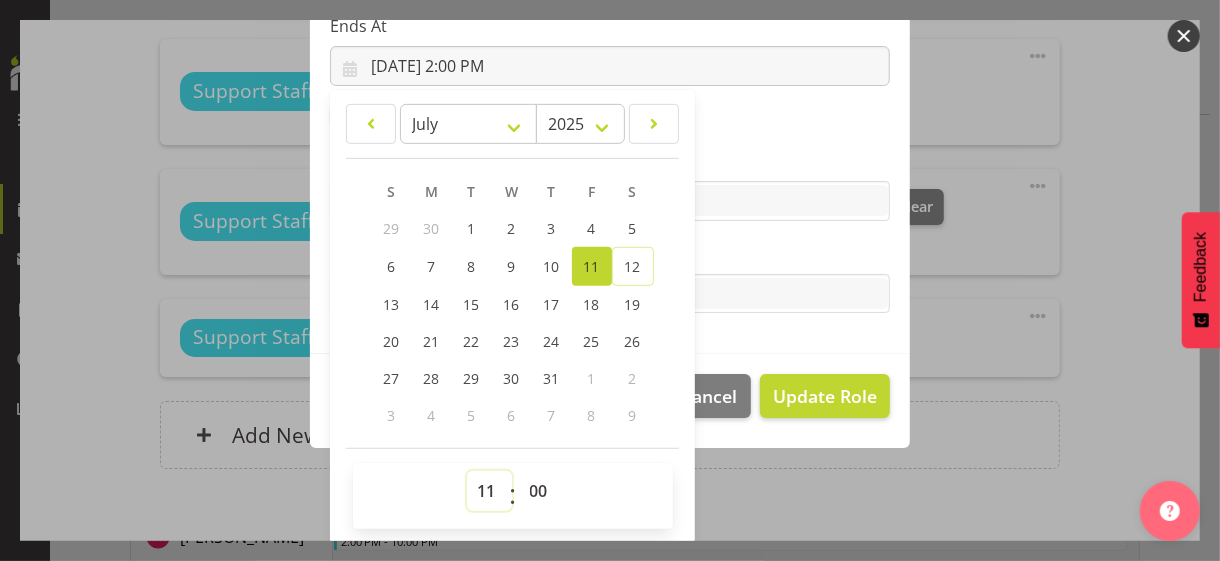 click on "00   01   02   03   04   05   06   07   08   09   10   11   12   13   14   15   16   17   18   19   20   21   22   23" at bounding box center (489, 491) 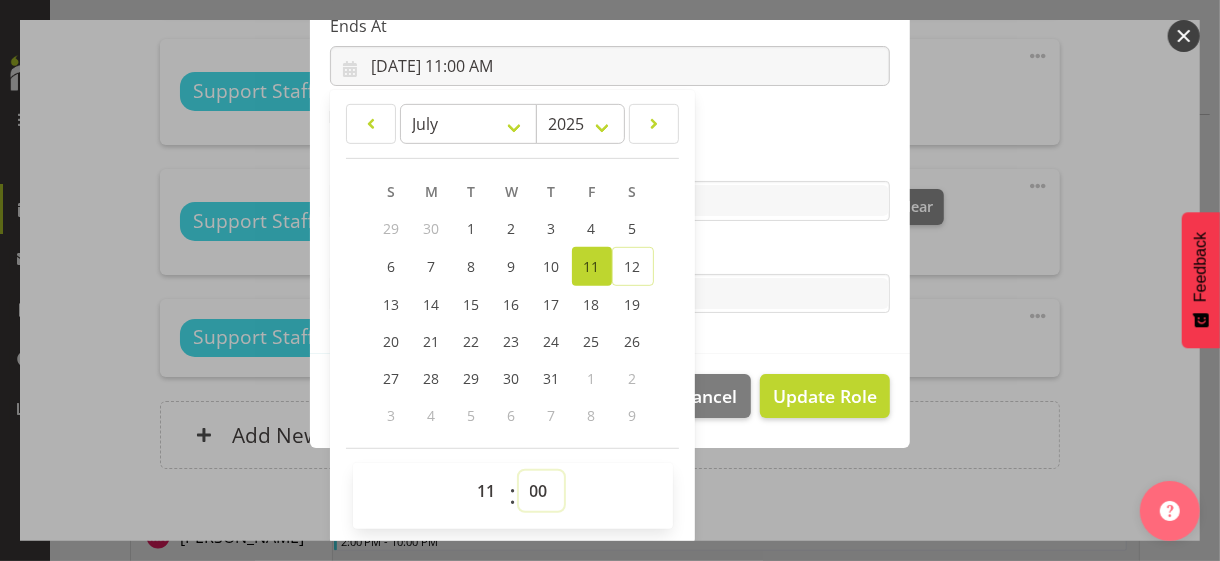 drag, startPoint x: 537, startPoint y: 489, endPoint x: 535, endPoint y: 472, distance: 17.117243 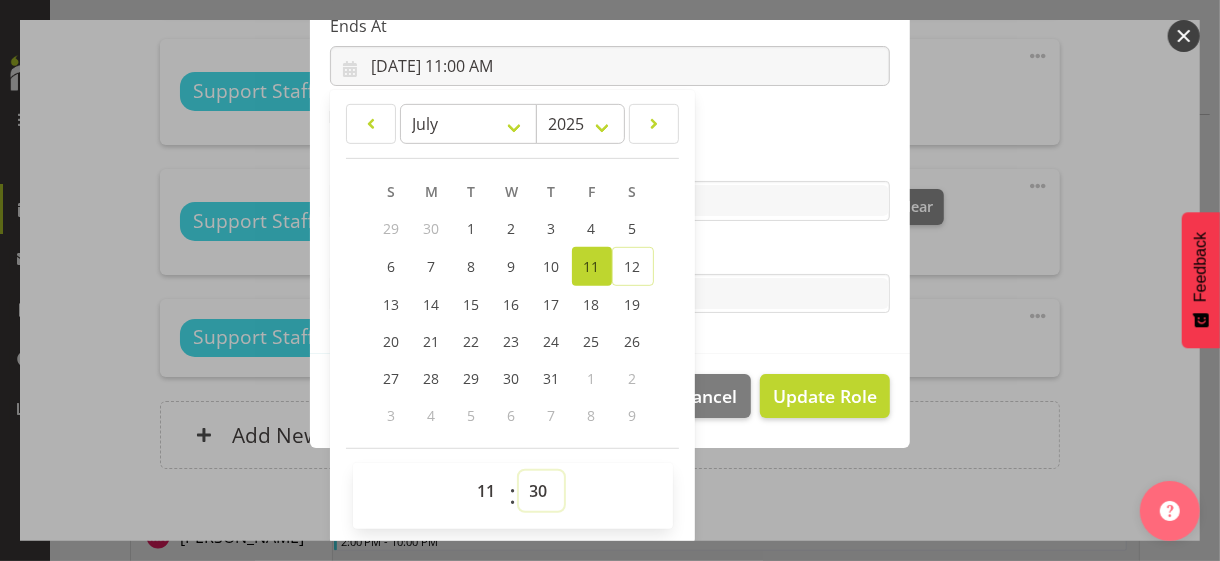 click on "00   01   02   03   04   05   06   07   08   09   10   11   12   13   14   15   16   17   18   19   20   21   22   23   24   25   26   27   28   29   30   31   32   33   34   35   36   37   38   39   40   41   42   43   44   45   46   47   48   49   50   51   52   53   54   55   56   57   58   59" at bounding box center [541, 491] 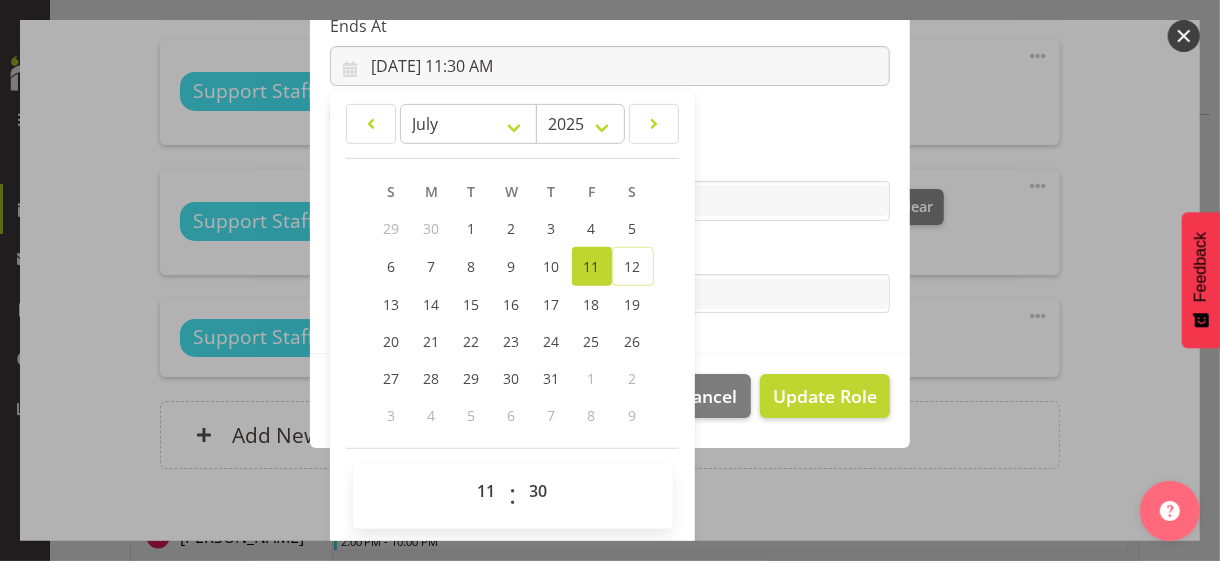 click on "Tasks" at bounding box center (610, 254) 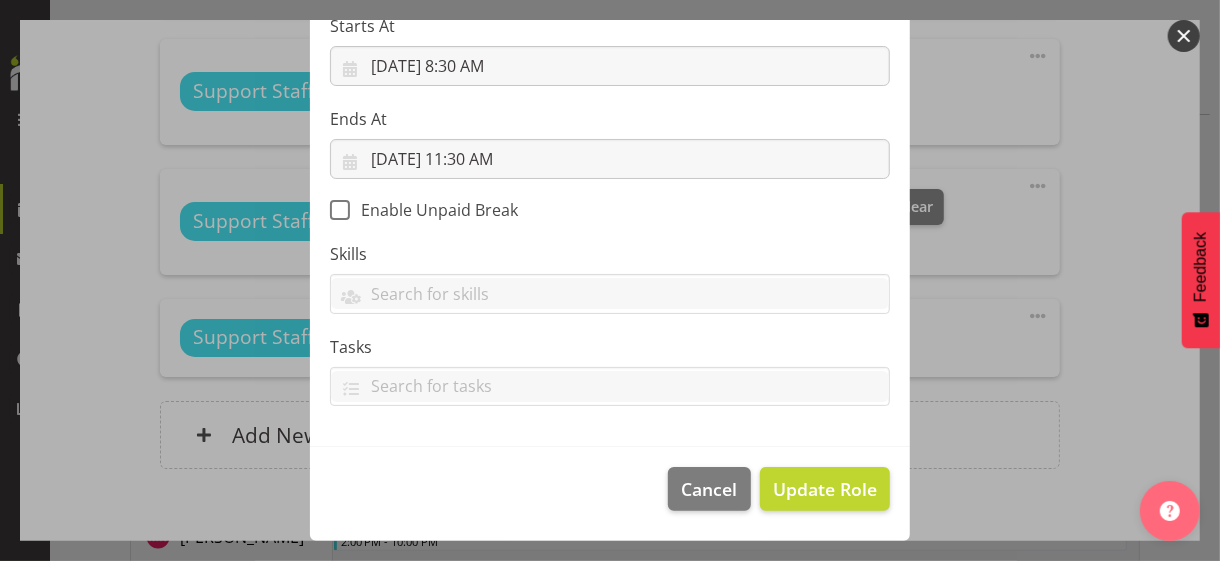 scroll, scrollTop: 346, scrollLeft: 0, axis: vertical 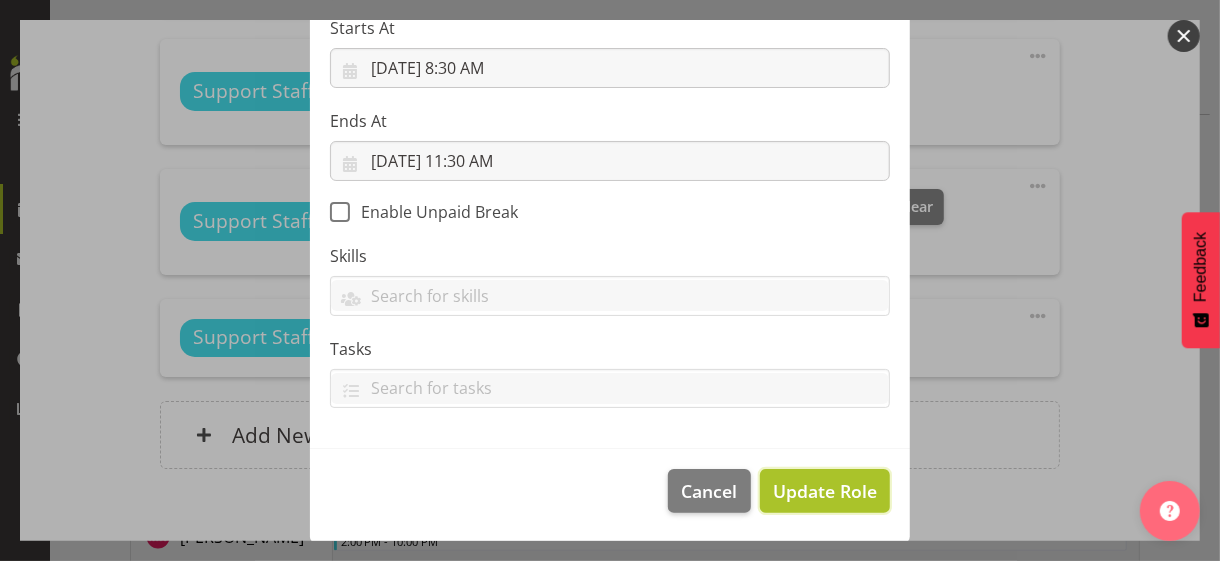 click on "Update Role" at bounding box center (825, 491) 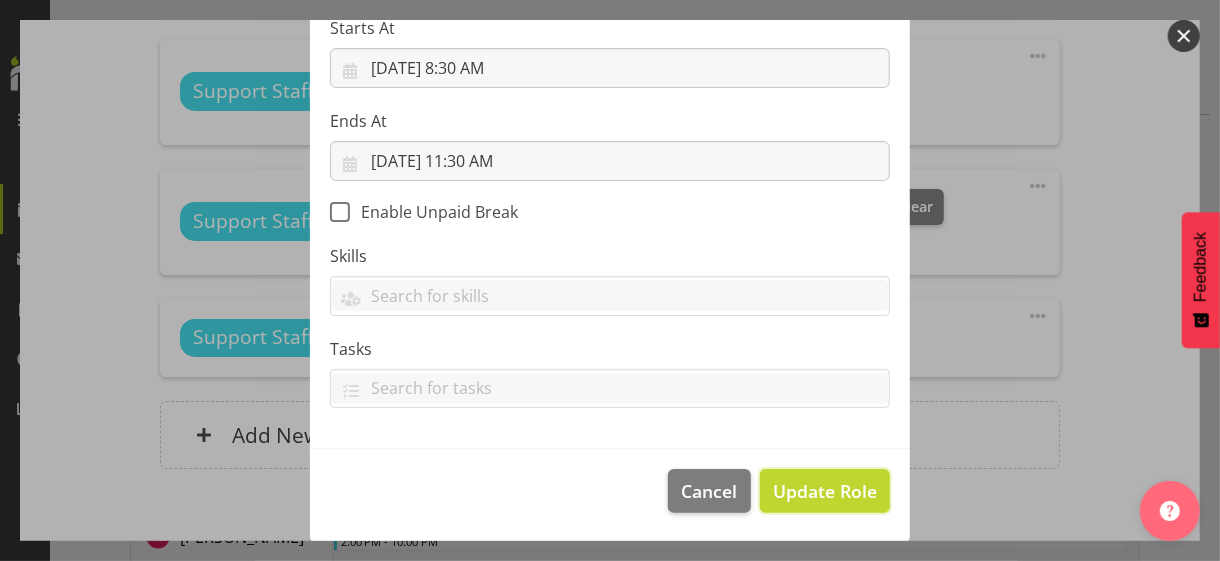 type 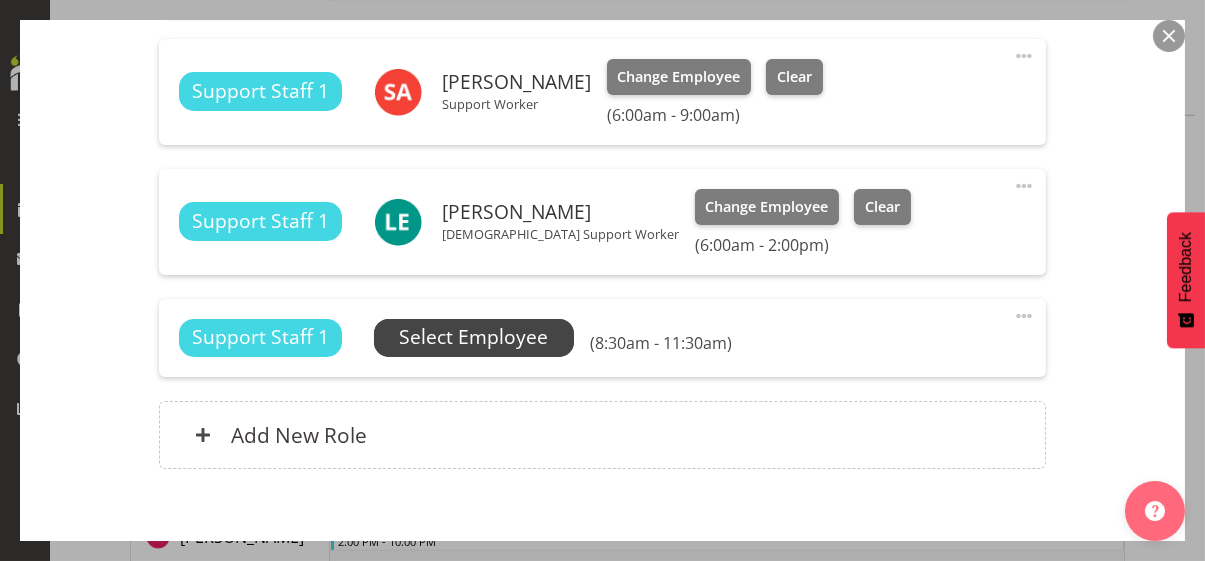 click on "Select Employee" at bounding box center [473, 337] 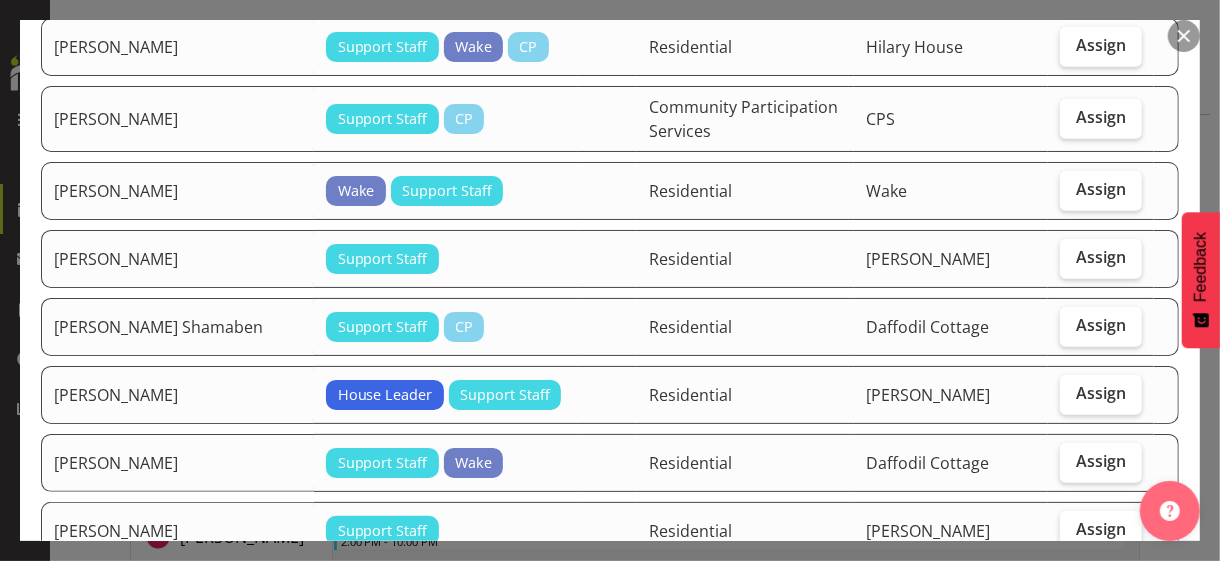 scroll, scrollTop: 900, scrollLeft: 0, axis: vertical 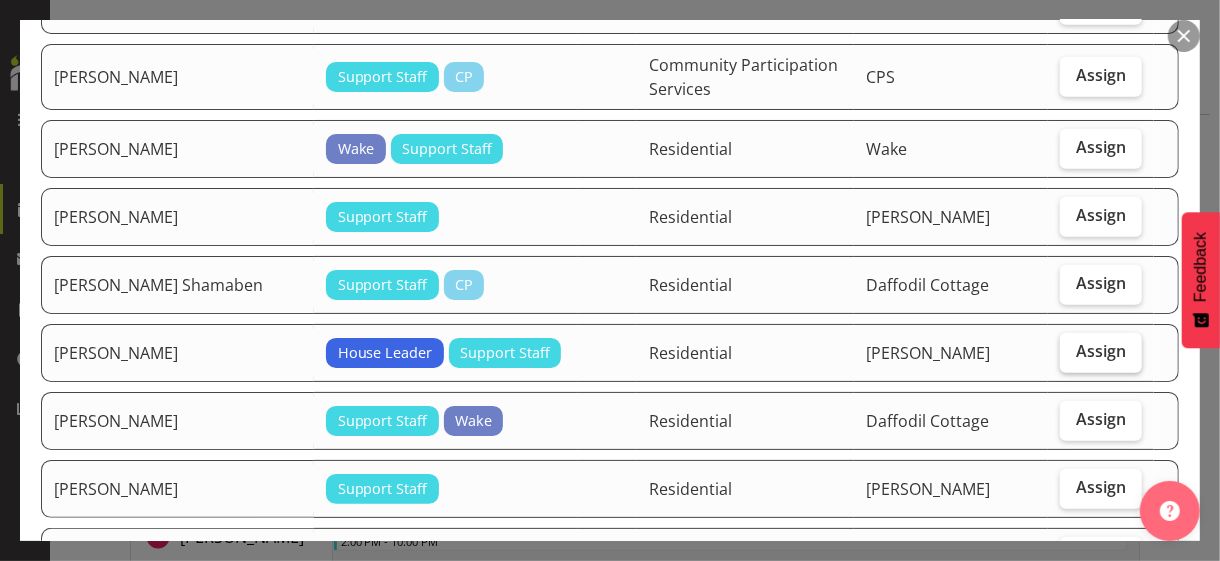 click on "Assign" at bounding box center (1101, 351) 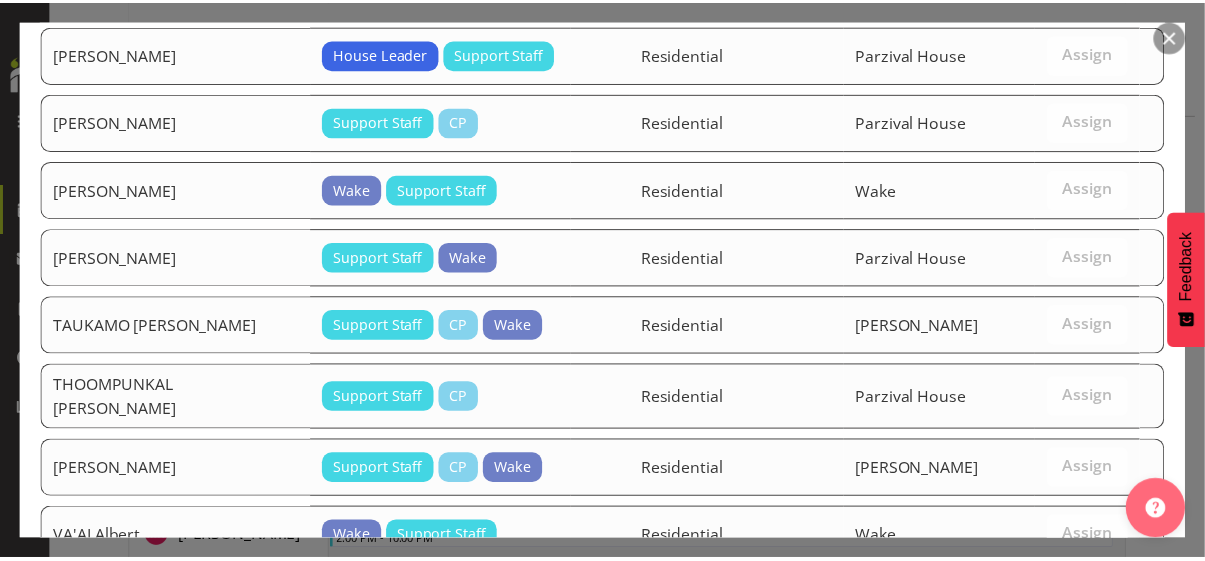 scroll, scrollTop: 2955, scrollLeft: 0, axis: vertical 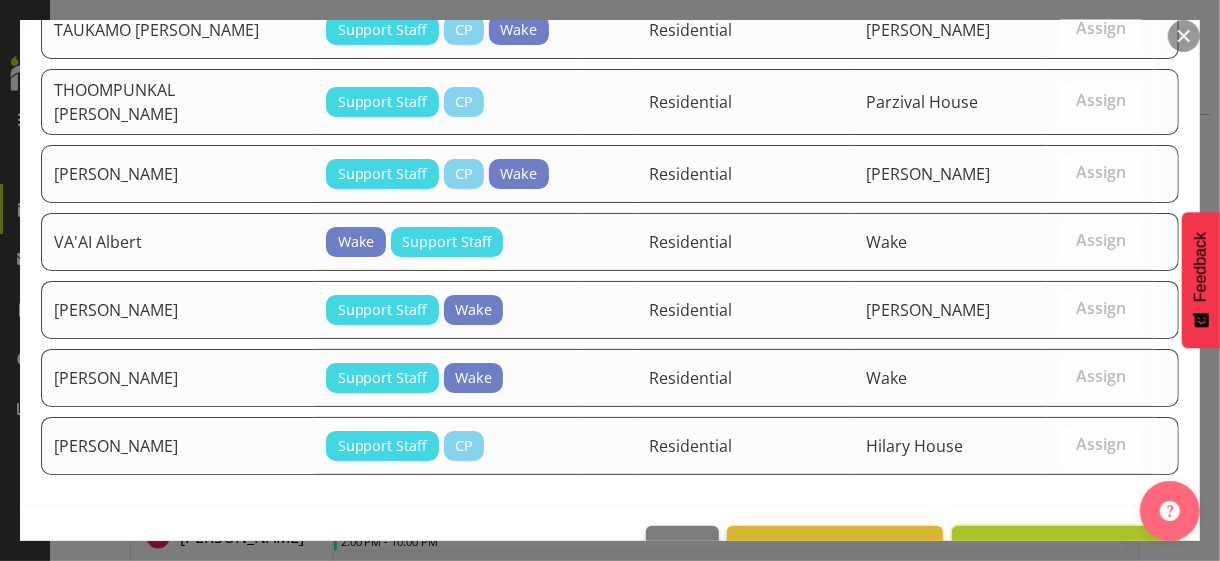 click on "Assign [PERSON_NAME]" at bounding box center (1066, 548) 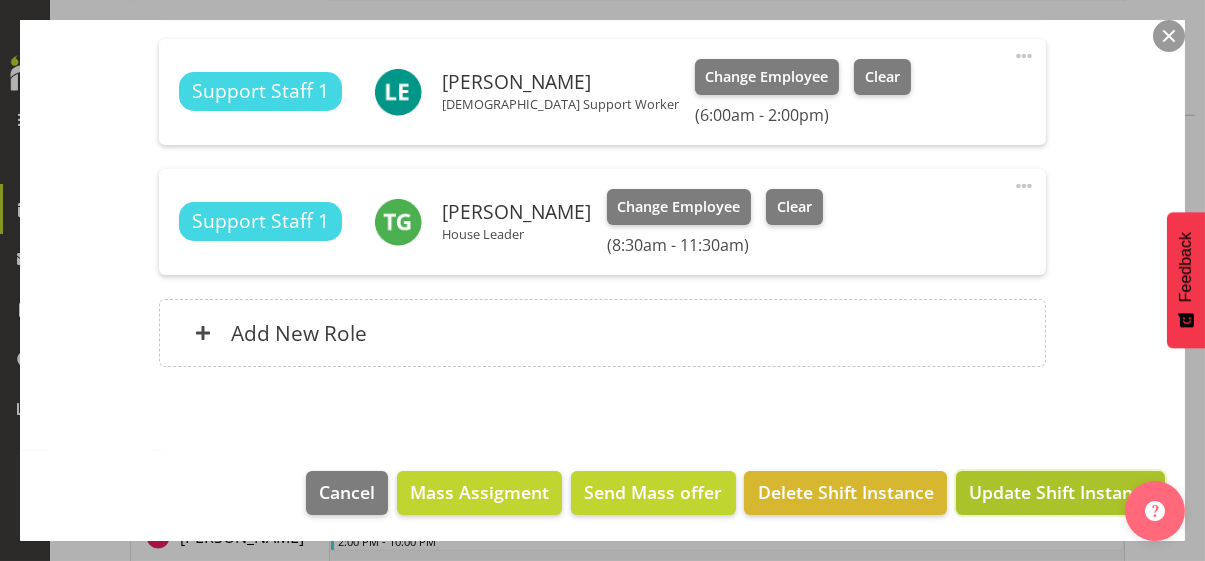click on "Update Shift Instance" at bounding box center (1060, 492) 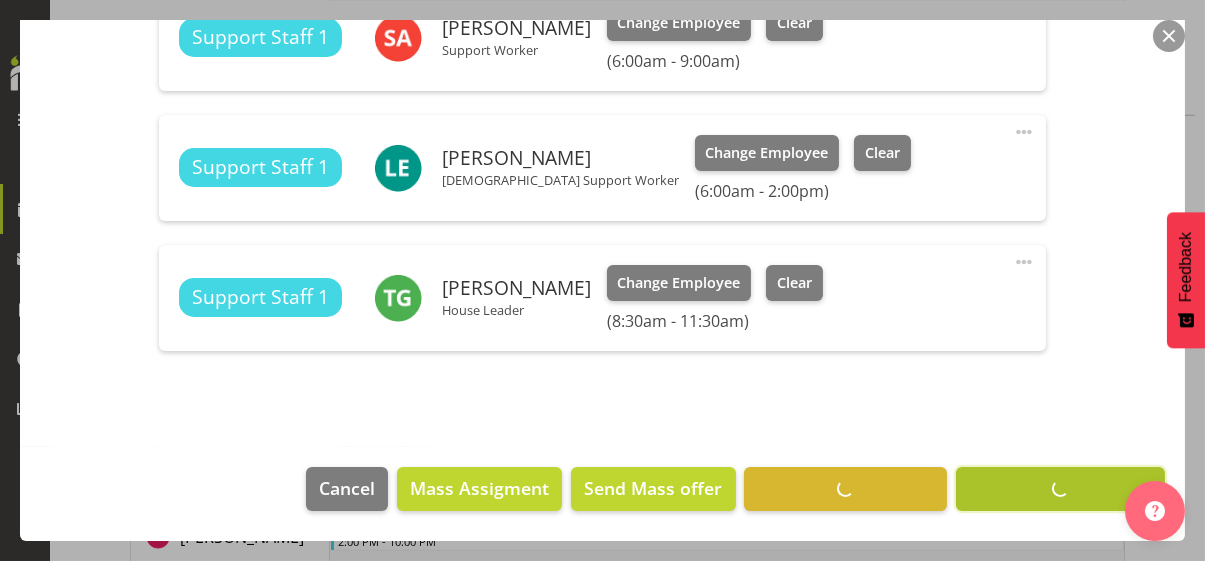 scroll, scrollTop: 792, scrollLeft: 0, axis: vertical 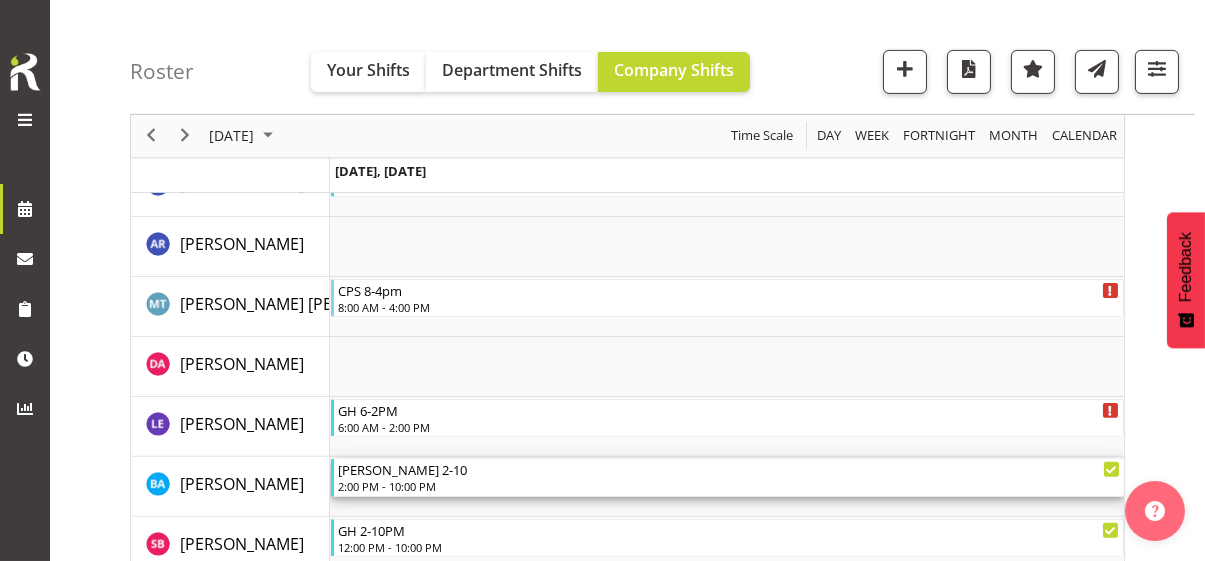 click on "2:00 PM - 10:00 PM" at bounding box center [729, 486] 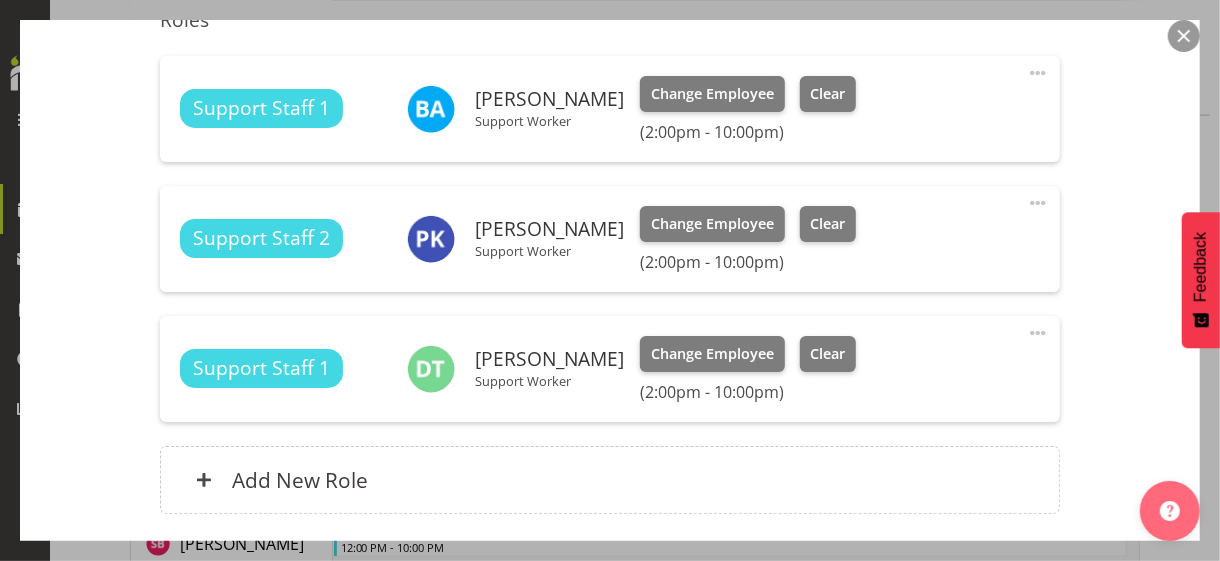 scroll, scrollTop: 600, scrollLeft: 0, axis: vertical 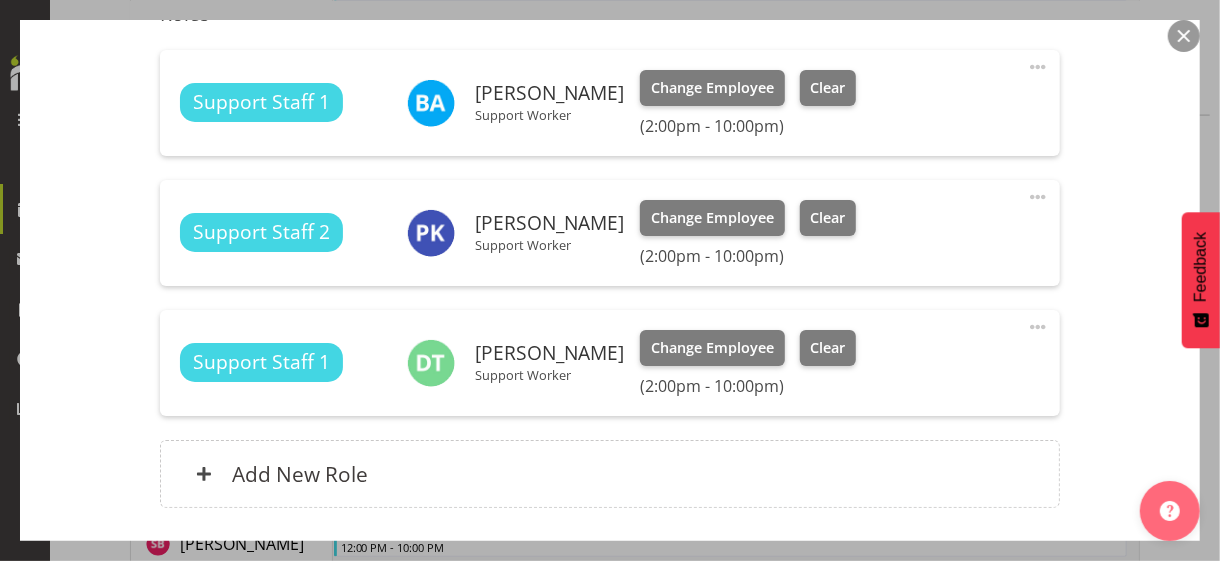 click at bounding box center [1038, 67] 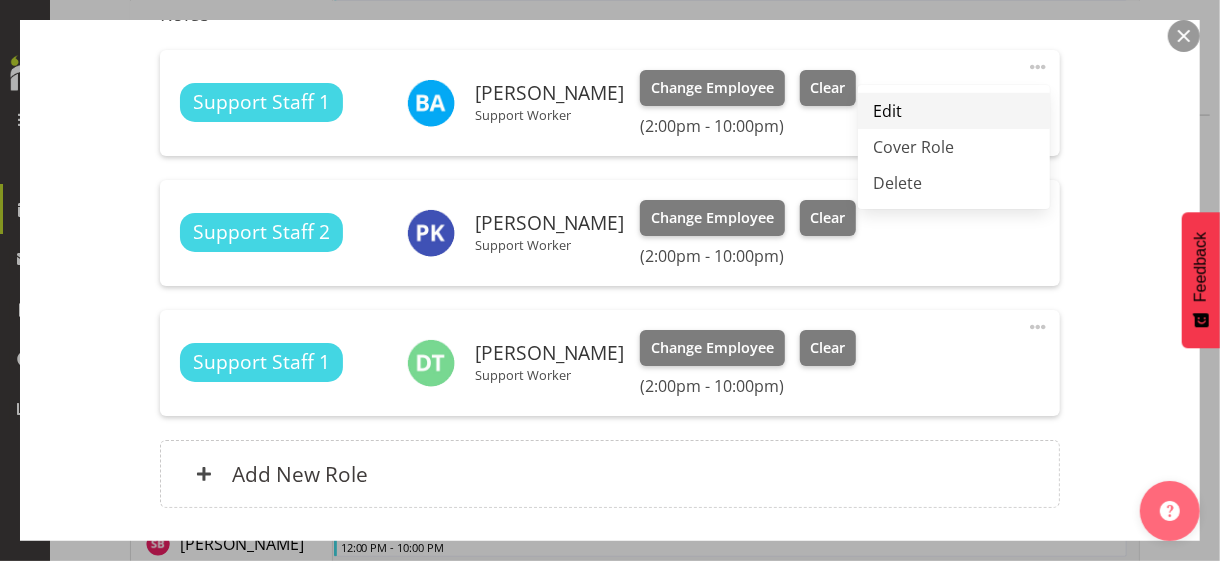 click on "Edit" at bounding box center (954, 111) 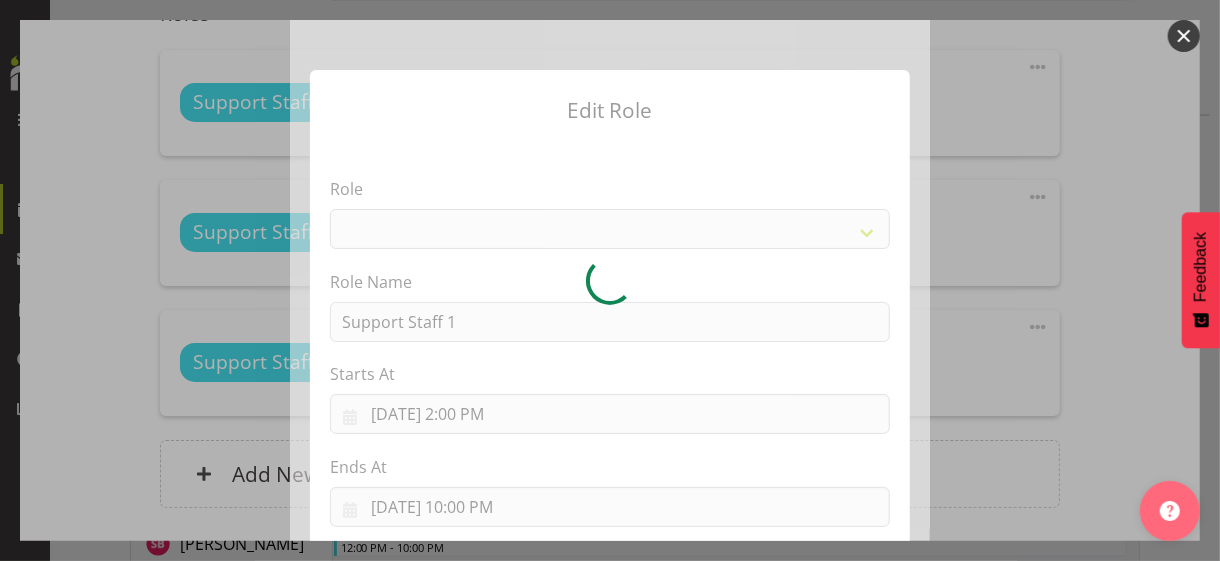 select on "1091" 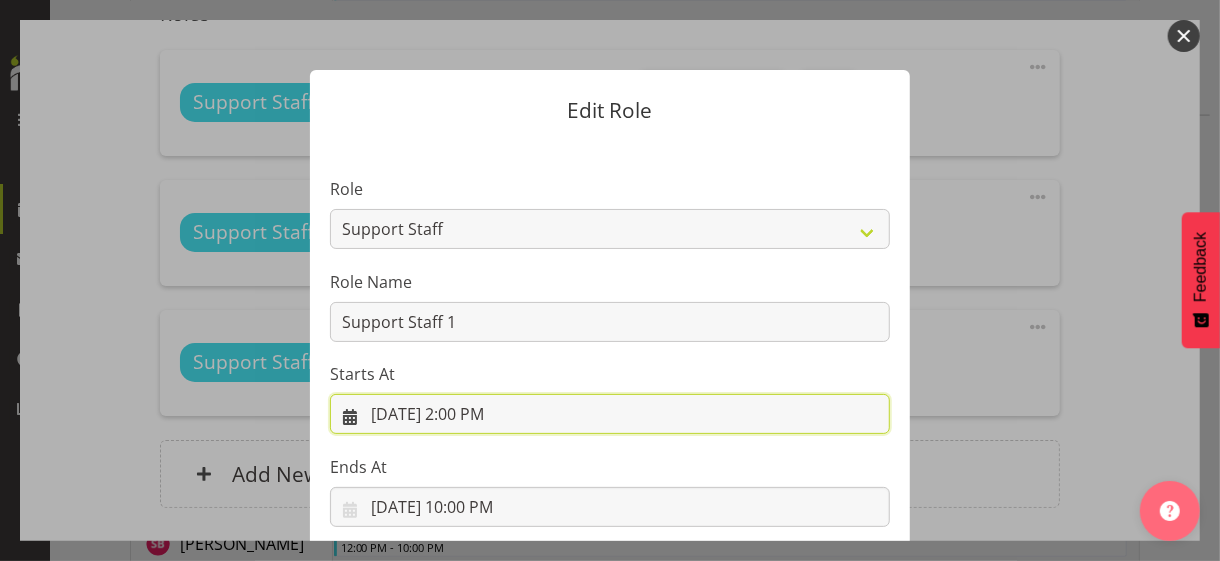 click on "[DATE] 2:00 PM" at bounding box center (610, 414) 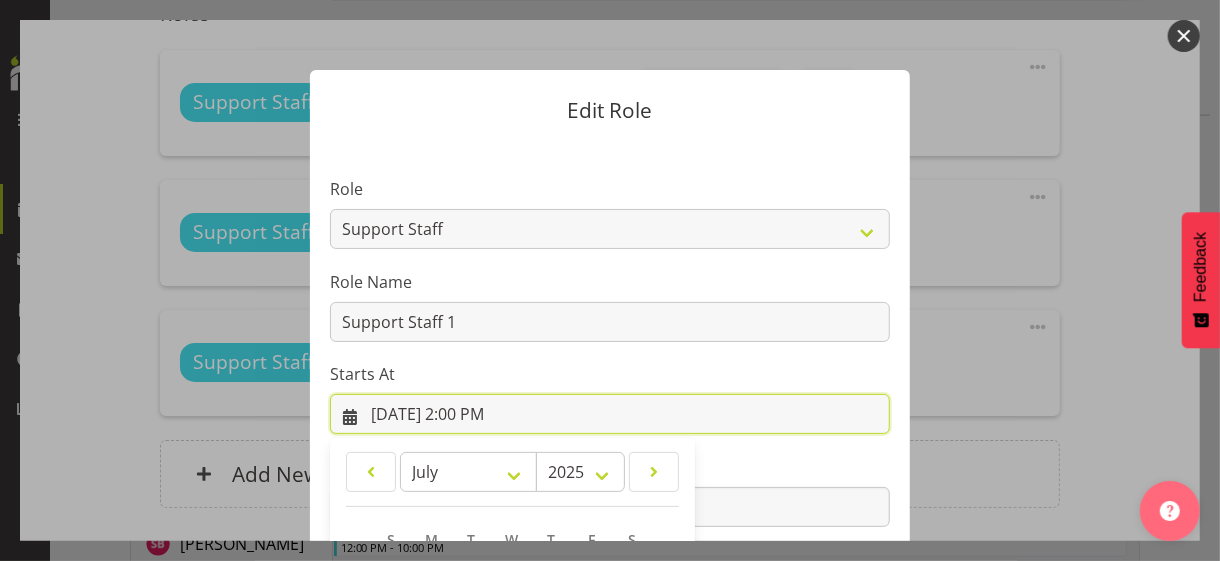 scroll, scrollTop: 347, scrollLeft: 0, axis: vertical 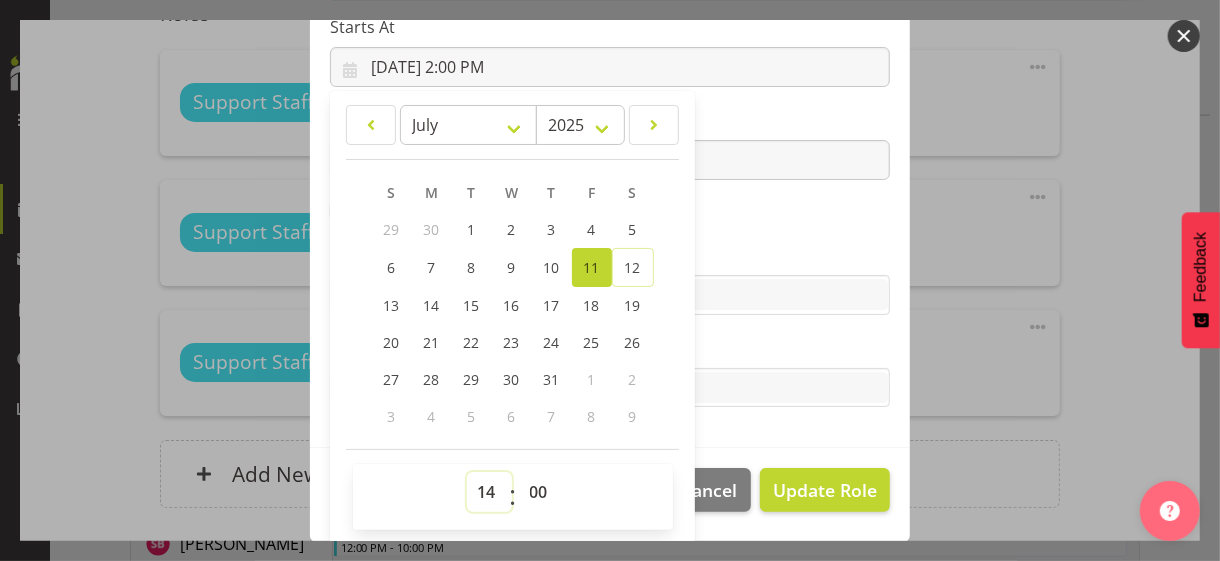 drag, startPoint x: 476, startPoint y: 486, endPoint x: 479, endPoint y: 471, distance: 15.297058 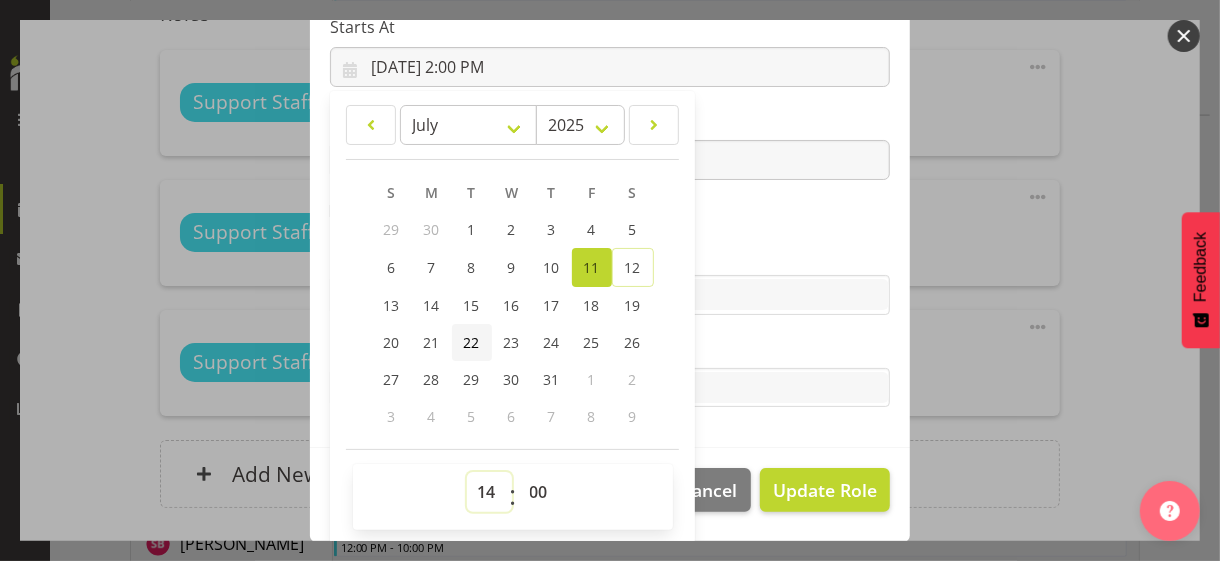select on "13" 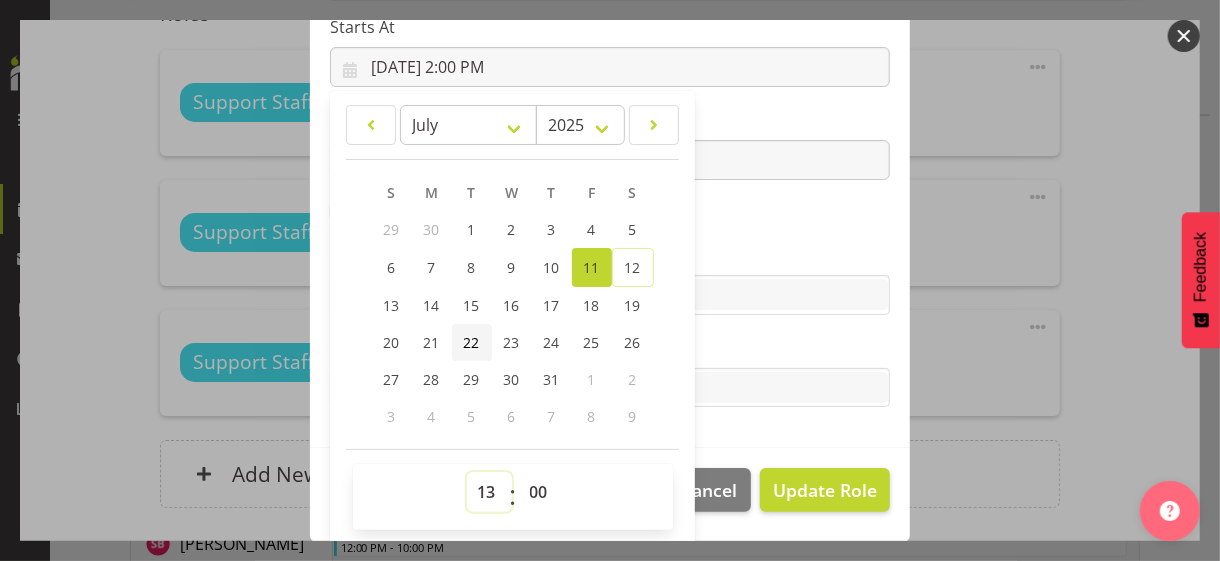 click on "00   01   02   03   04   05   06   07   08   09   10   11   12   13   14   15   16   17   18   19   20   21   22   23" at bounding box center (489, 492) 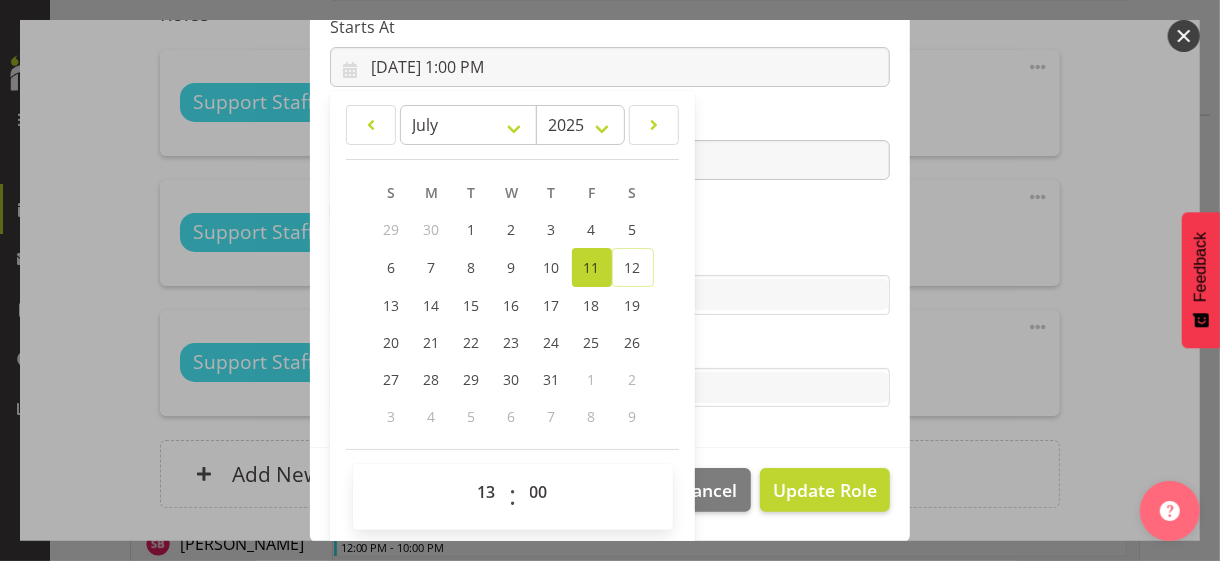 click on "Role CP House Leader Support Staff Wake   Role Name Support Staff 1
Starts At
[DATE] 1:00 PM  January   February   March   April   May   June   July   August   September   October   November   [DATE]   2034   2033   2032   2031   2030   2029   2028   2027   2026   2025   2024   2023   2022   2021   2020   2019   2018   2017   2016   2015   2014   2013   2012   2011   2010   2009   2008   2007   2006   2005   2004   2003   2002   2001   2000   1999   1998   1997   1996   1995   1994   1993   1992   1991   1990   1989   1988   1987   1986   1985   1984   1983   1982   1981   1980   1979   1978   1977   1976   1975   1974   1973   1972   1971   1970   1969   1968   1967   1966   1965   1964   1963   1962   1961   1960   1959   1958   1957   1956   1955   1954   1953   1952   1951   1950   1949   1948   1947   1946   1945   1944   1943   1942   1941   1940   1939   1938   1937   1936   1935   1934   1933   1932   1931   1930   1929   1928   1927   1926   1925  S M T W T F S 29 1" at bounding box center (610, 121) 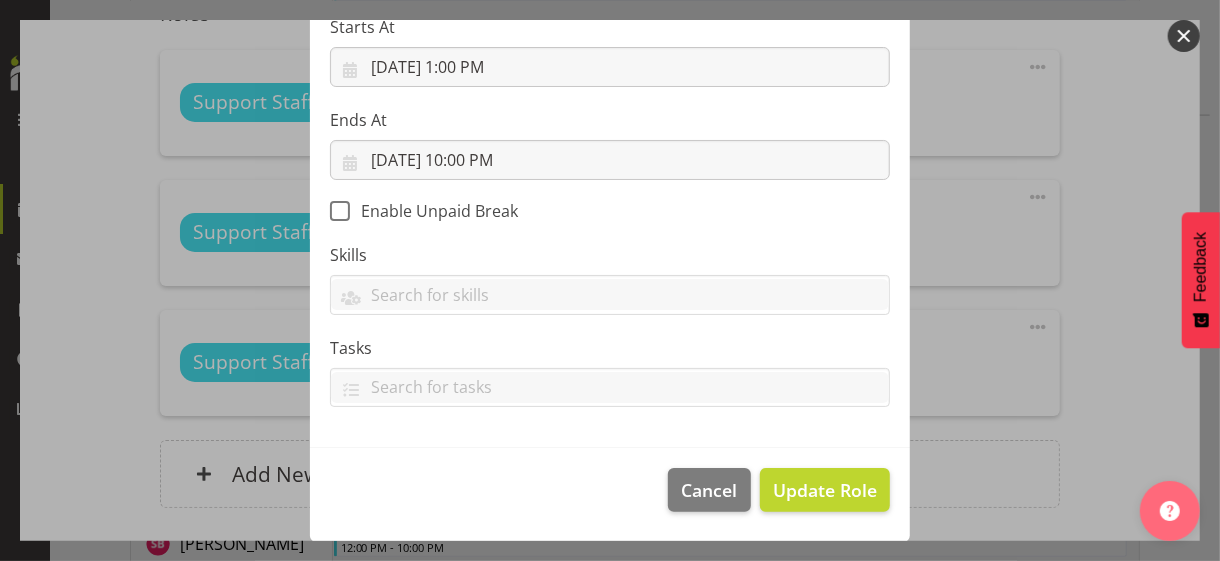 scroll, scrollTop: 346, scrollLeft: 0, axis: vertical 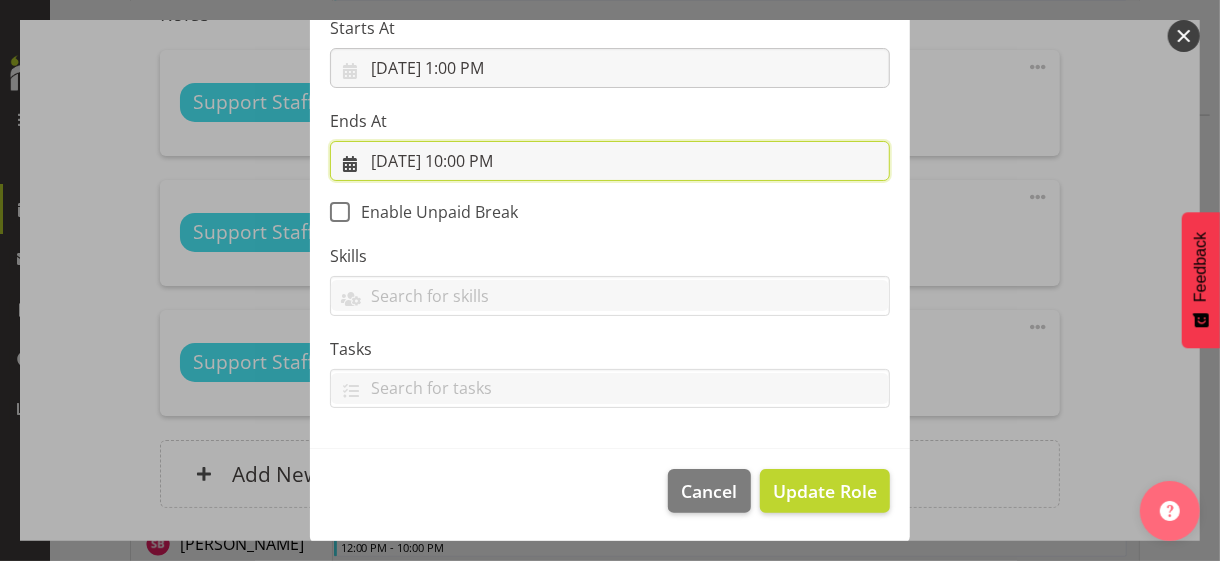 click on "[DATE] 10:00 PM" at bounding box center [610, 161] 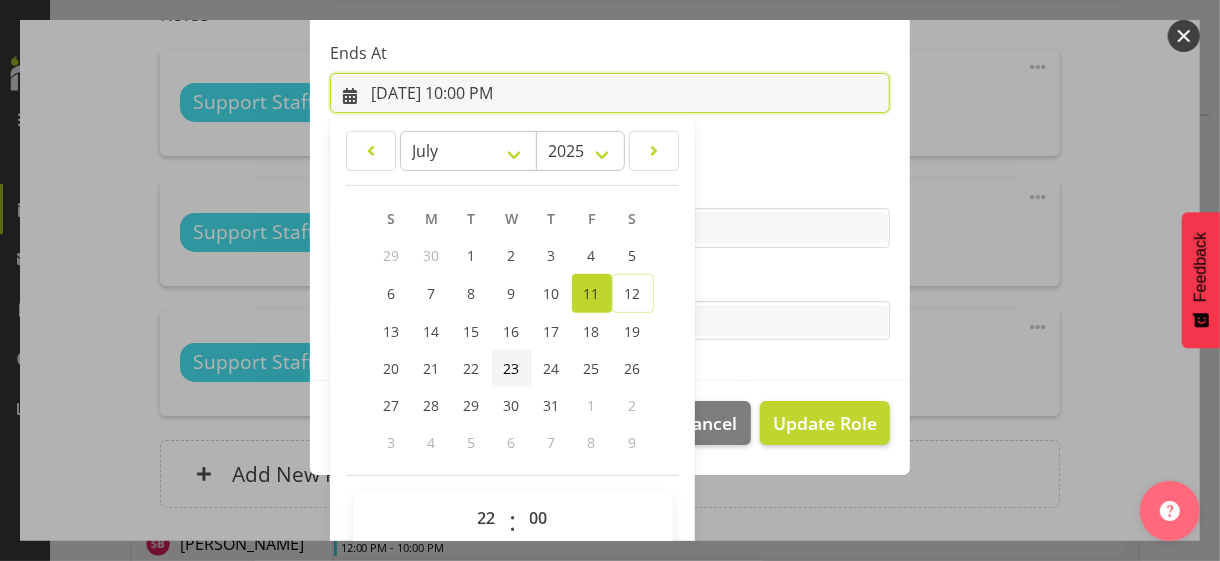 scroll, scrollTop: 441, scrollLeft: 0, axis: vertical 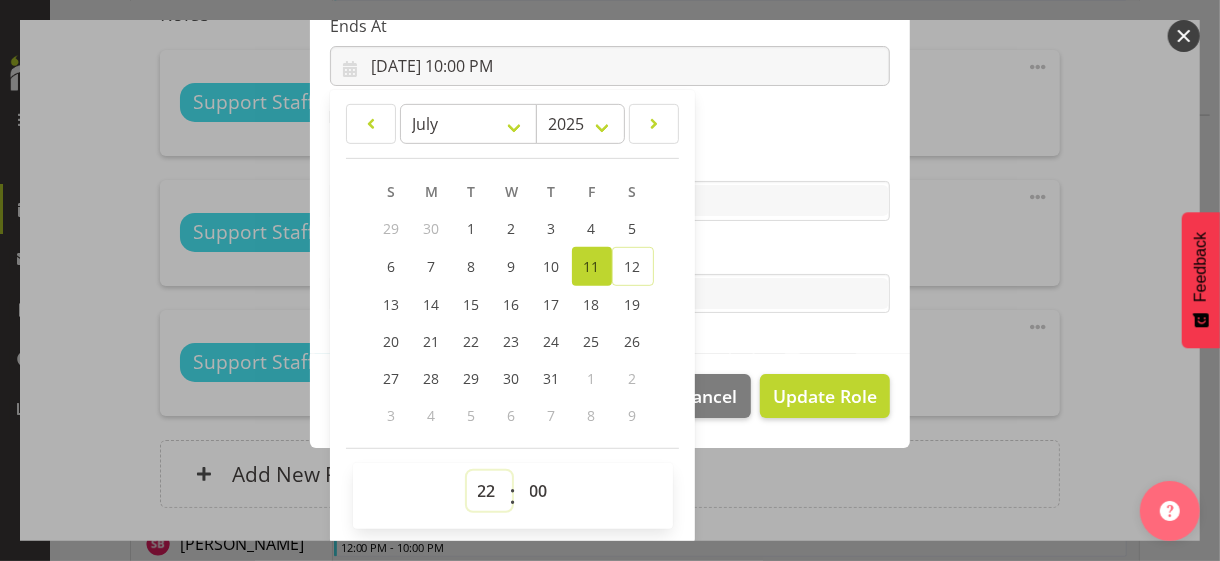 click on "00   01   02   03   04   05   06   07   08   09   10   11   12   13   14   15   16   17   18   19   20   21   22   23" at bounding box center (489, 491) 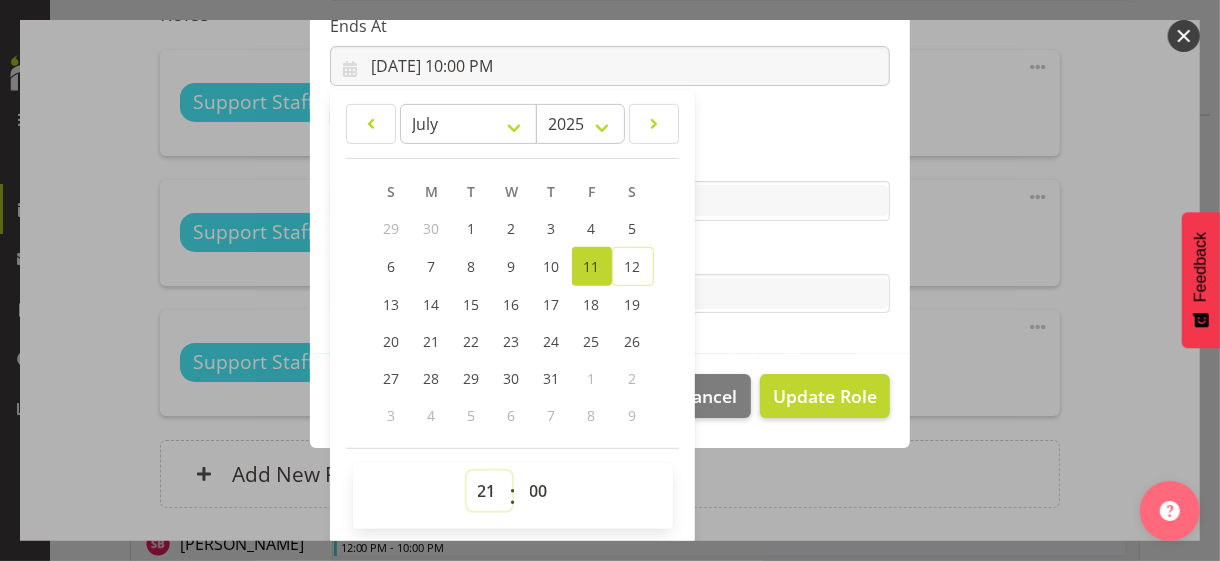 click on "00   01   02   03   04   05   06   07   08   09   10   11   12   13   14   15   16   17   18   19   20   21   22   23" at bounding box center [489, 491] 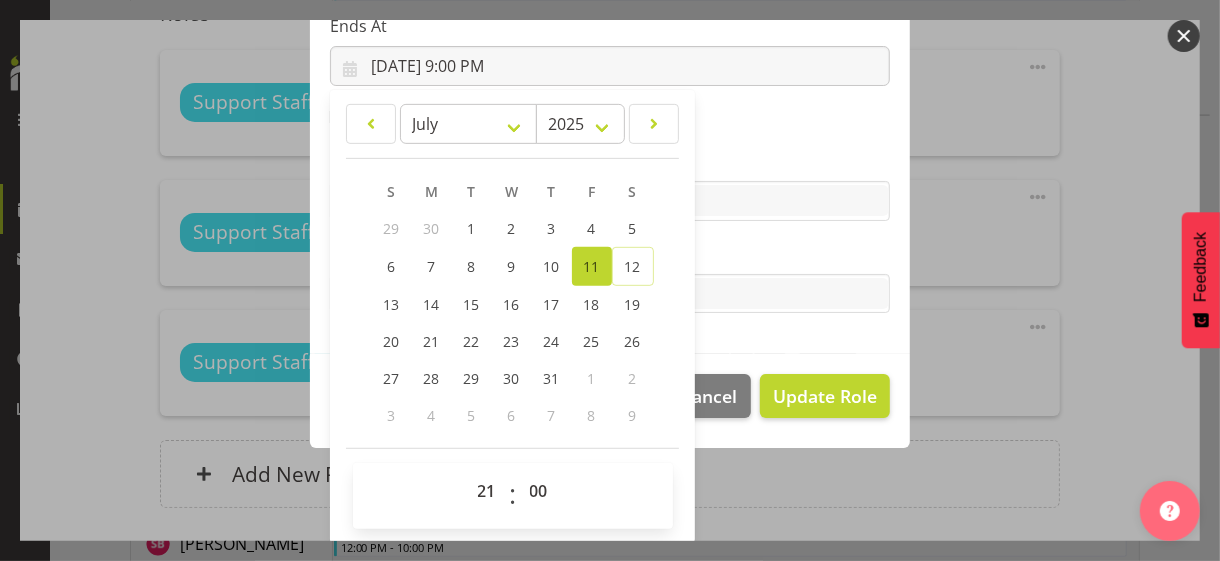 click on "Tasks" at bounding box center (610, 254) 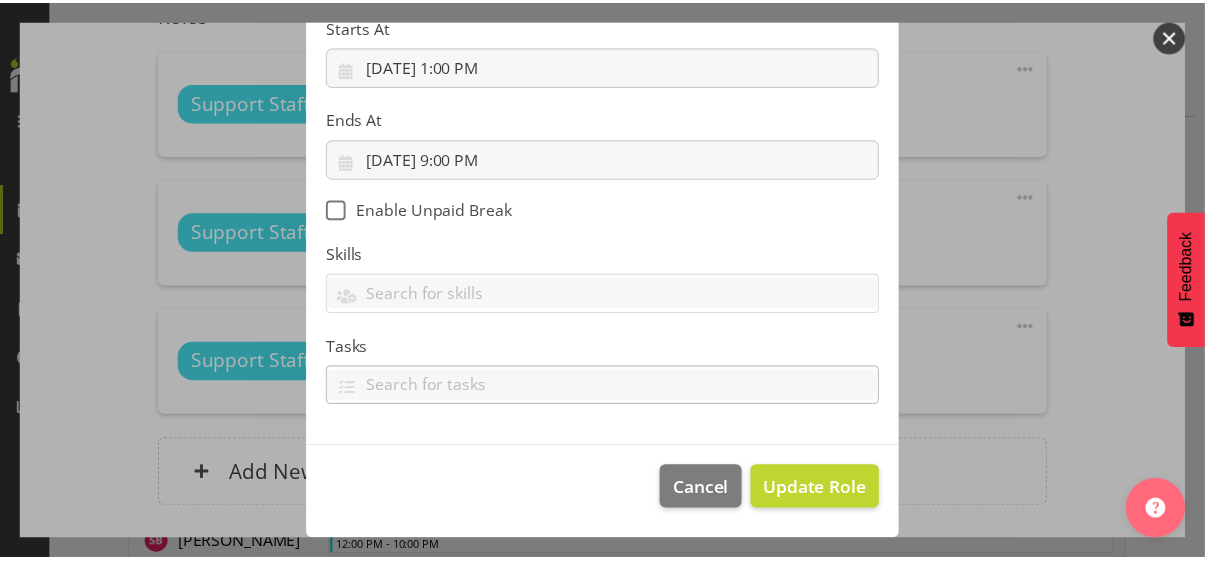 scroll, scrollTop: 346, scrollLeft: 0, axis: vertical 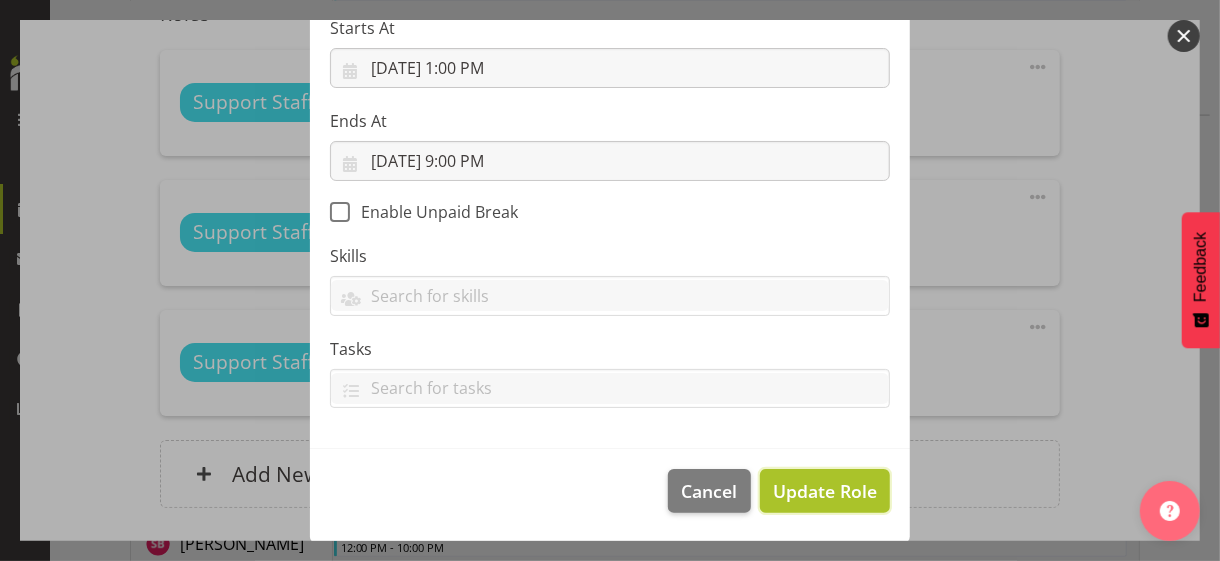 click on "Update Role" at bounding box center [825, 491] 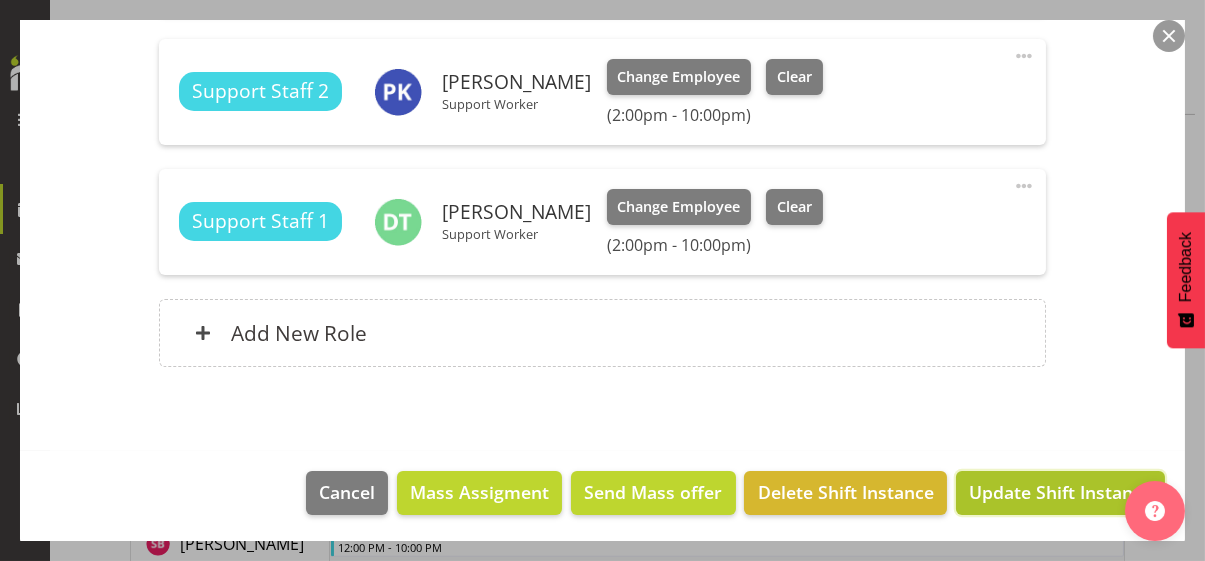 click on "Update Shift Instance" at bounding box center [1060, 492] 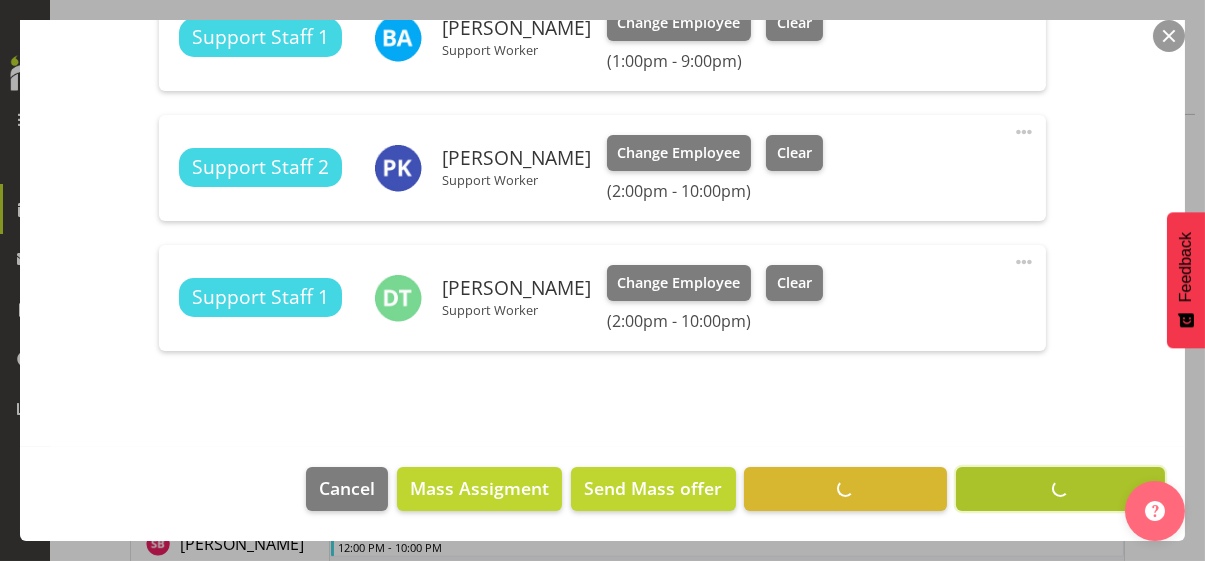 scroll, scrollTop: 662, scrollLeft: 0, axis: vertical 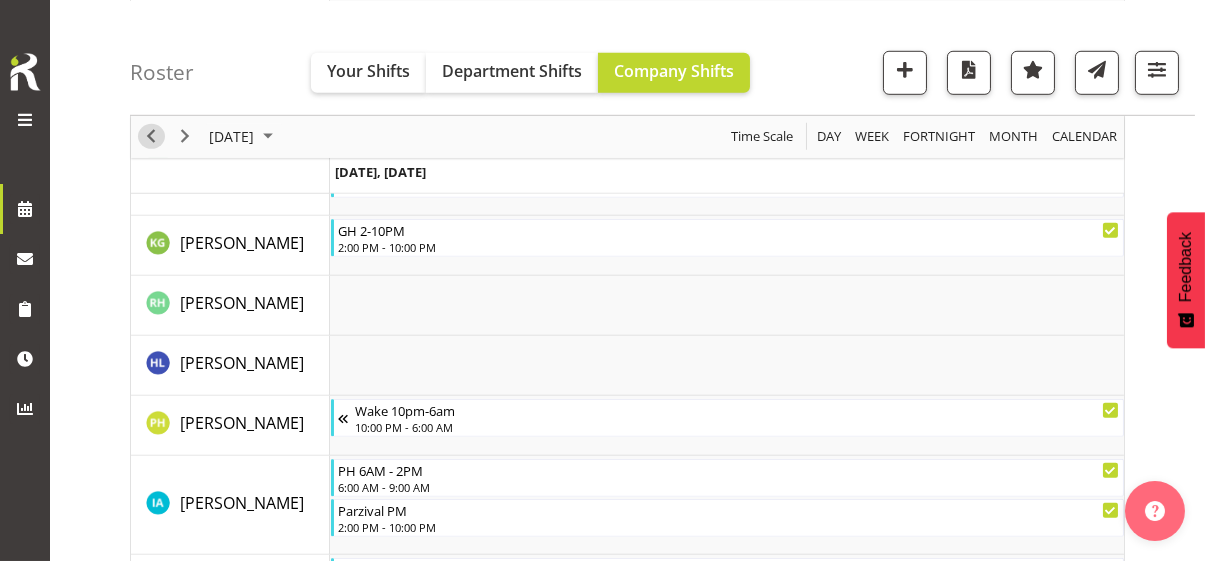 click at bounding box center [151, 136] 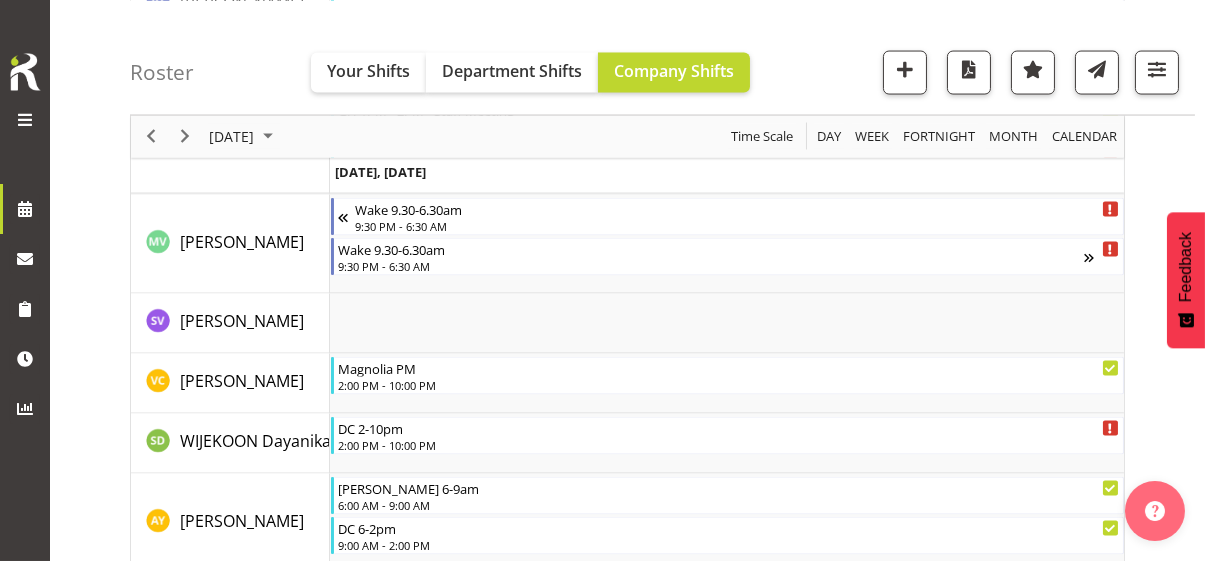 scroll, scrollTop: 6918, scrollLeft: 0, axis: vertical 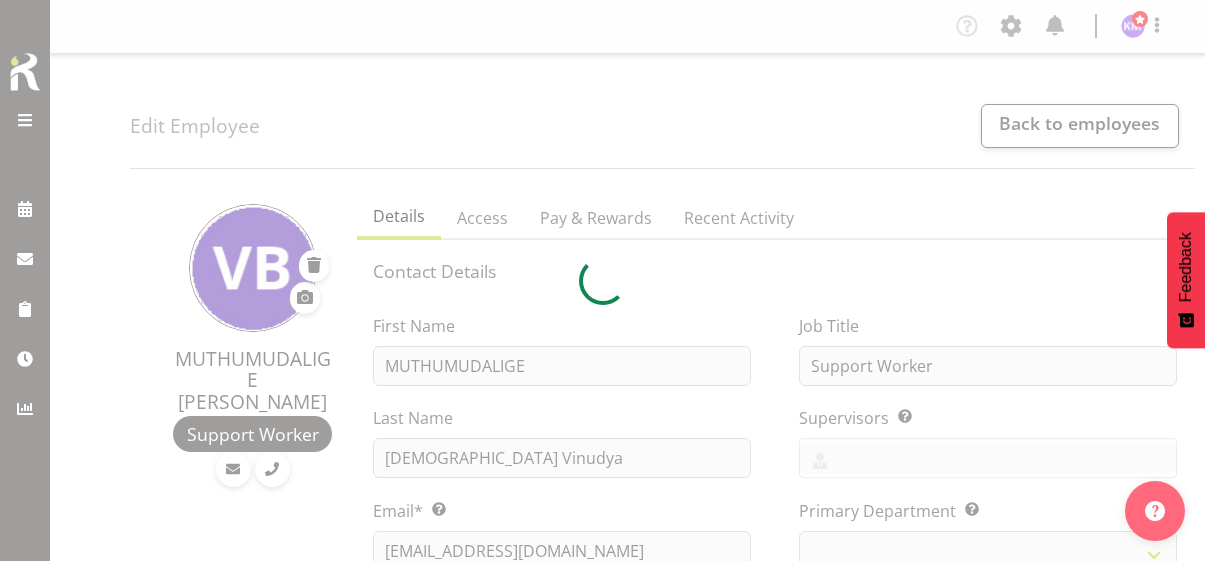 select 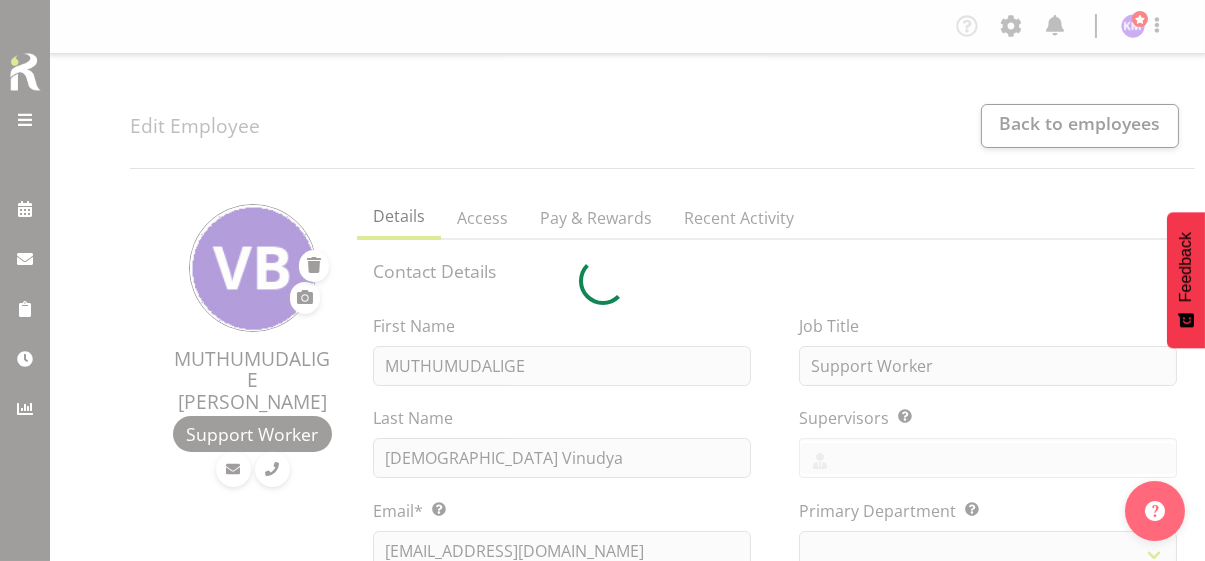 select 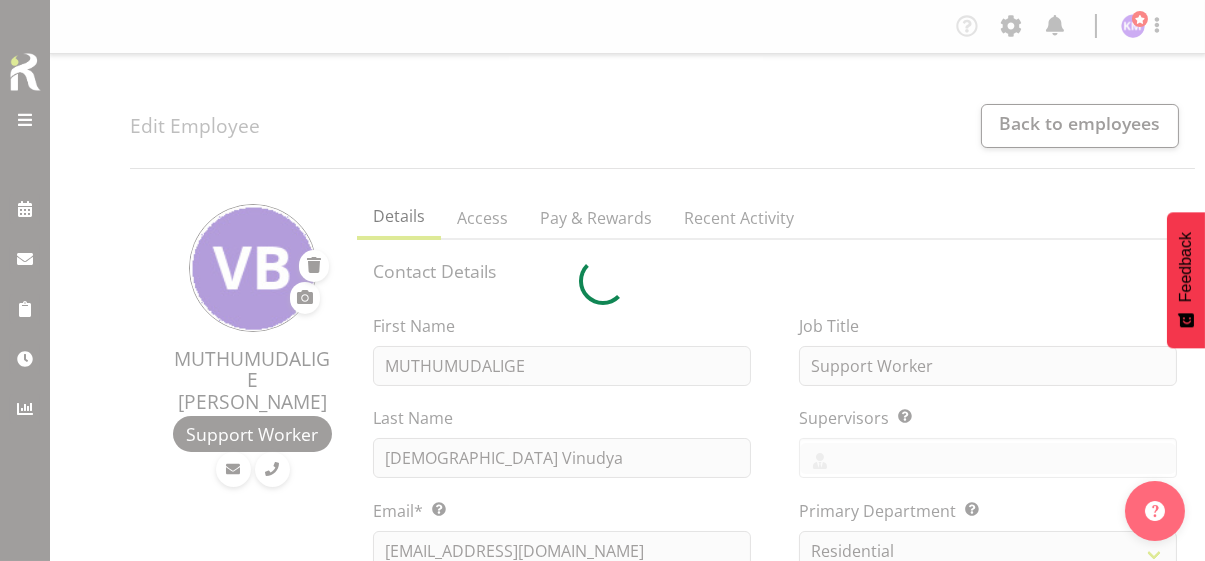 select on "942" 